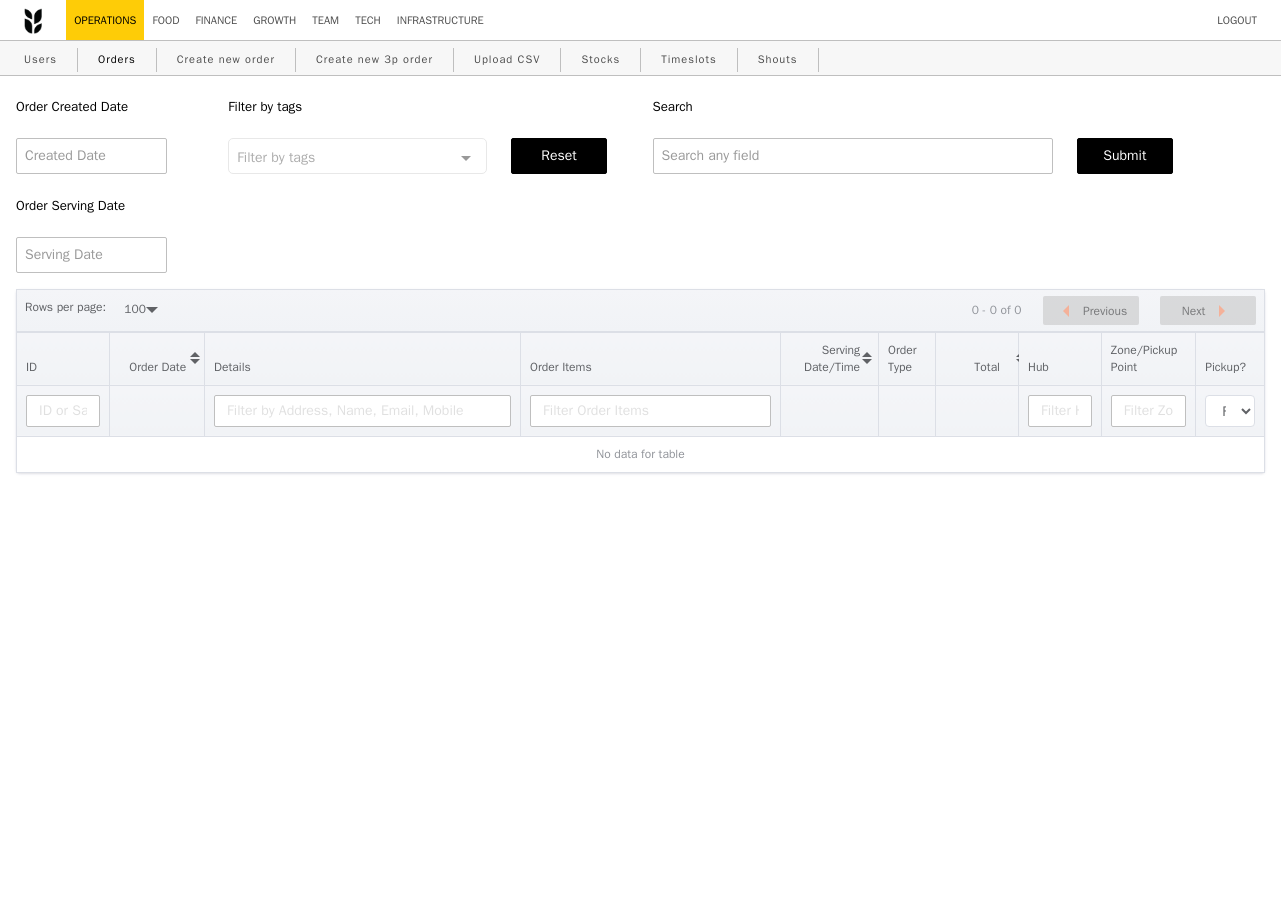 select on "100" 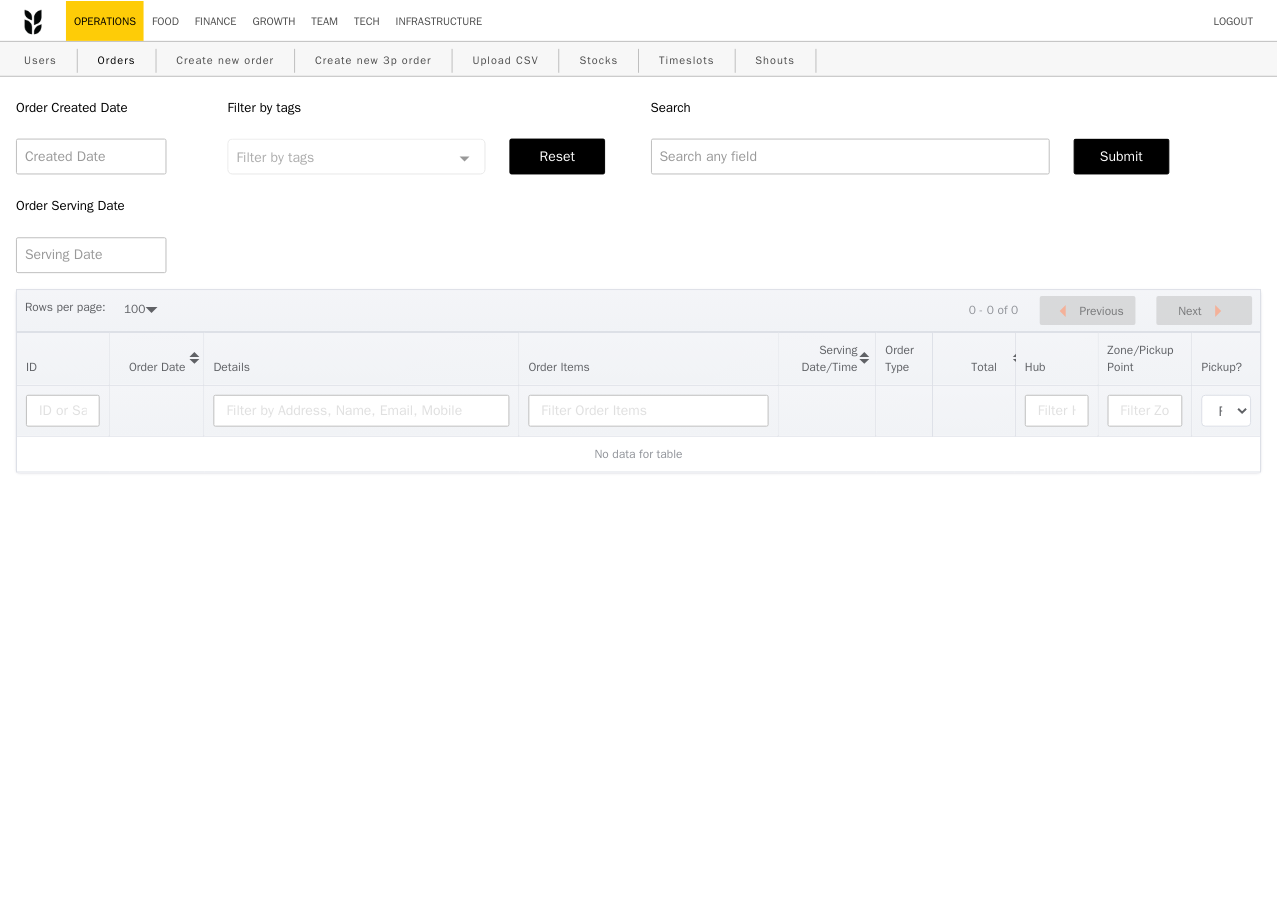 scroll, scrollTop: 0, scrollLeft: 0, axis: both 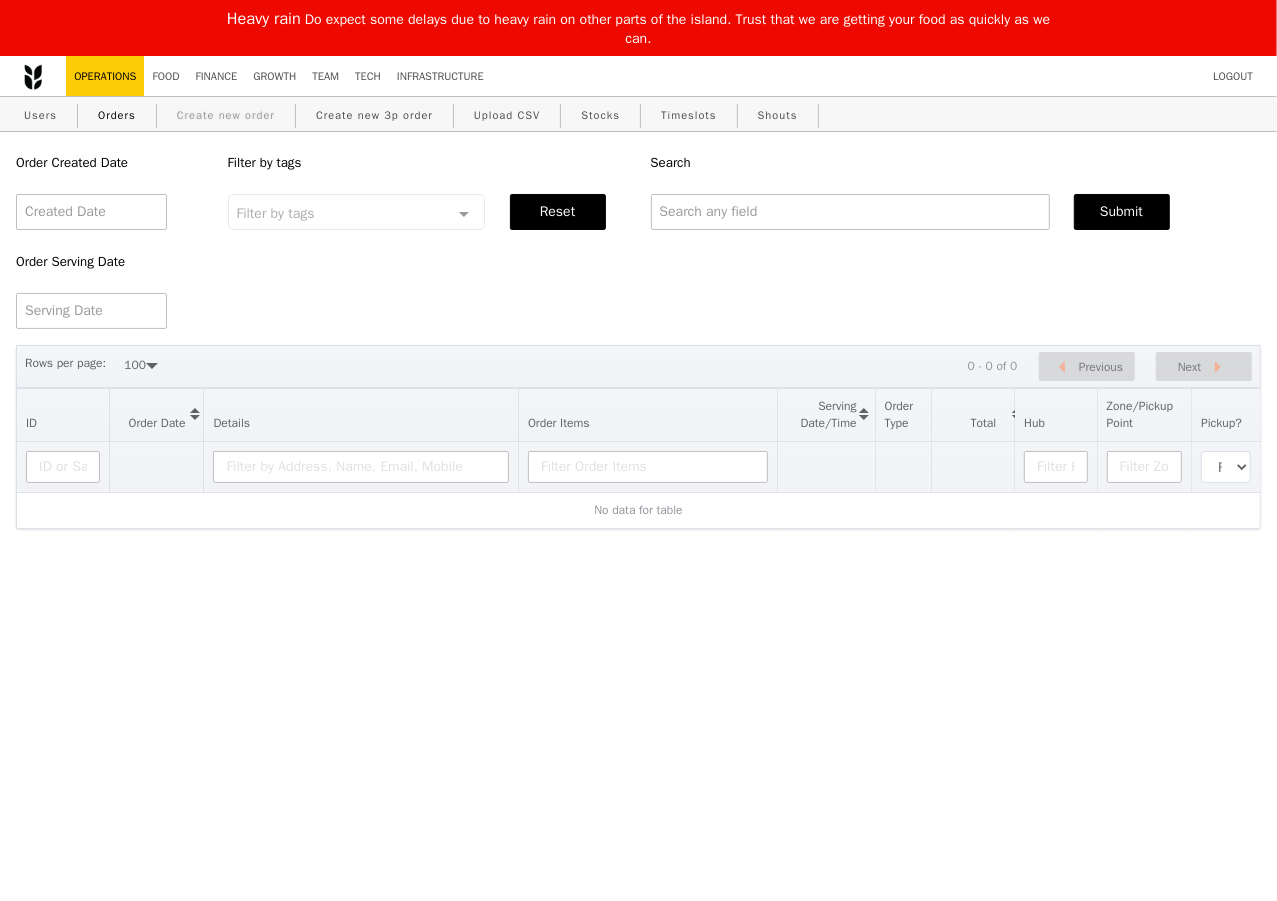 click on "Create new order" at bounding box center [226, 115] 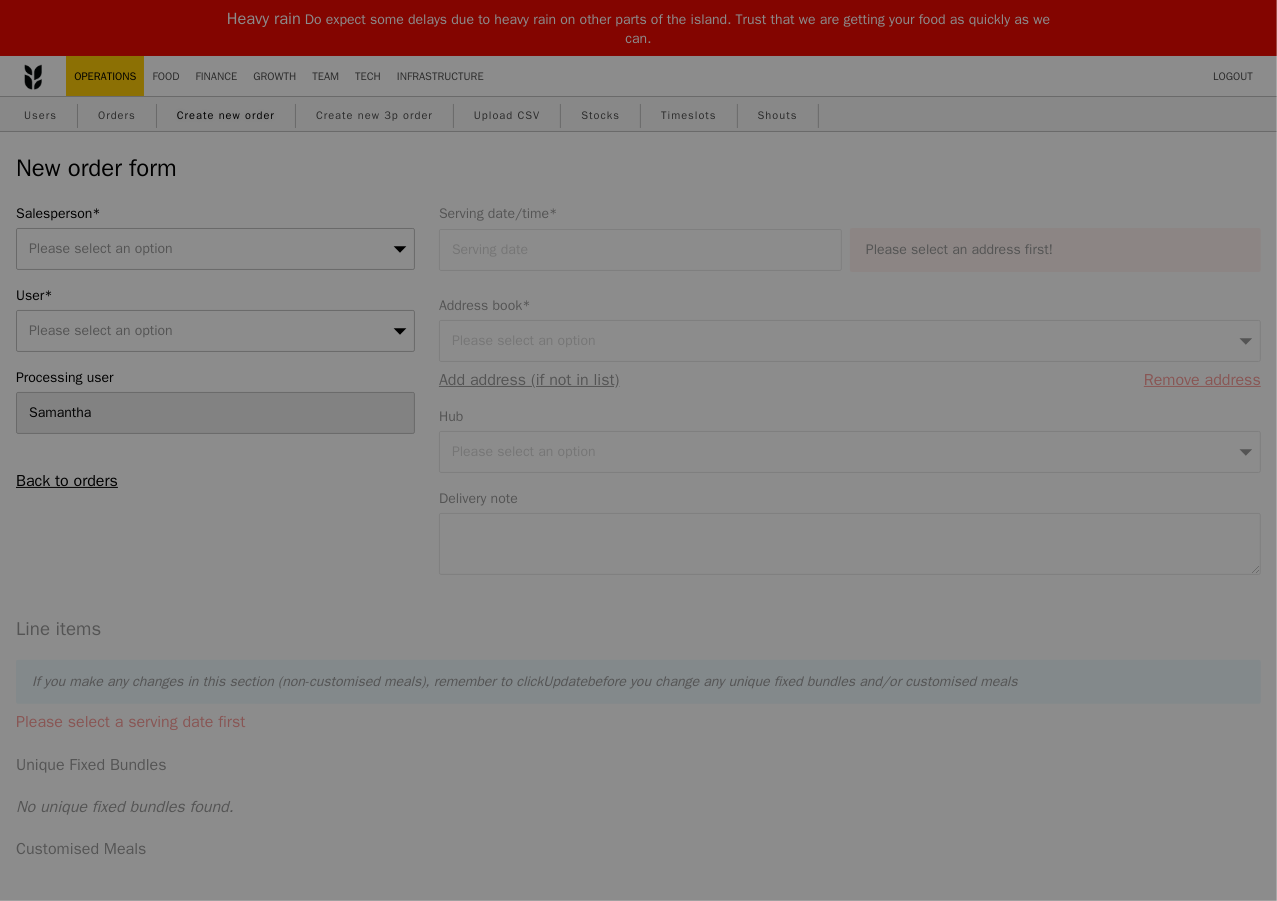 type on "Confirm" 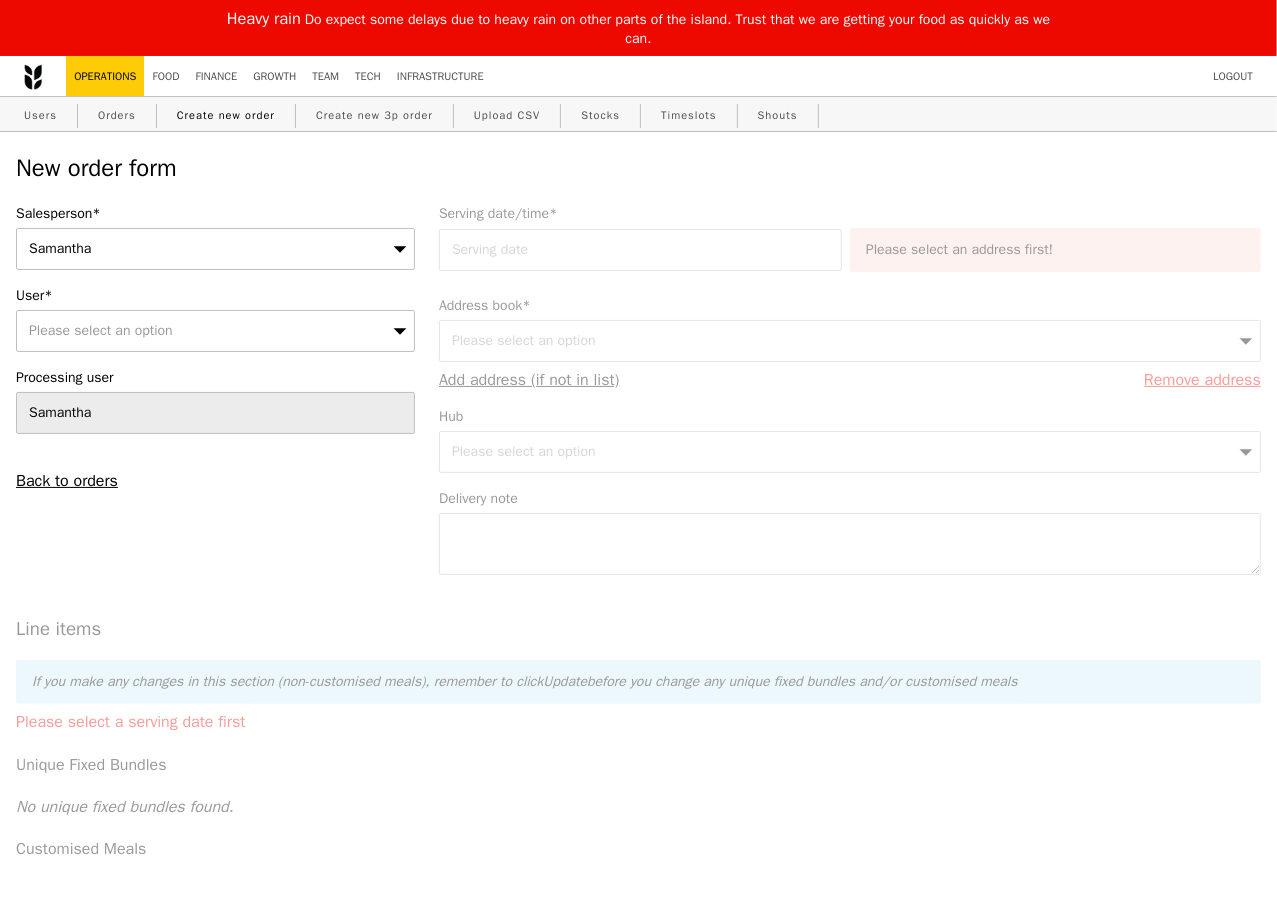 click on "Please select an option" at bounding box center [101, 330] 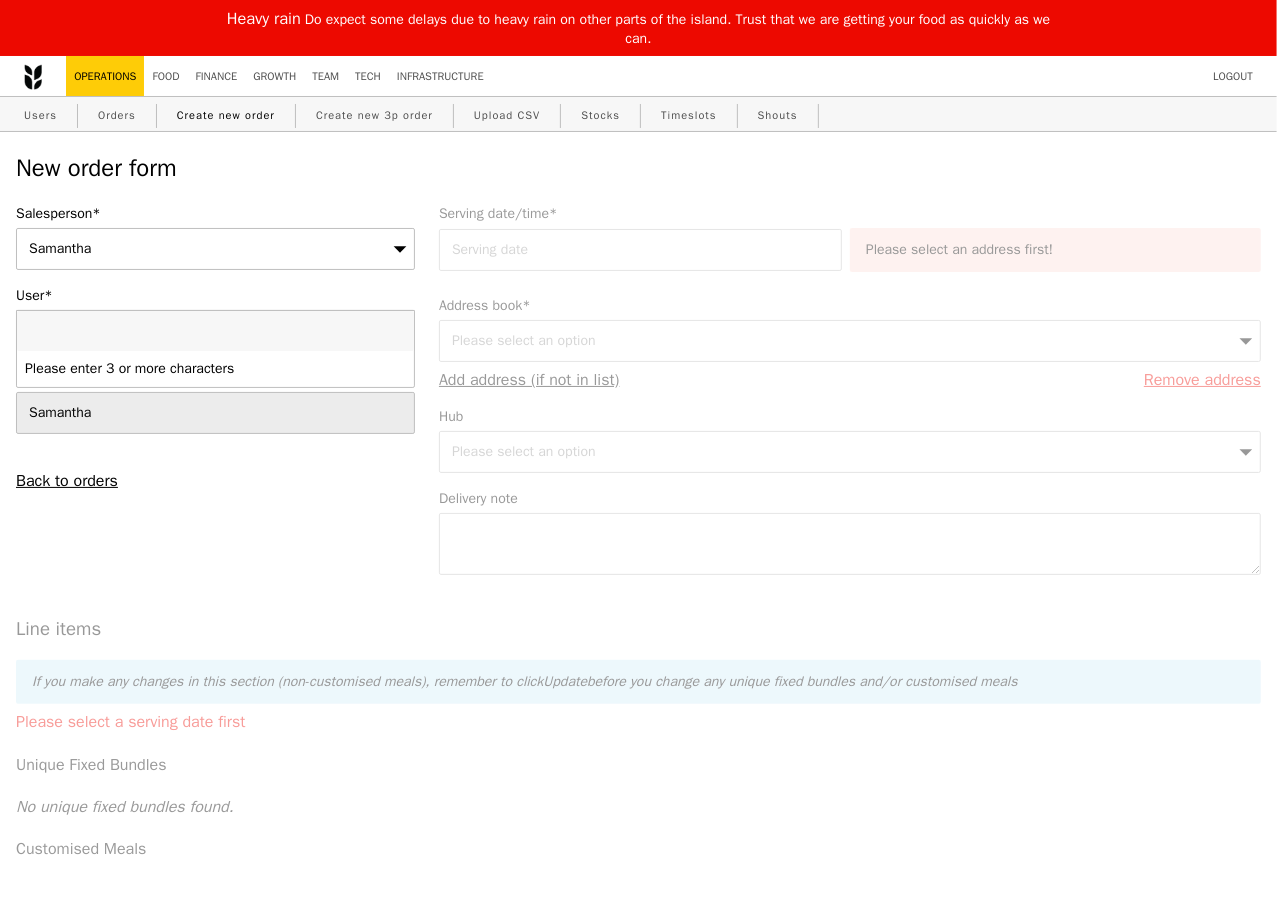type on "[EMAIL]" 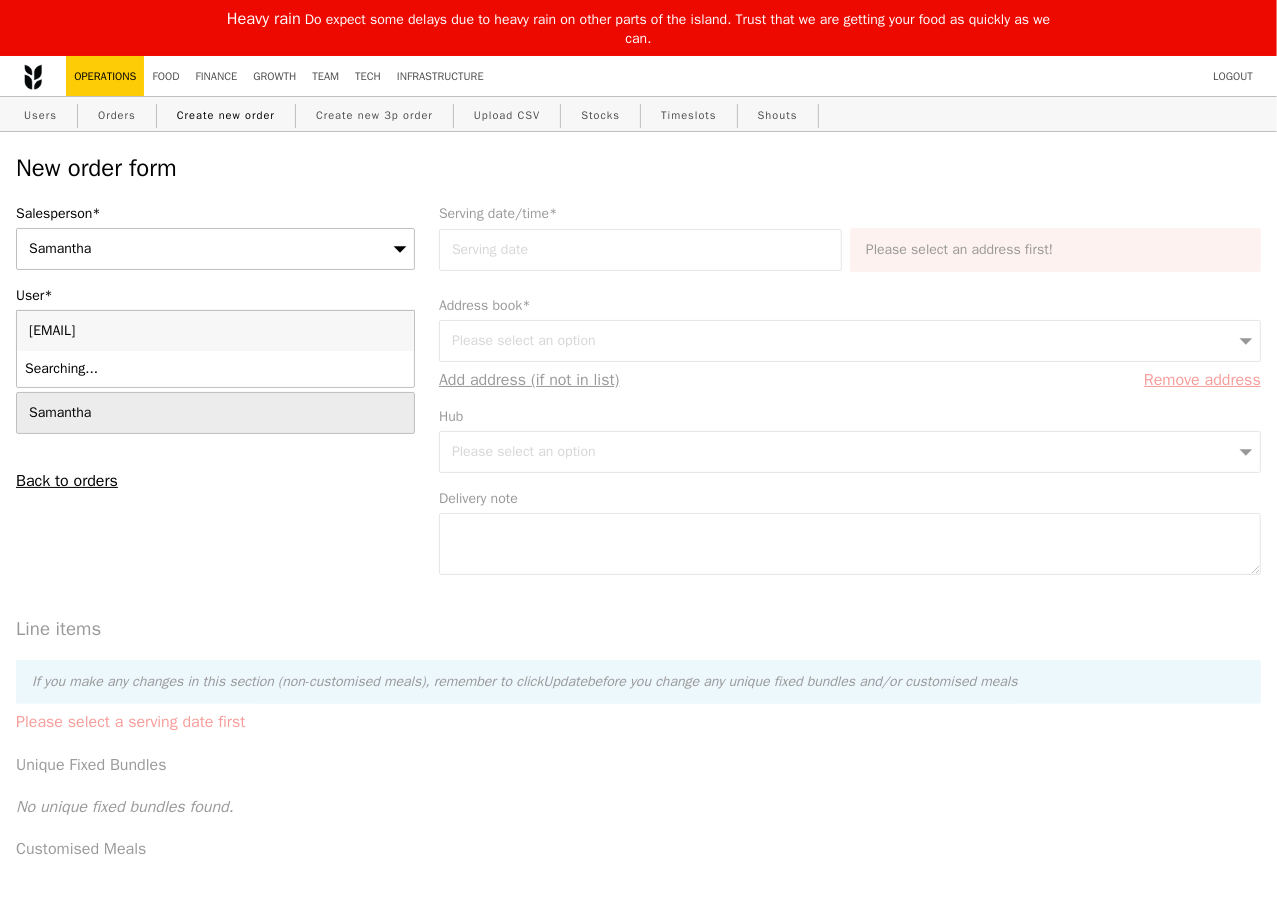 type on "Confirm" 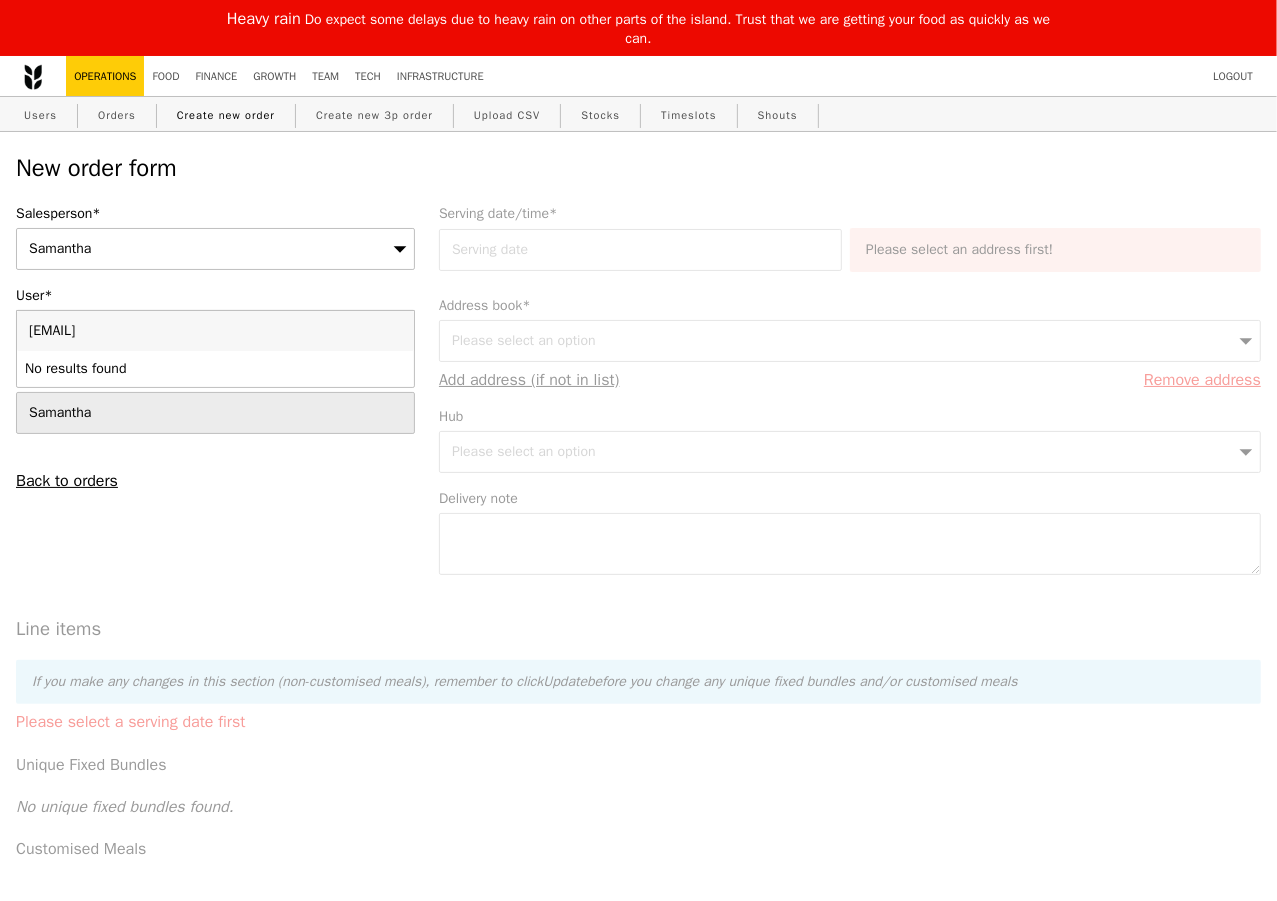 type on "gapyne@coca-cola.com" 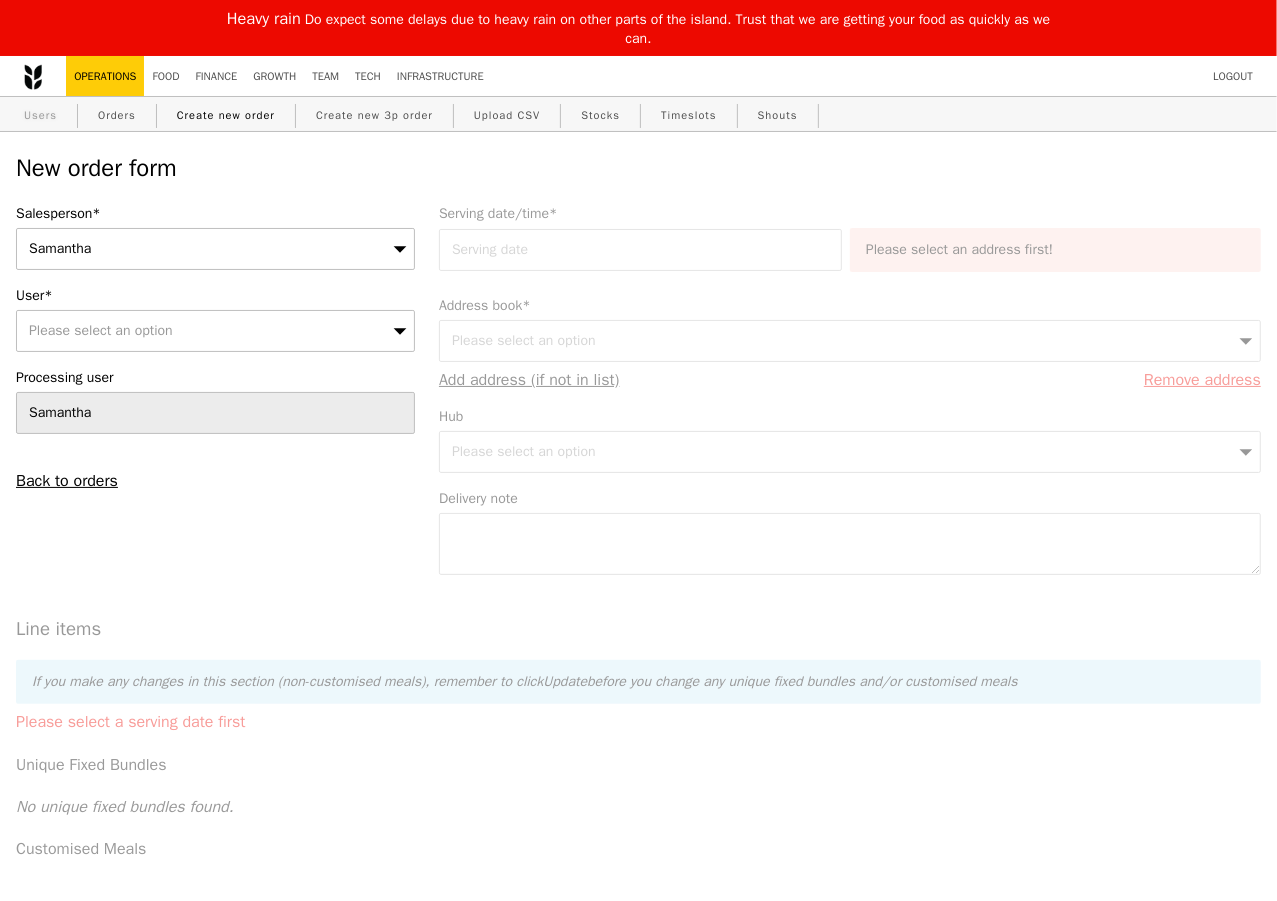 click on "Users" at bounding box center (40, 115) 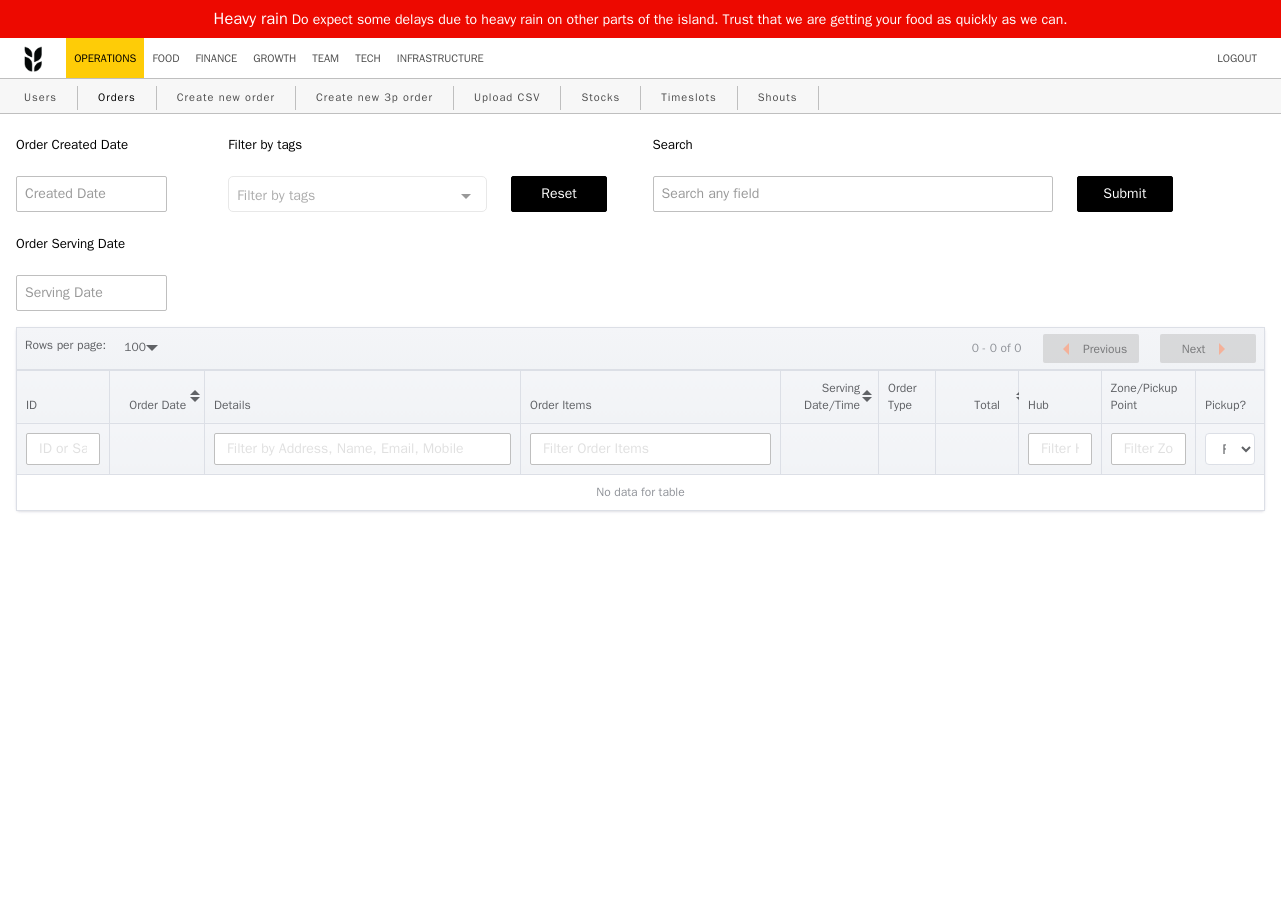 select on "100" 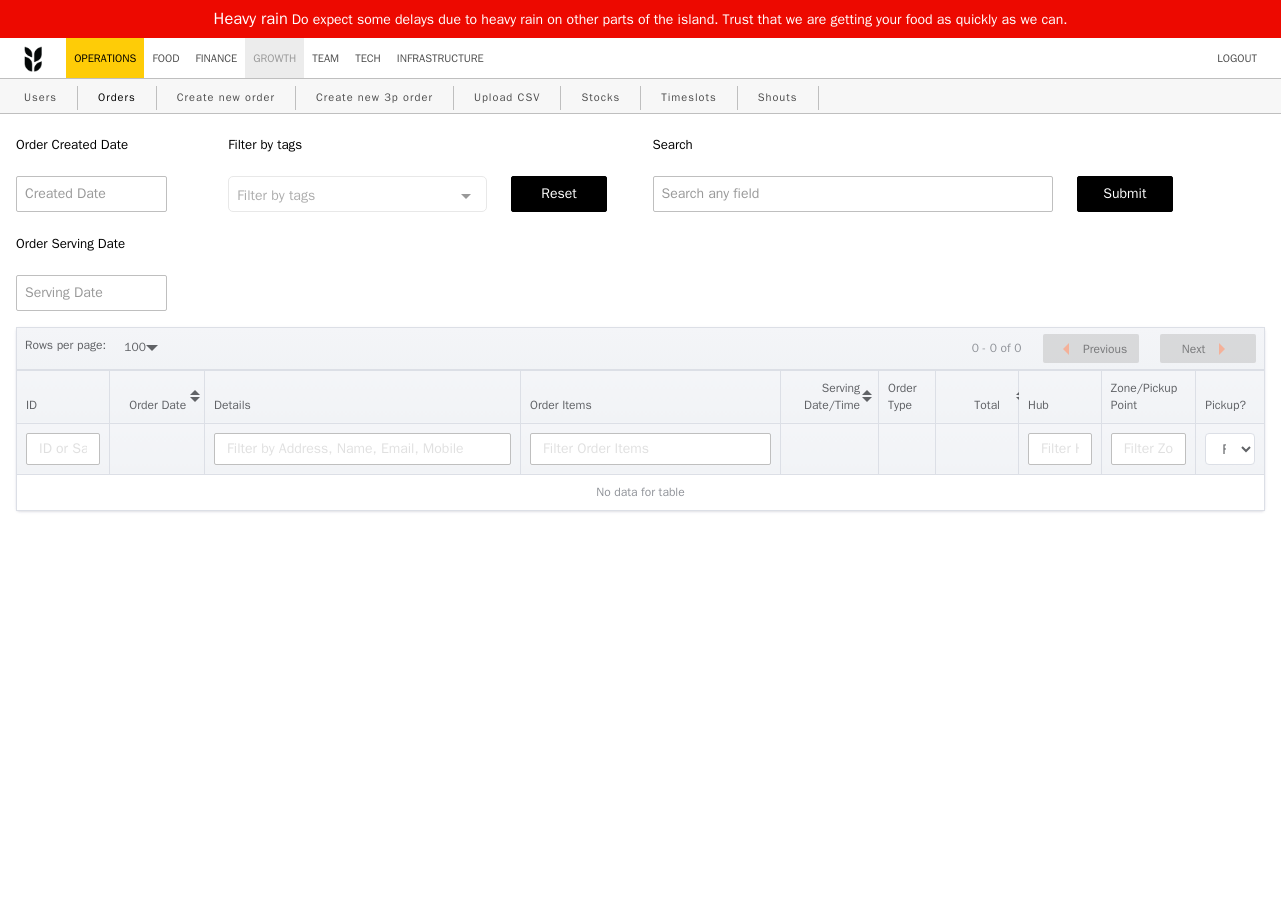 scroll, scrollTop: 0, scrollLeft: 0, axis: both 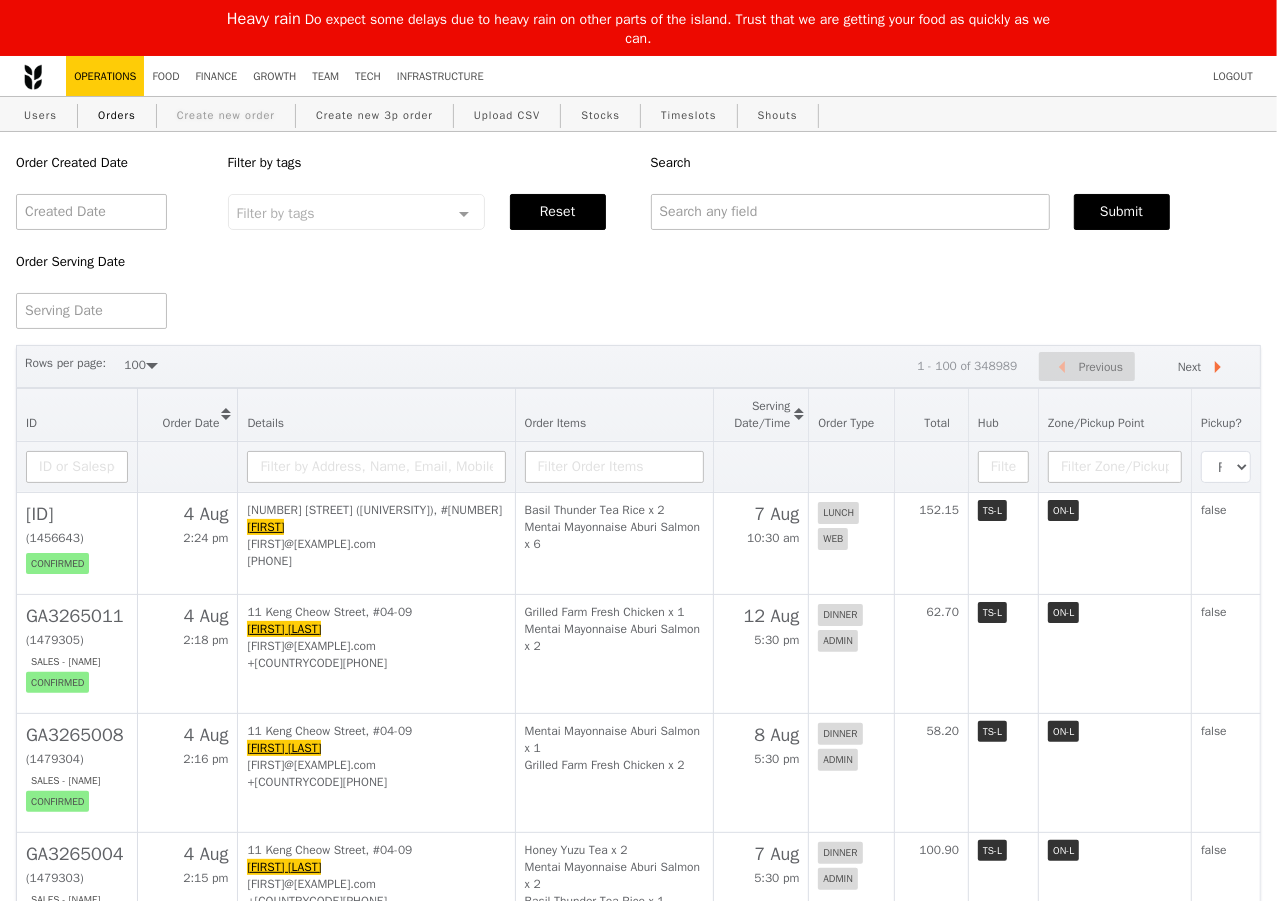 click on "Create new order" at bounding box center [226, 115] 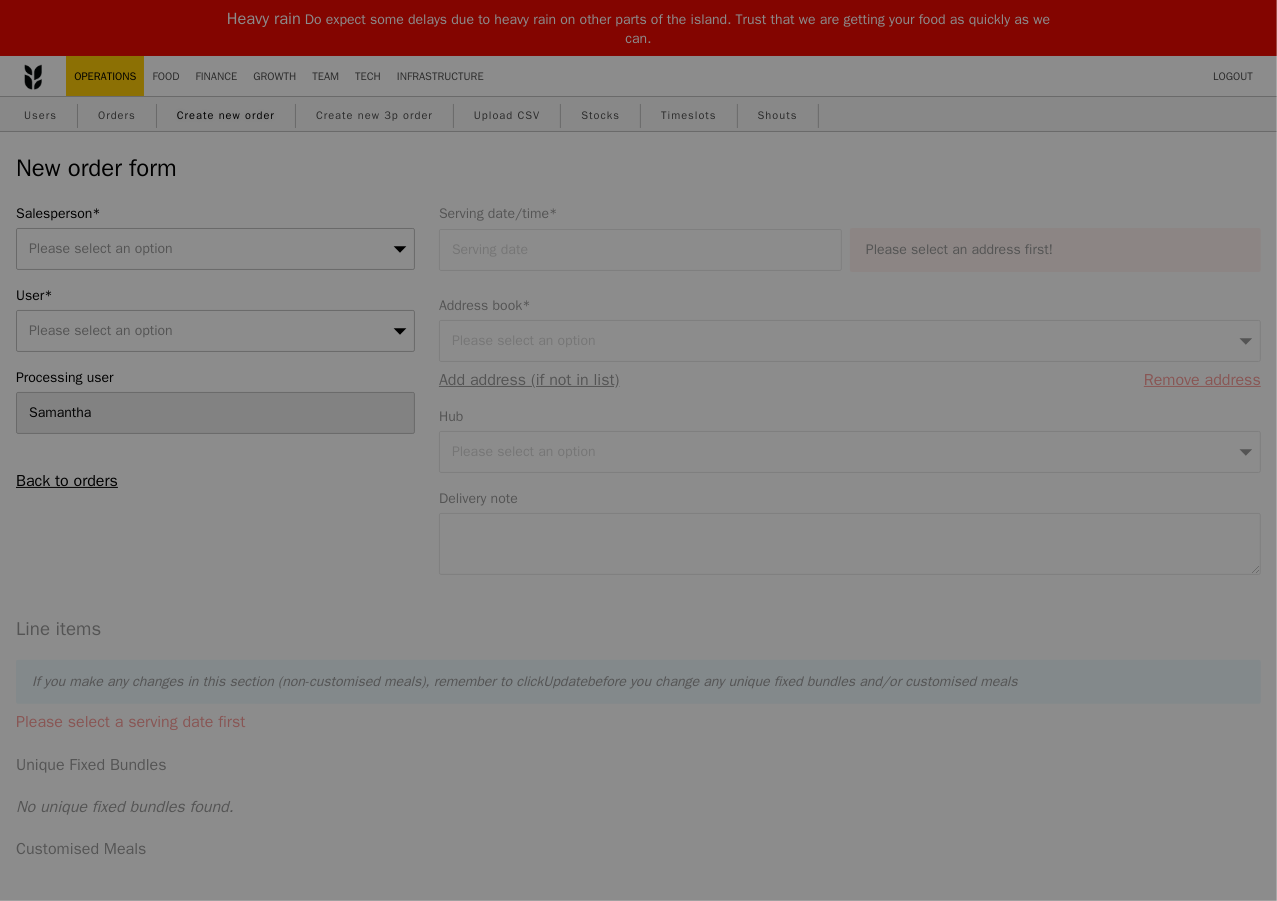type on "Confirm" 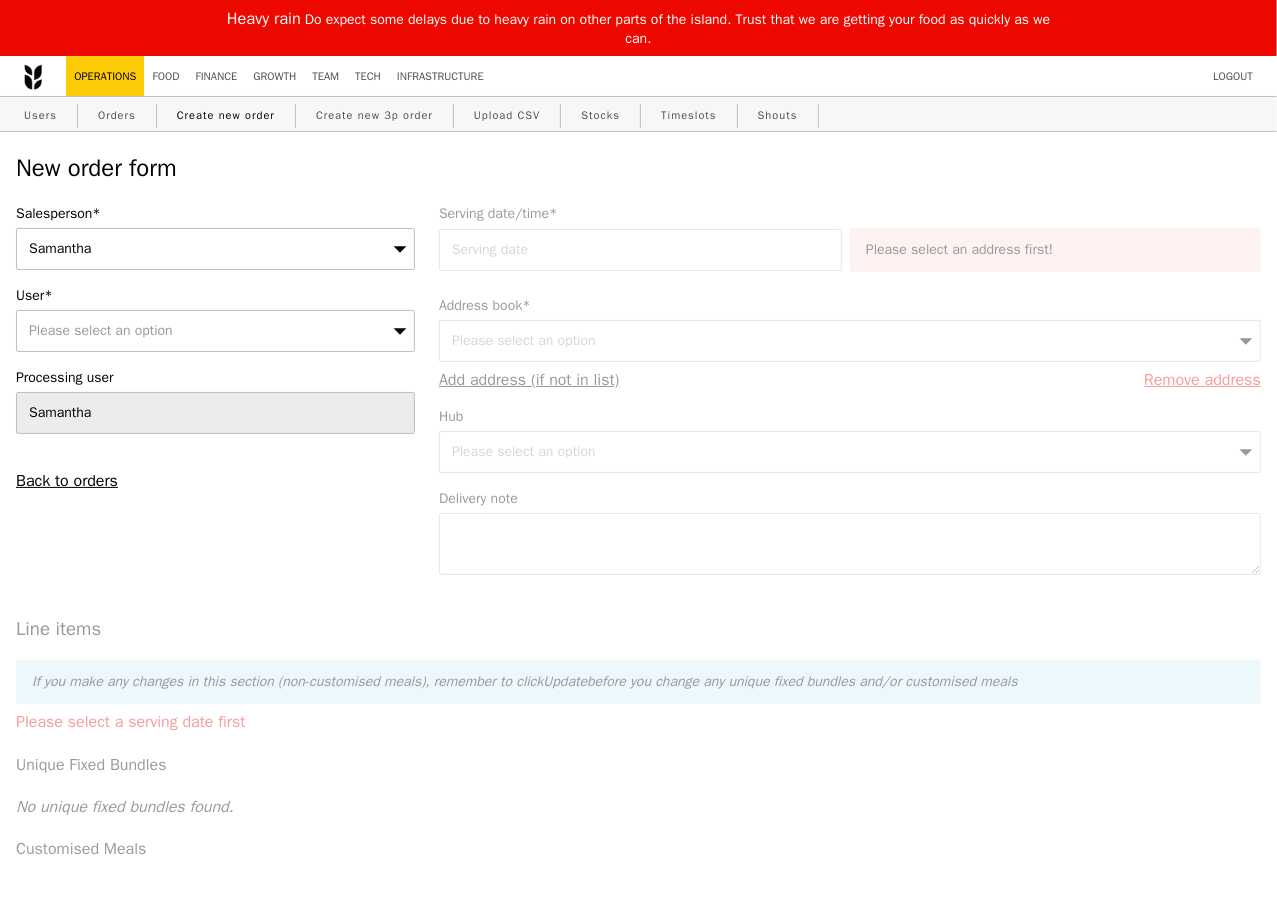 click on "Please select an option" at bounding box center (215, 331) 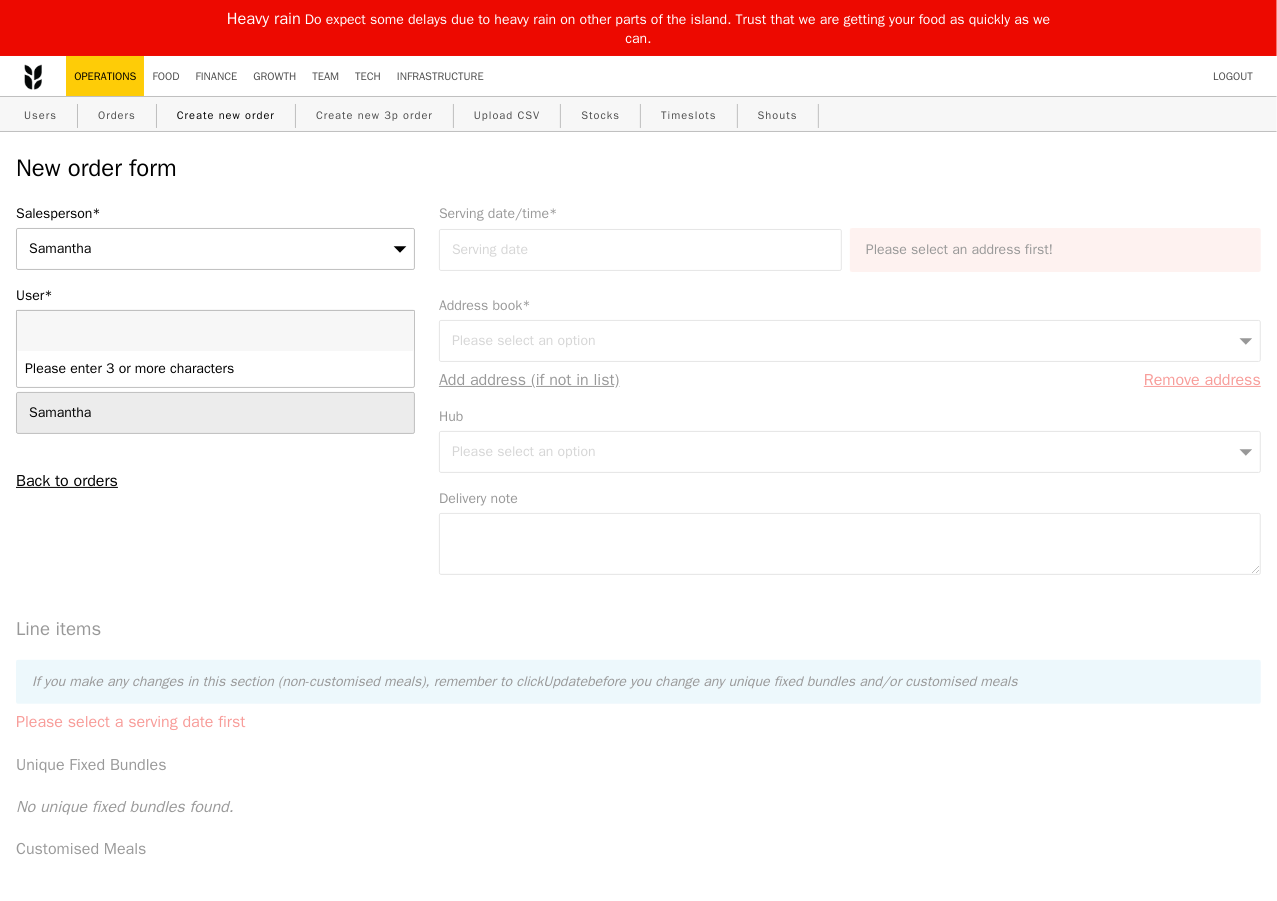 type on "gapyne@coca-cola.com" 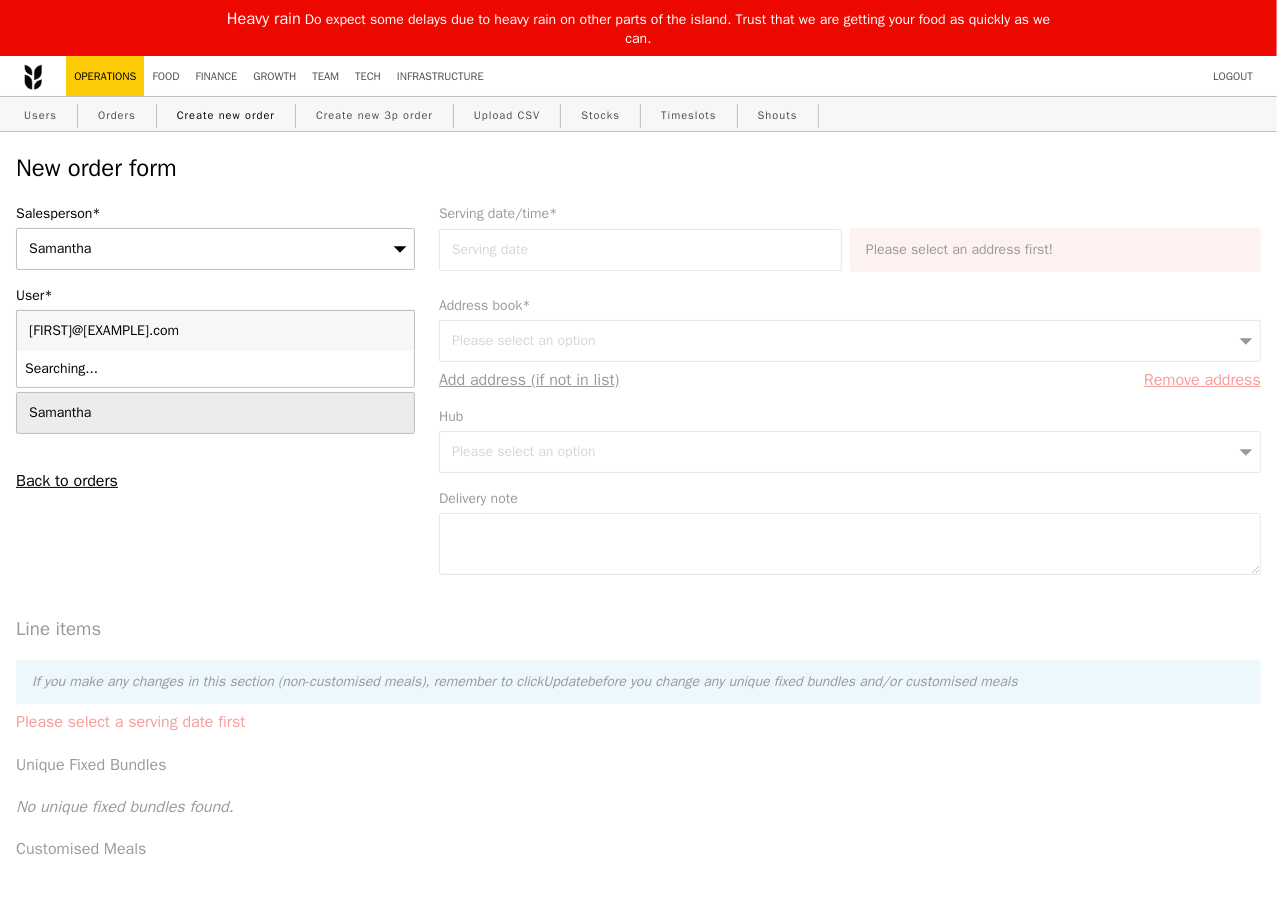type on "Confirm" 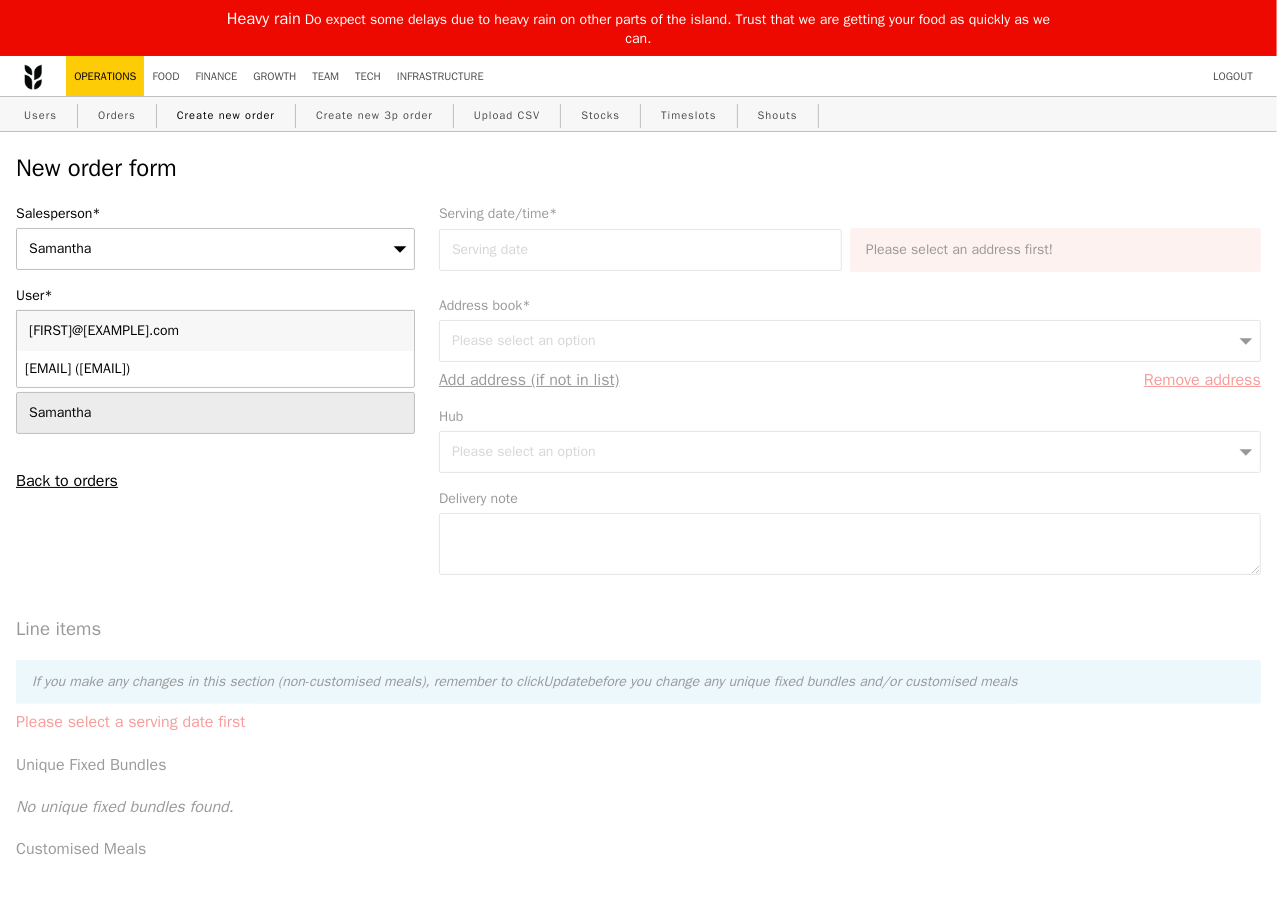 type on "gapyne@coca-cola.com" 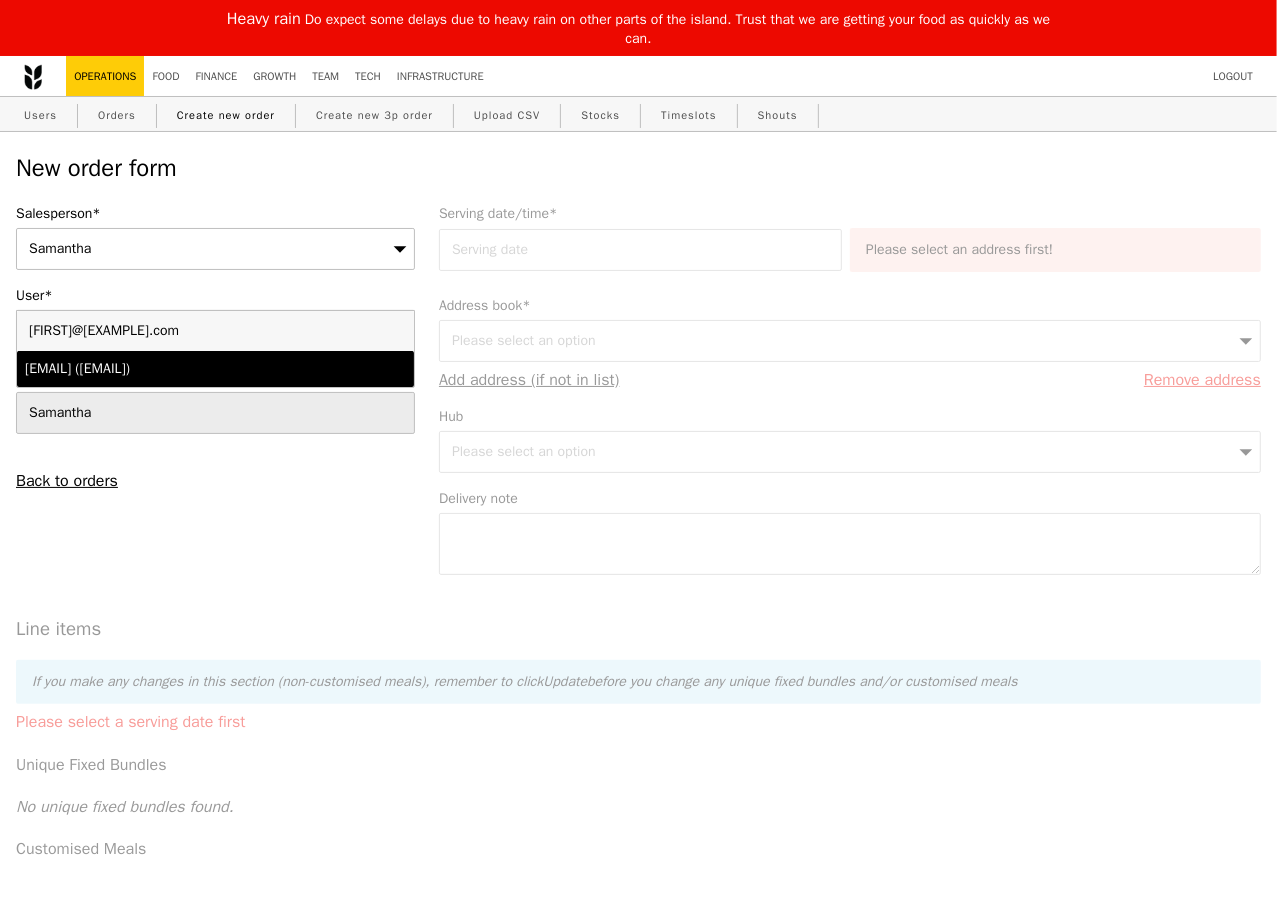 click on "samantha@grain.com.sg (gapyne@coca-cola.com)" at bounding box center [168, 369] 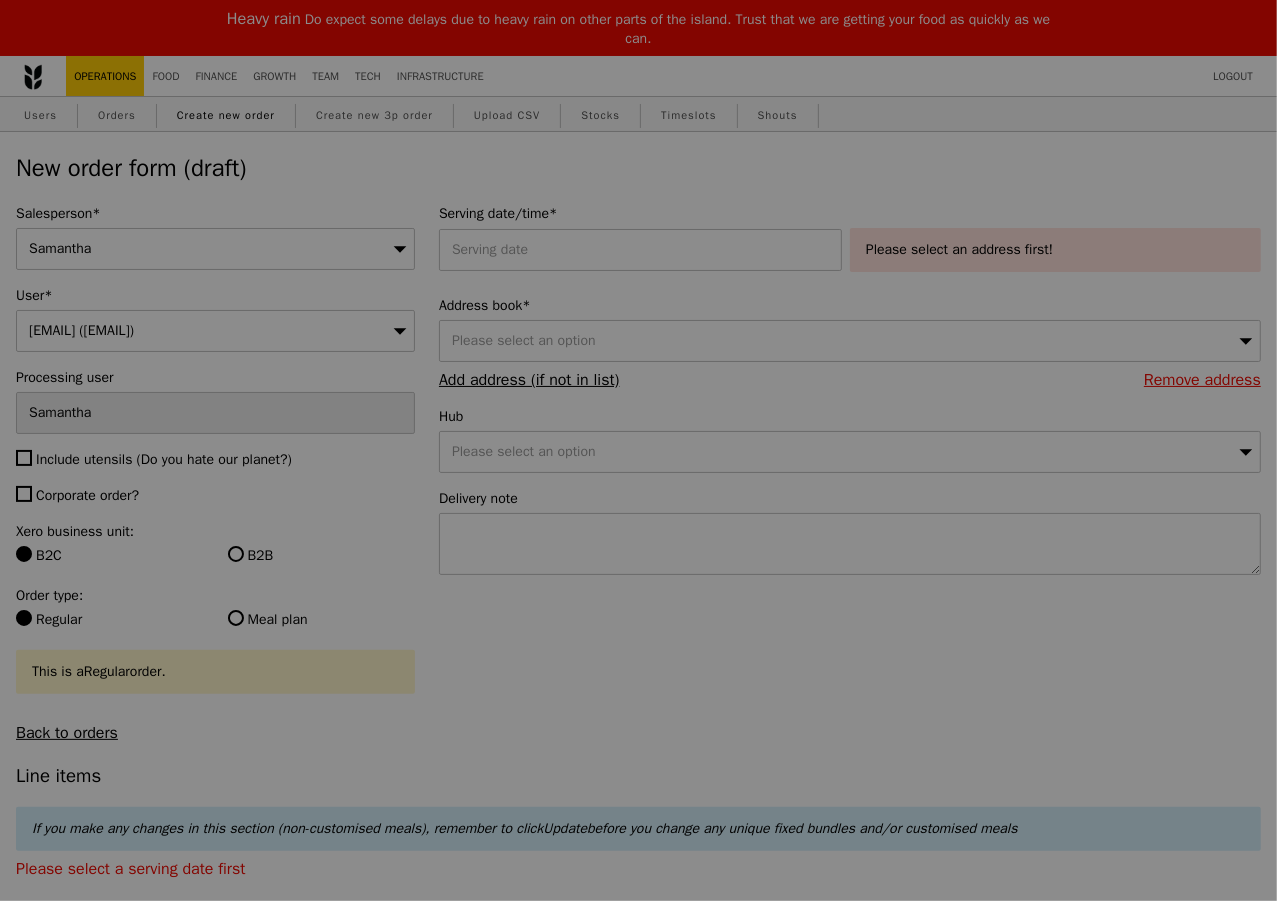type on "Confirm" 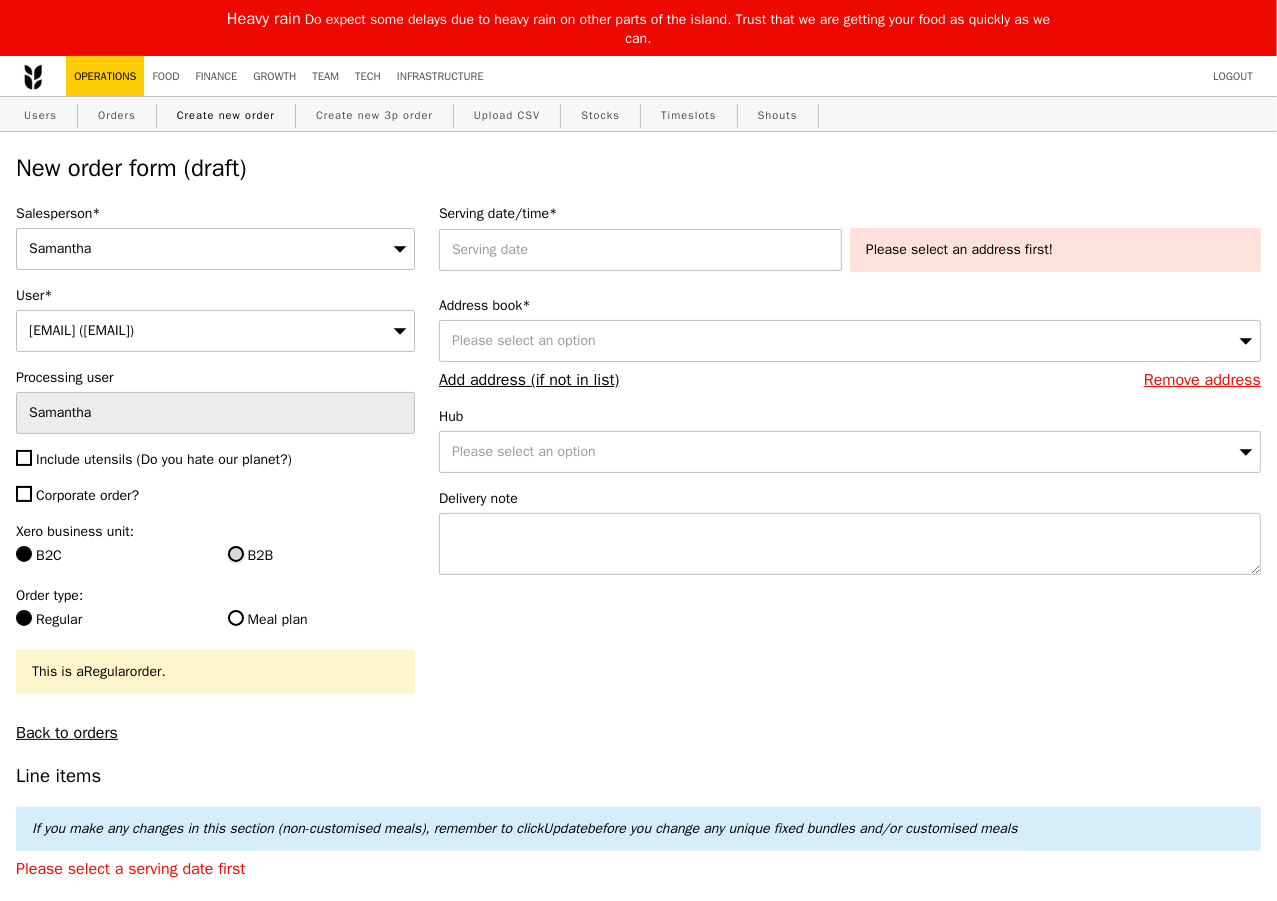 click on "B2B" at bounding box center (236, 554) 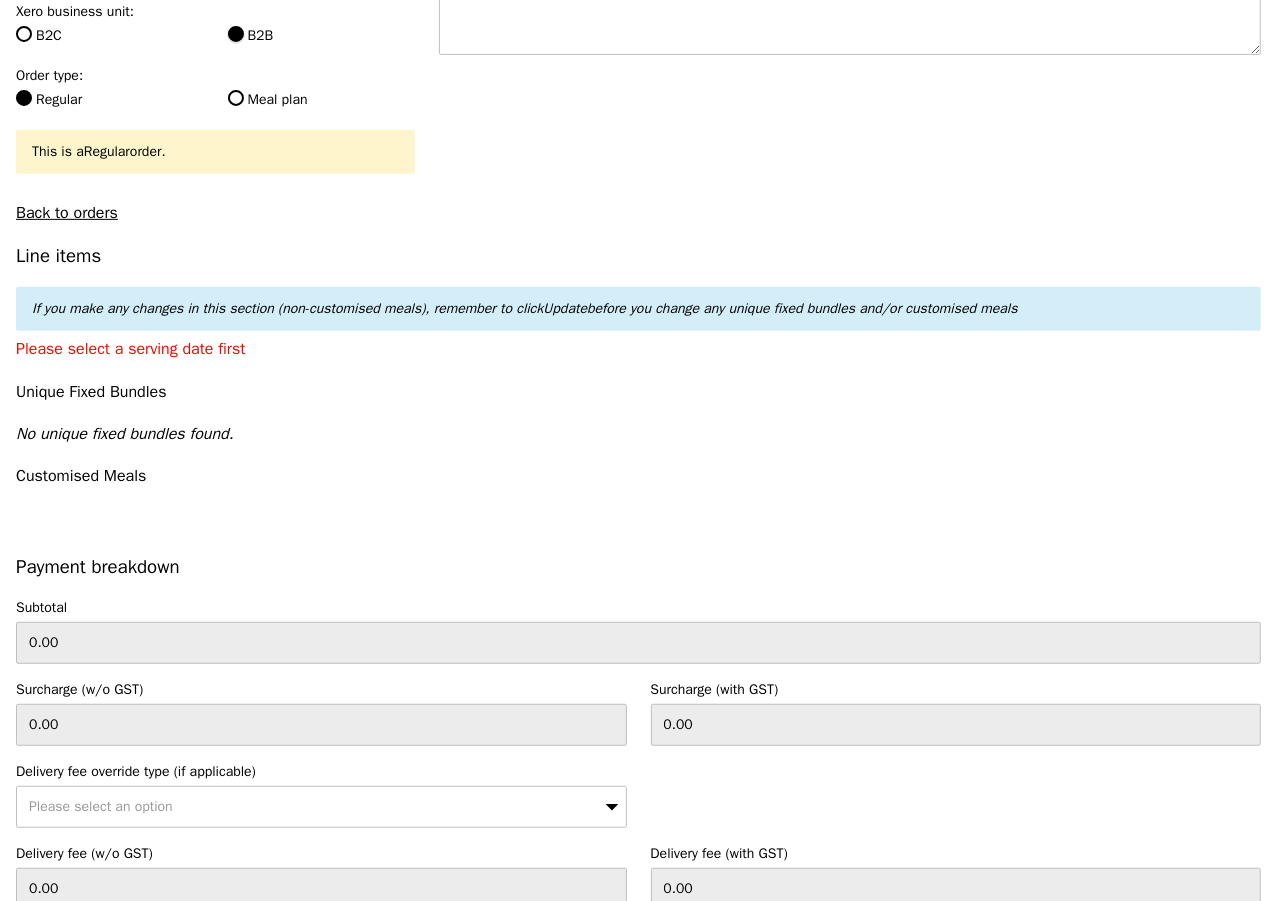 scroll, scrollTop: 523, scrollLeft: 0, axis: vertical 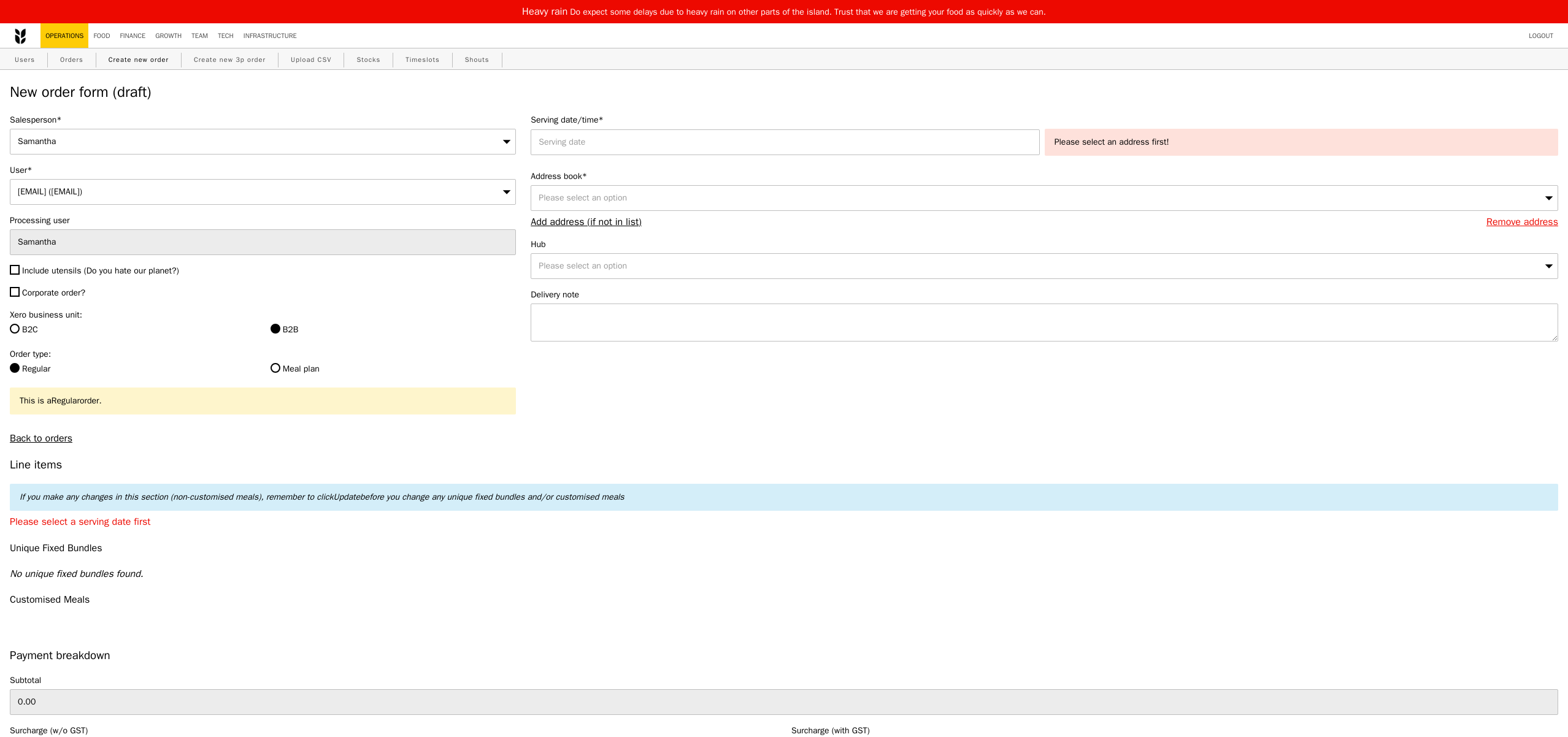 click on "samantha@grain.com.sg (gapyne@coca-cola.com)" at bounding box center (263, 192) 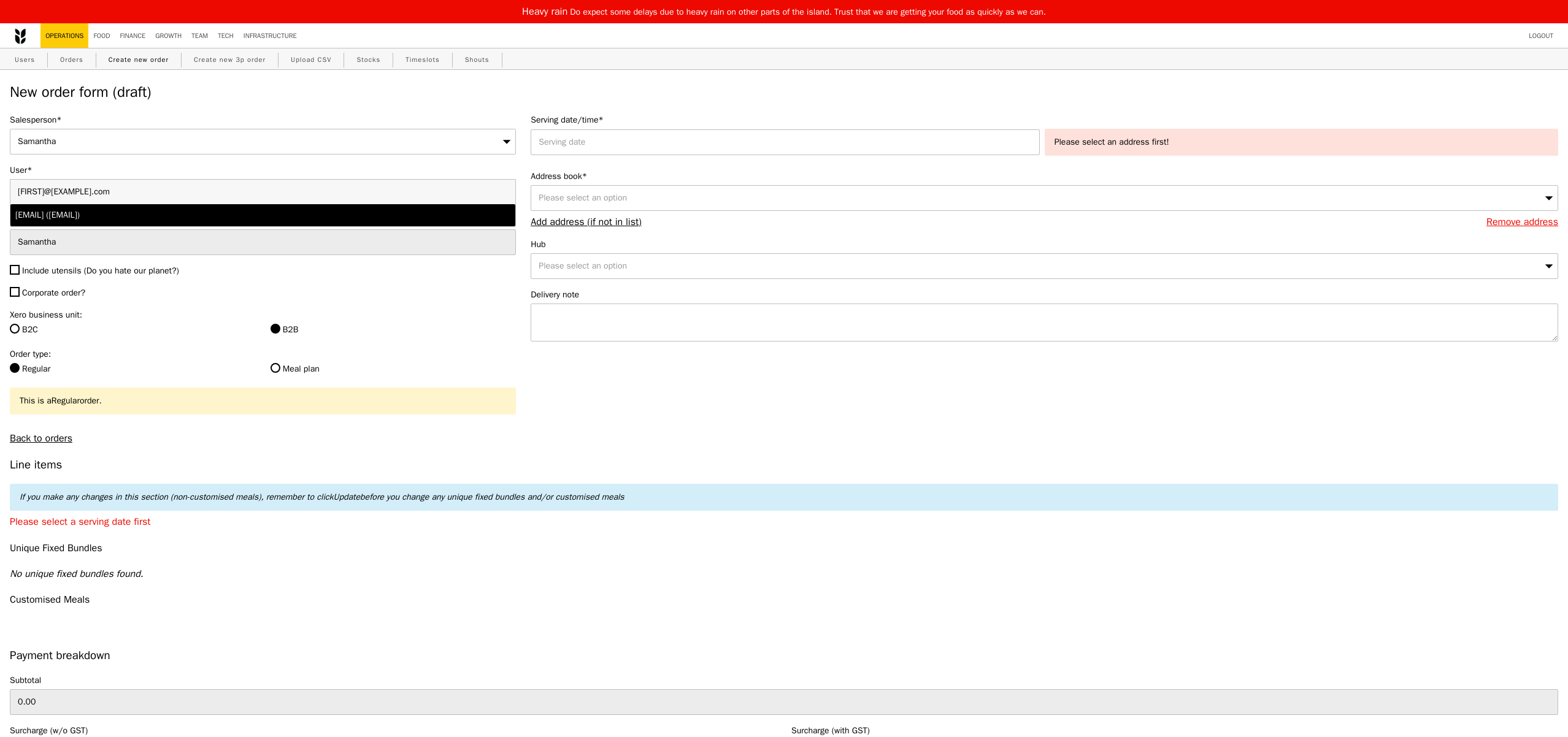click on "samantha@grain.com.sg (gapyne@coca-cola.com)" at bounding box center [263, 215] 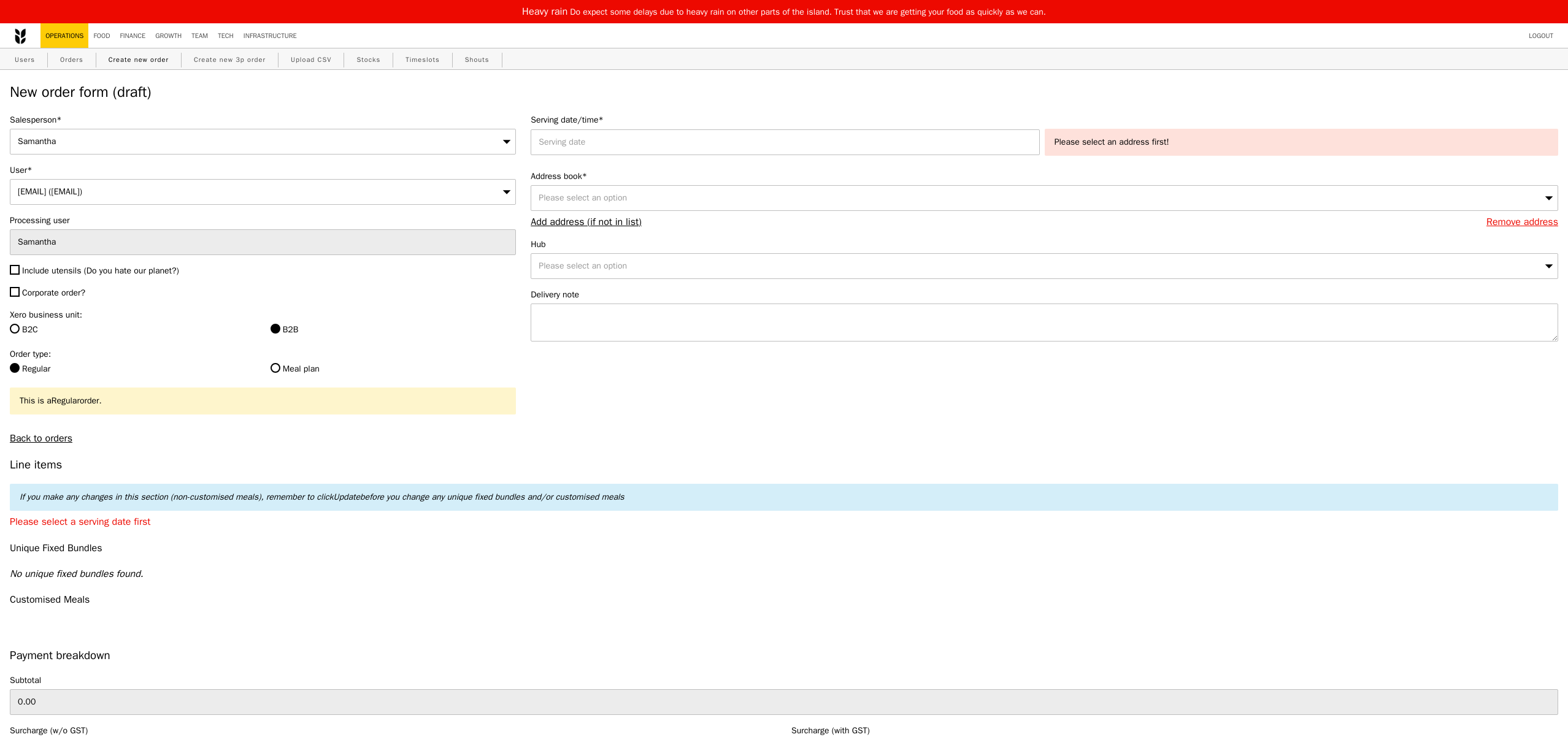 type on "Confirm" 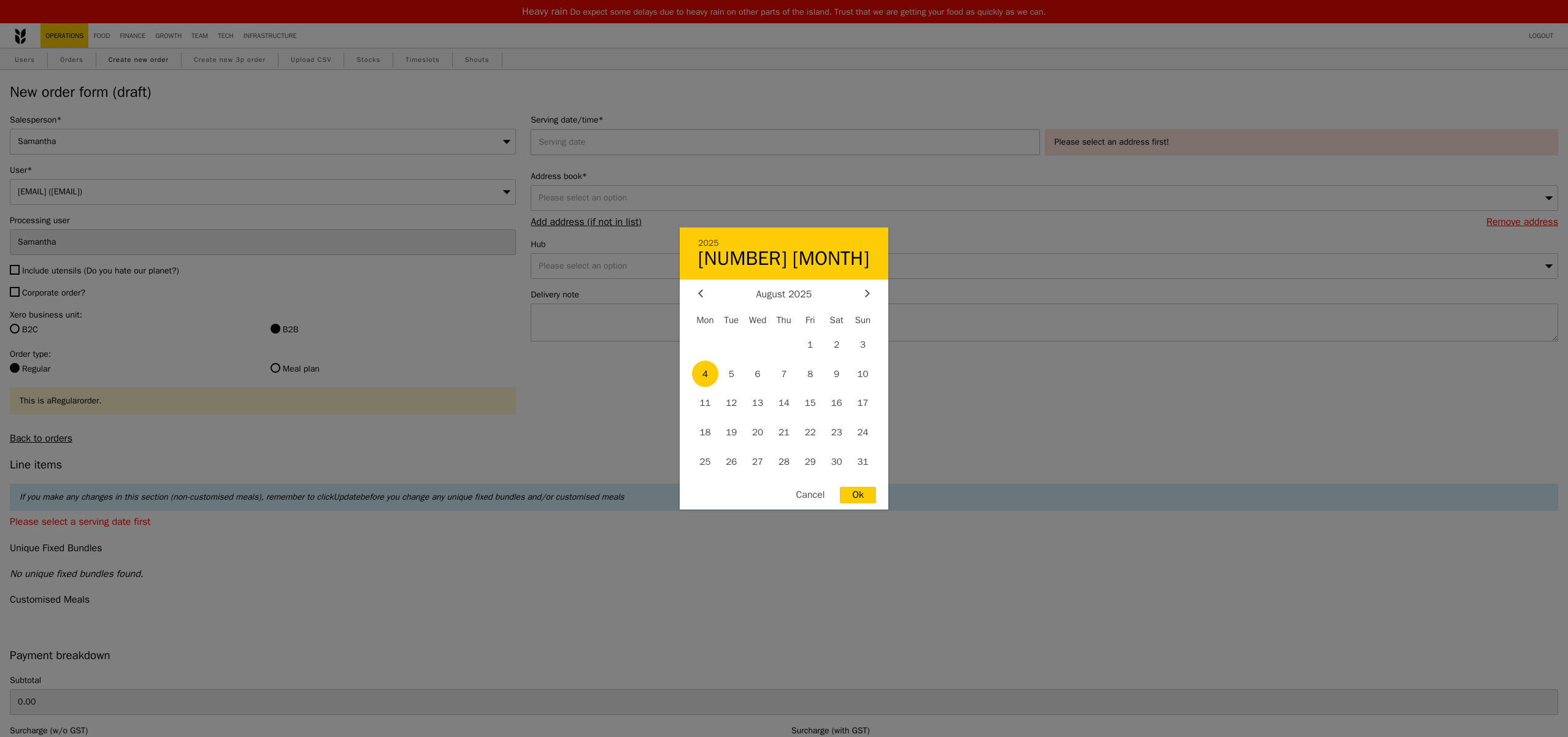 click on "2025   4 August         August 2025     Mon Tue Wed Thu Fri Sat Sun   1 2 3 4 5 6 7 8 9 10 11 12 13 14 15 16 17 18 19 20 21 22 23 24 25 26 27 28 29 30 31     Cancel   Ok" at bounding box center [787, 142] 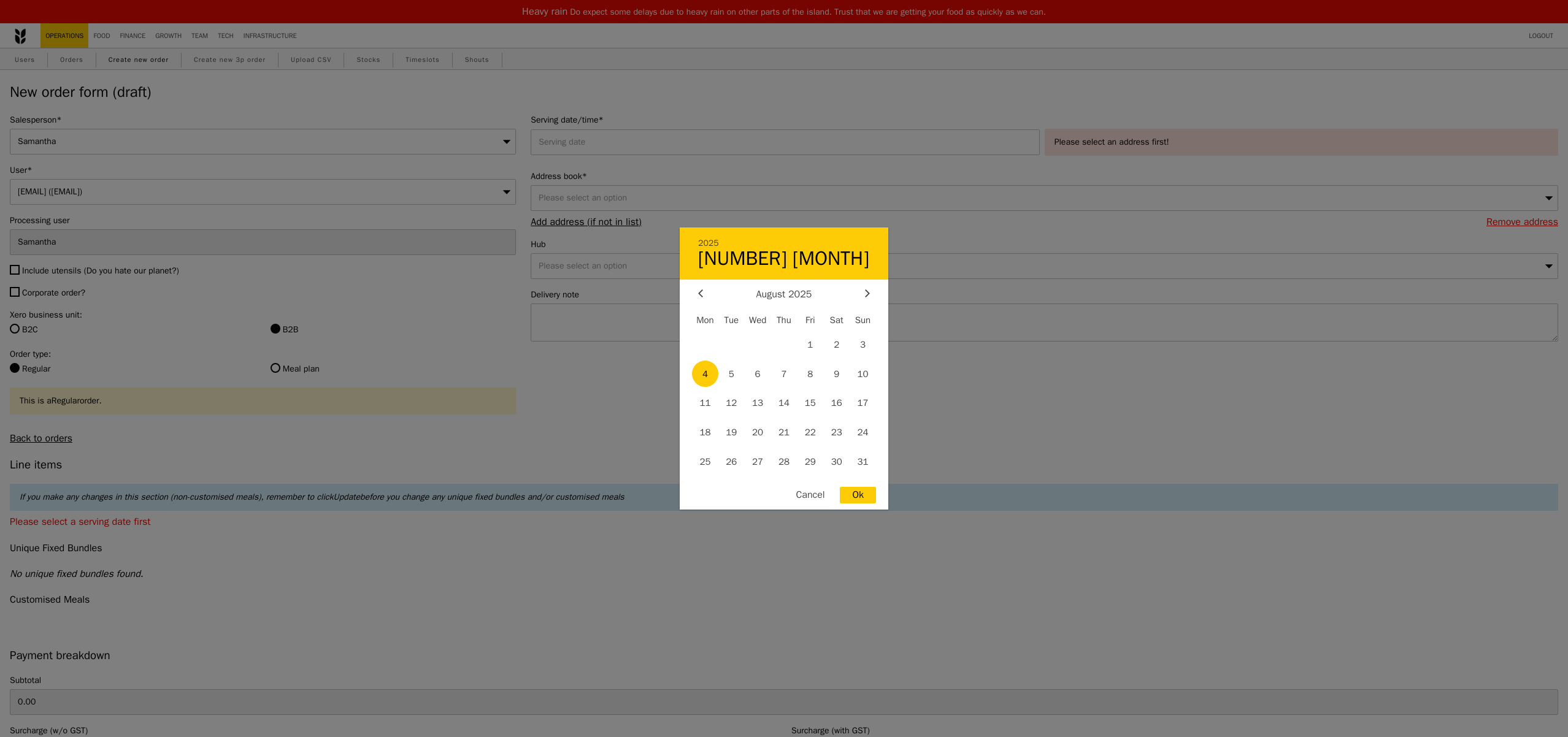 click at bounding box center (784, 368) 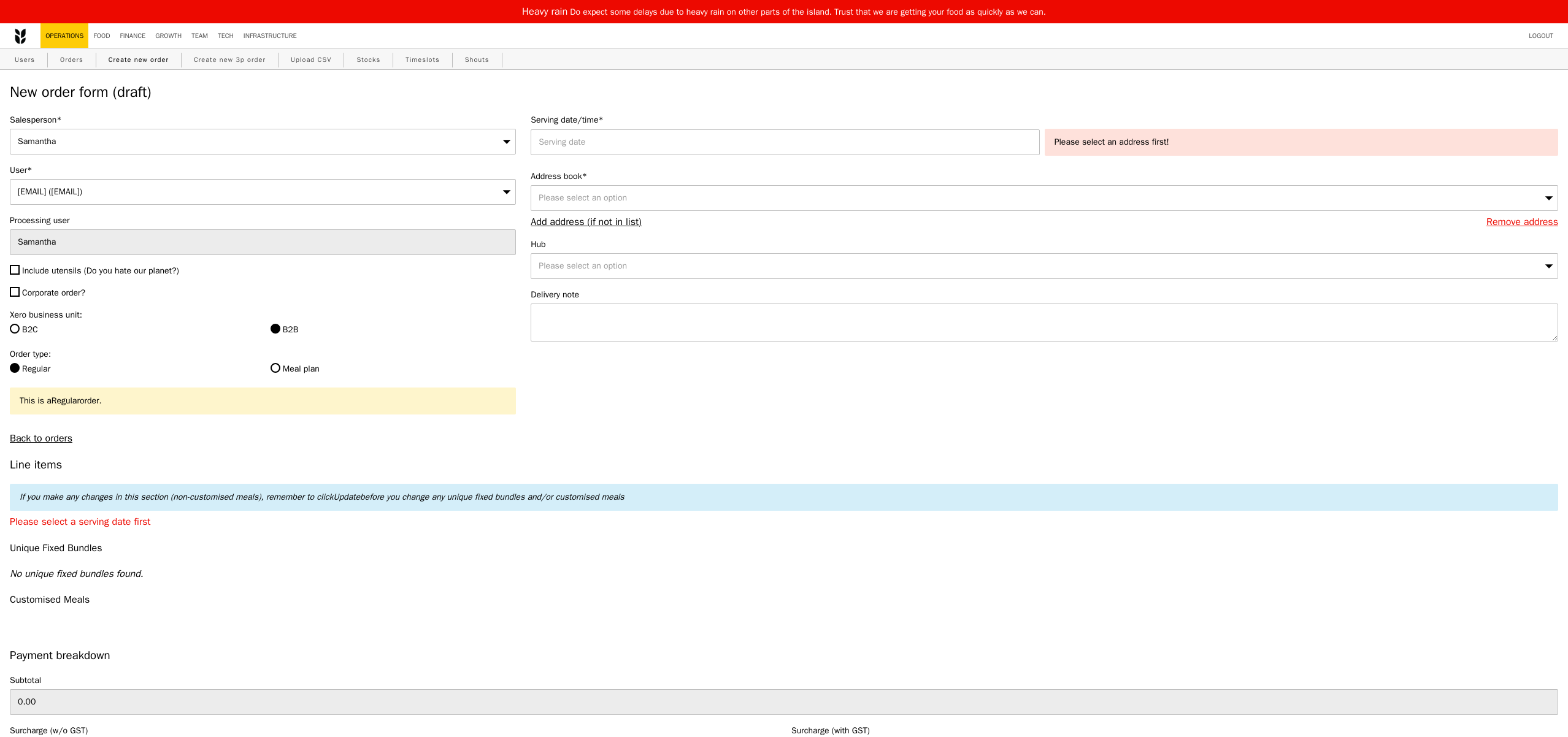 click on "samantha@grain.com.sg (gapyne@coca-cola.com)" at bounding box center (50, 191) 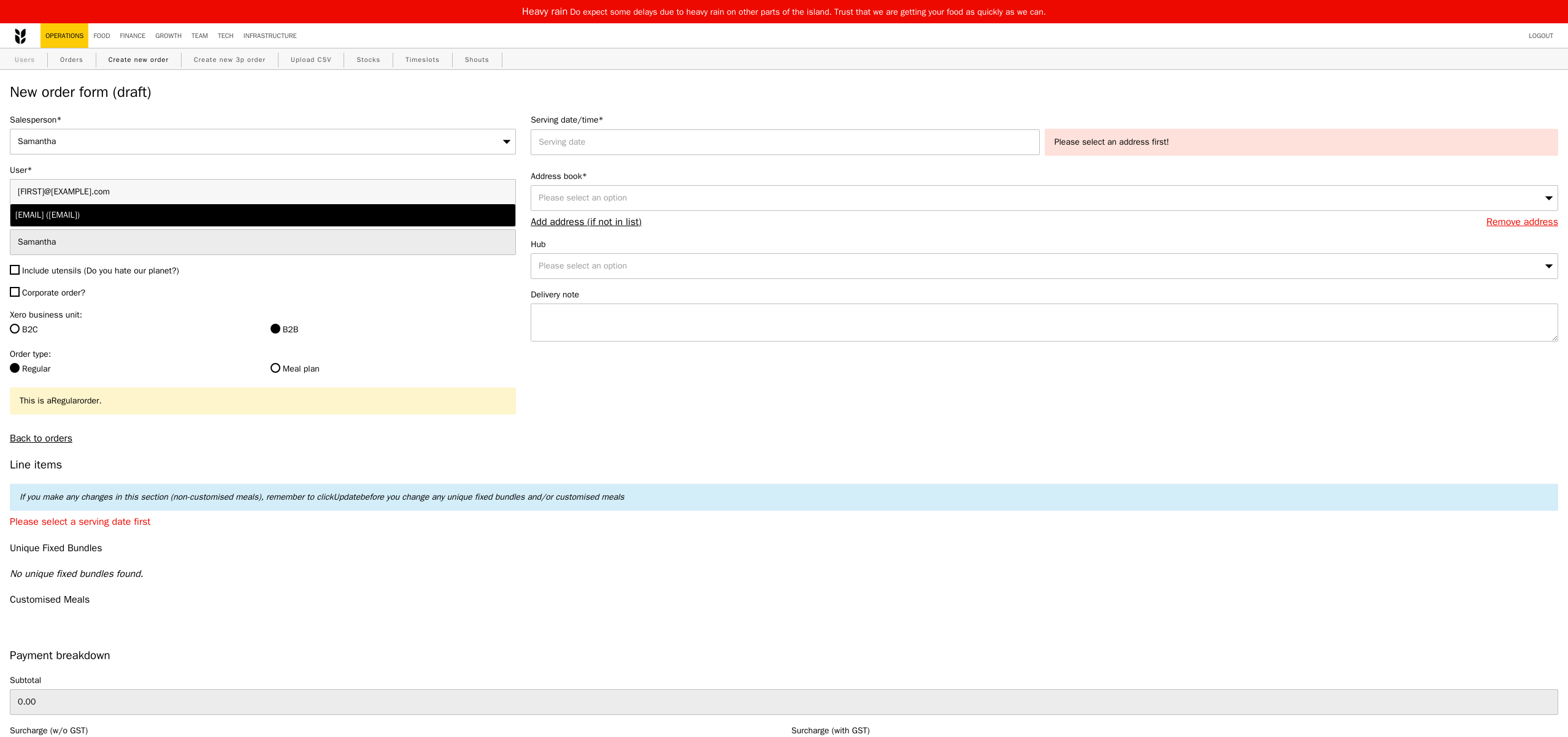 click on "Users" at bounding box center [25, 59] 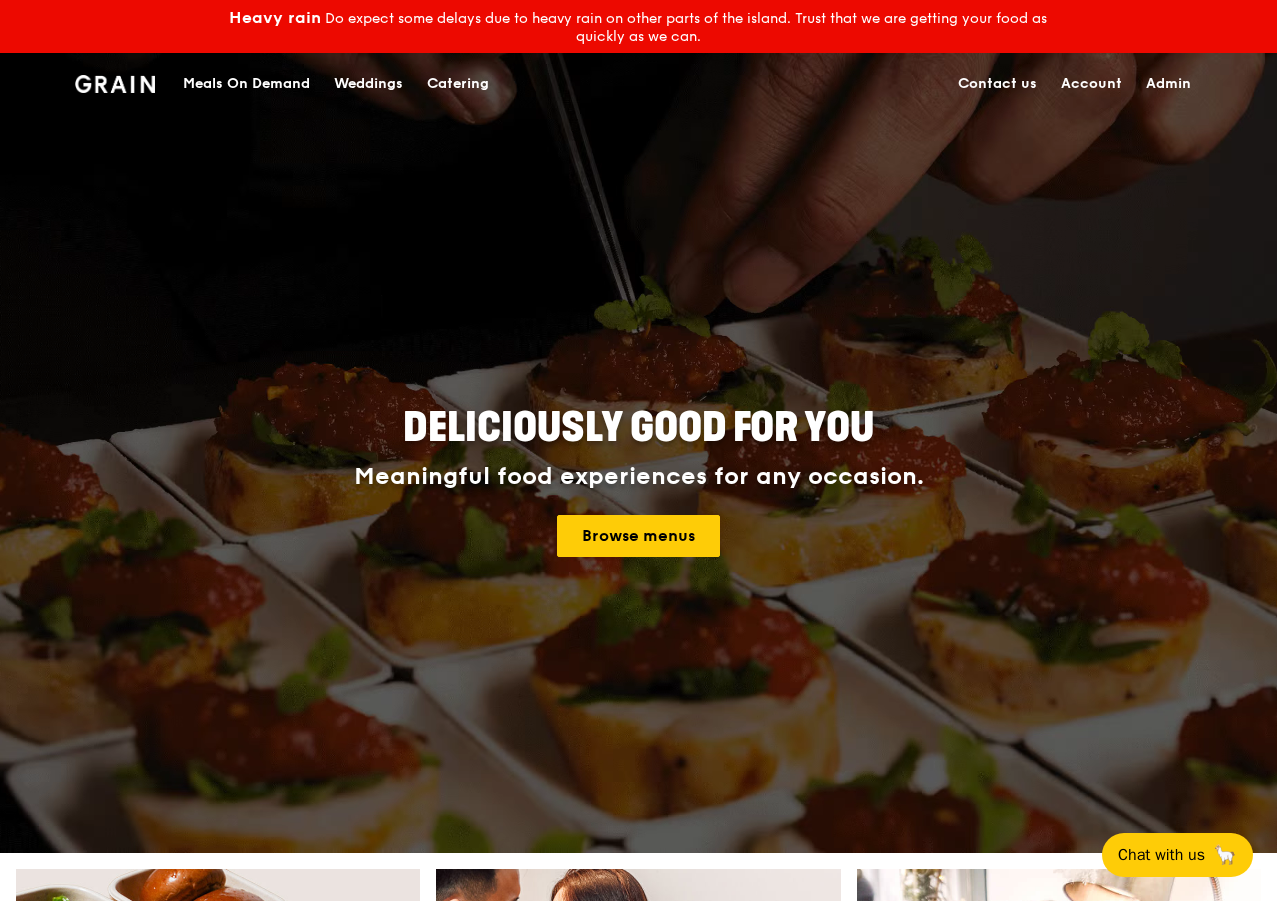scroll, scrollTop: 0, scrollLeft: 0, axis: both 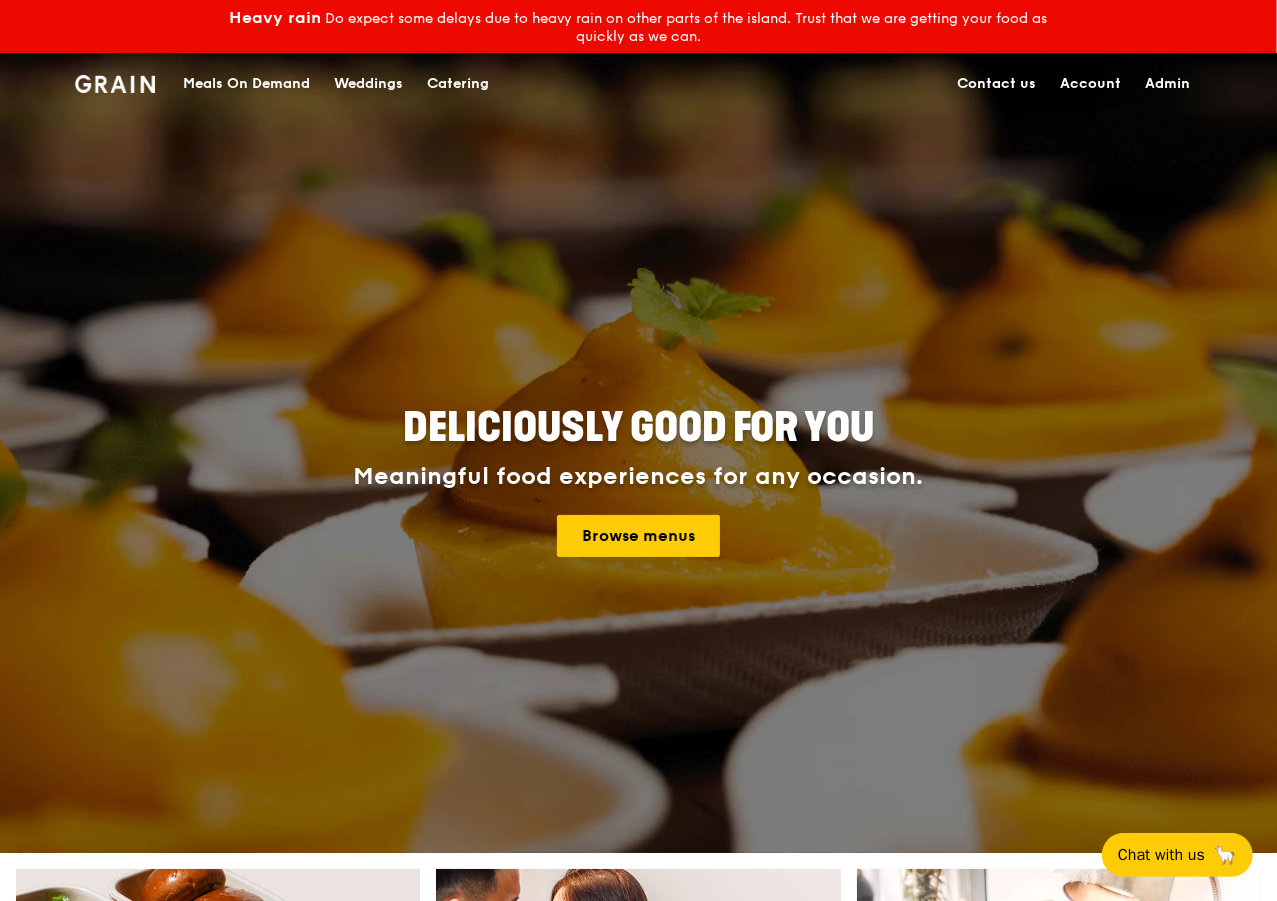 click on "Meals On Demand" at bounding box center [246, 84] 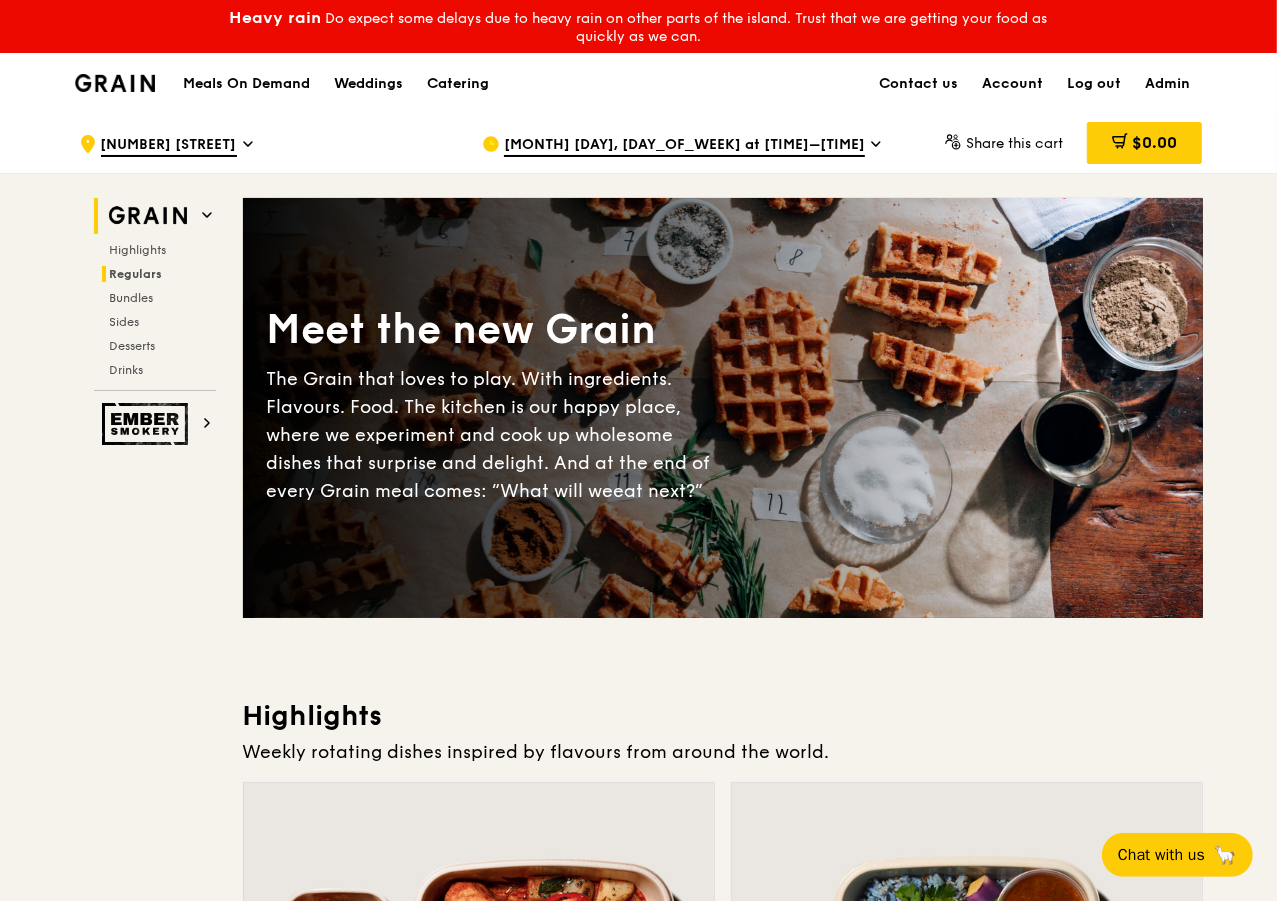 click on "Regulars" at bounding box center (136, 274) 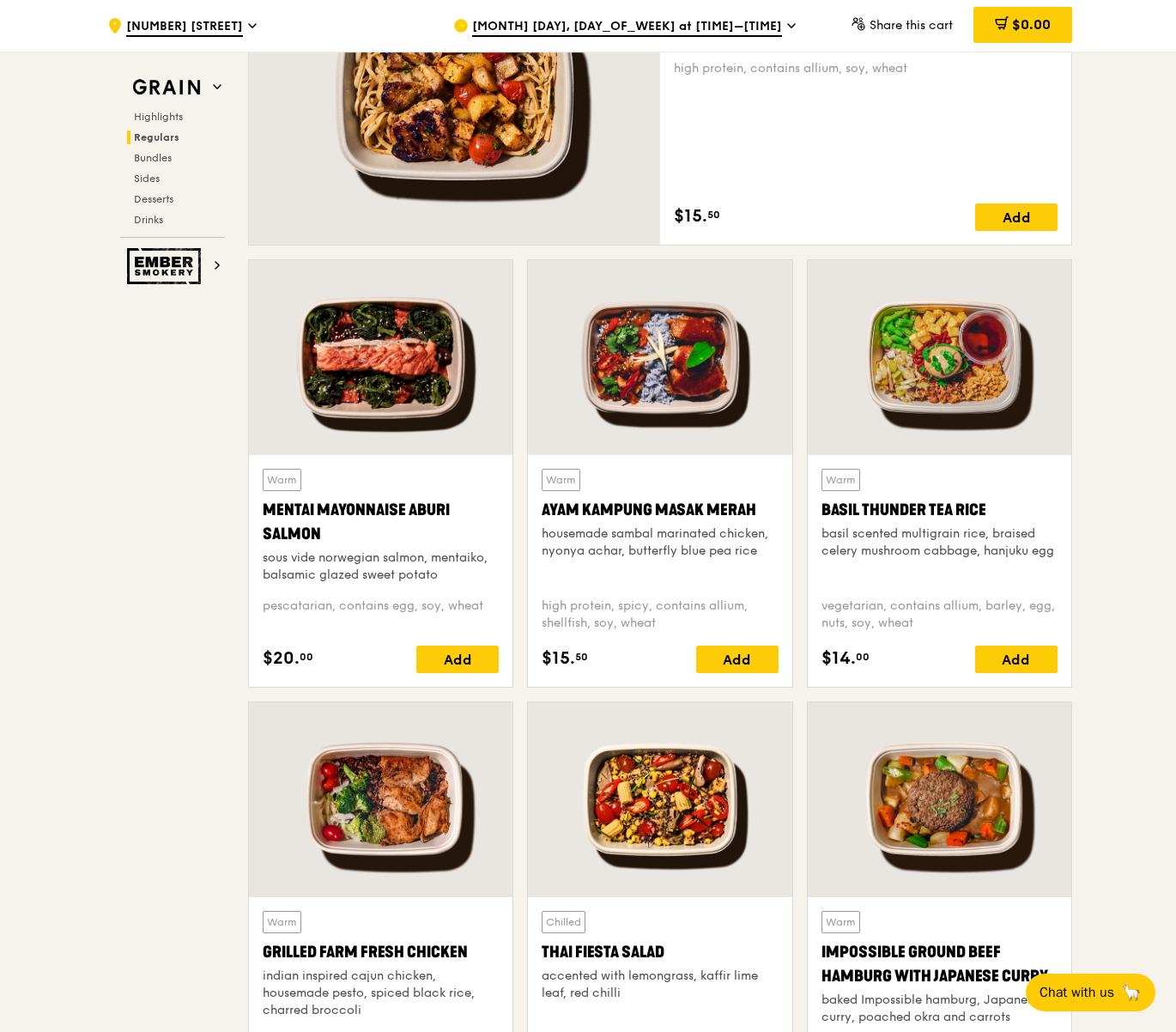 scroll, scrollTop: 0, scrollLeft: 0, axis: both 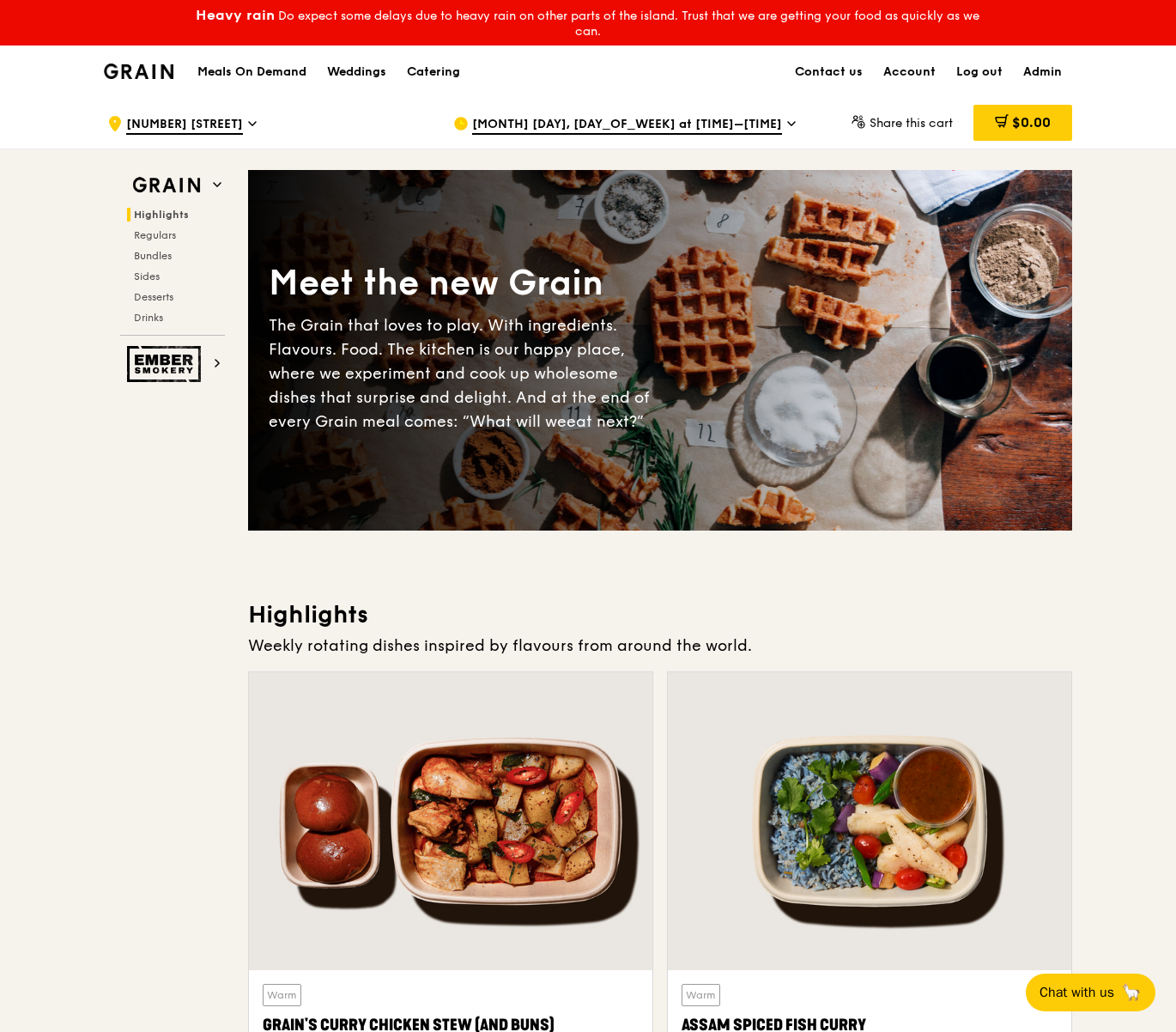click on "Aug 7, Thu at 12:30PM–1:30PM" at bounding box center (627, 125) 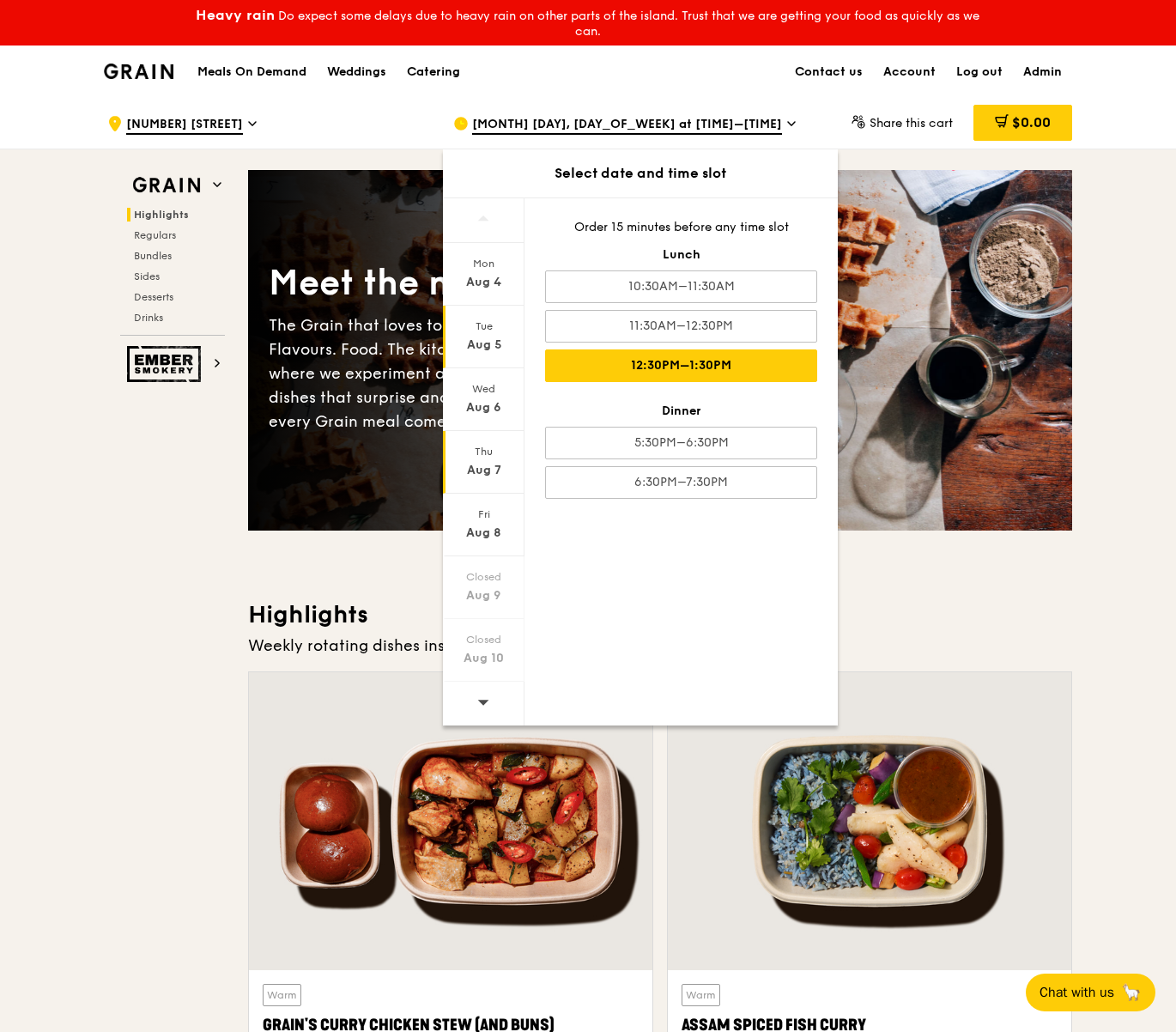 click on "Aug 5" at bounding box center [483, 345] 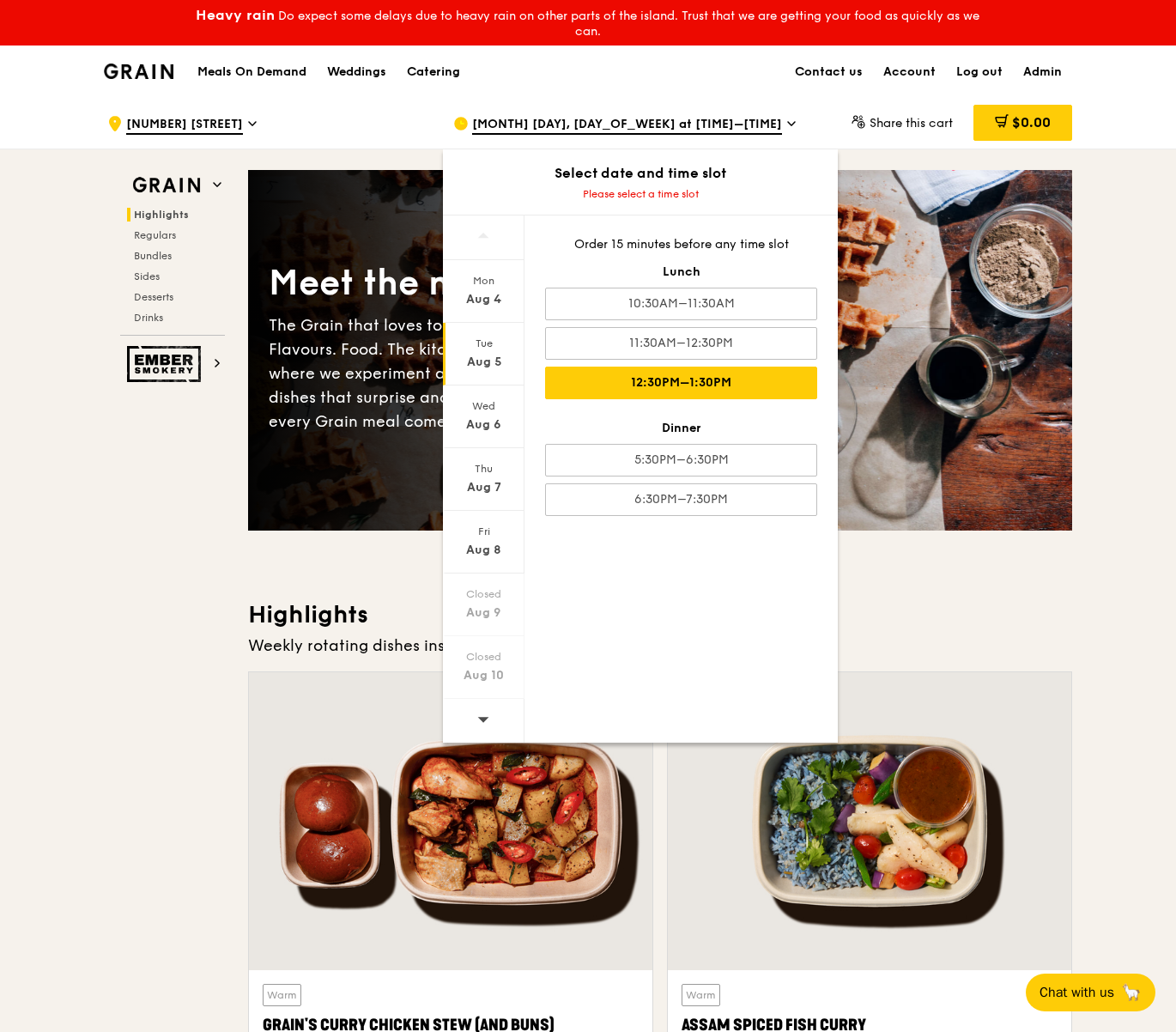 click on "12:30PM–1:30PM" at bounding box center [681, 383] 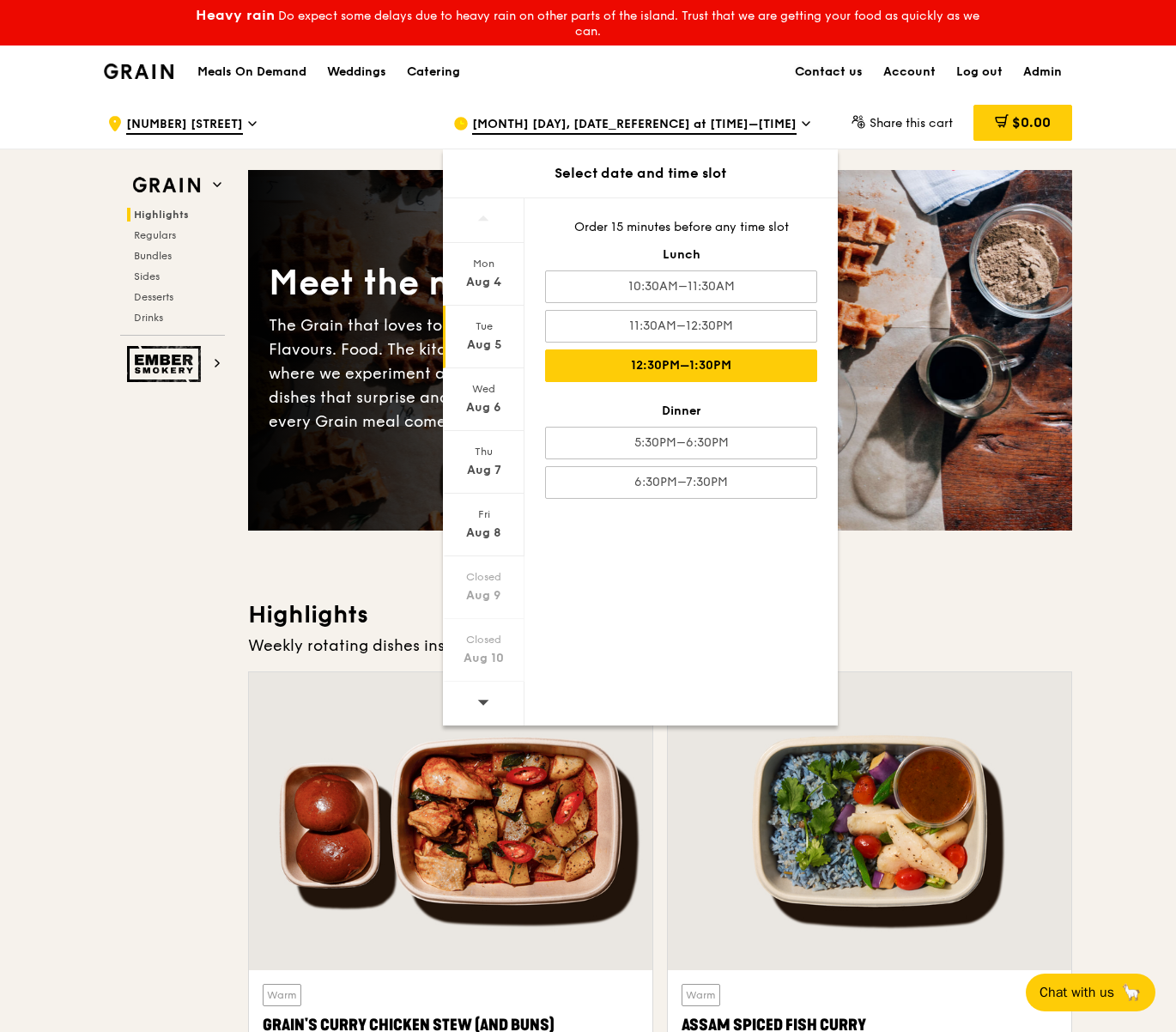click on "Contact us" at bounding box center (828, 72) 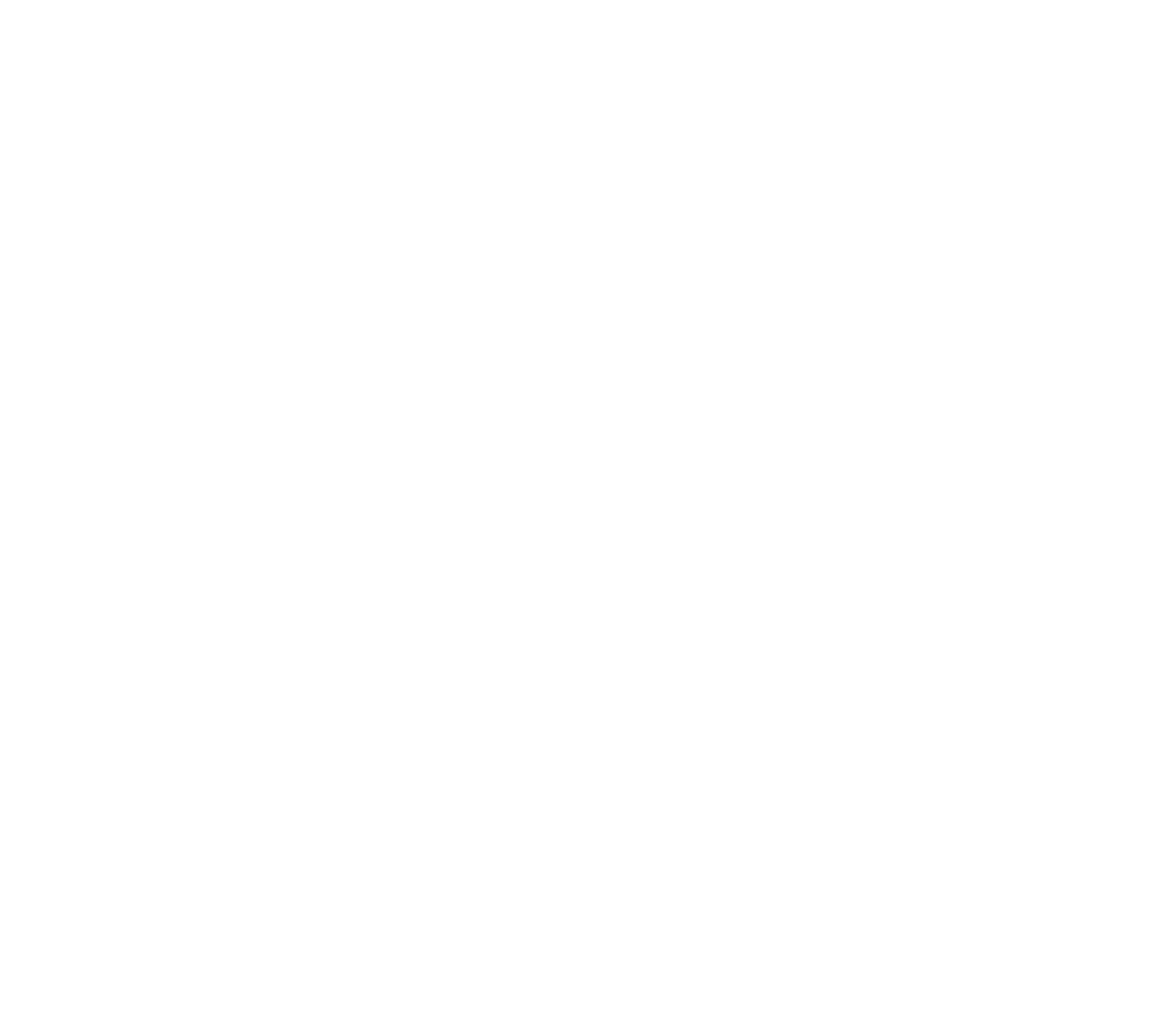 scroll, scrollTop: 0, scrollLeft: 0, axis: both 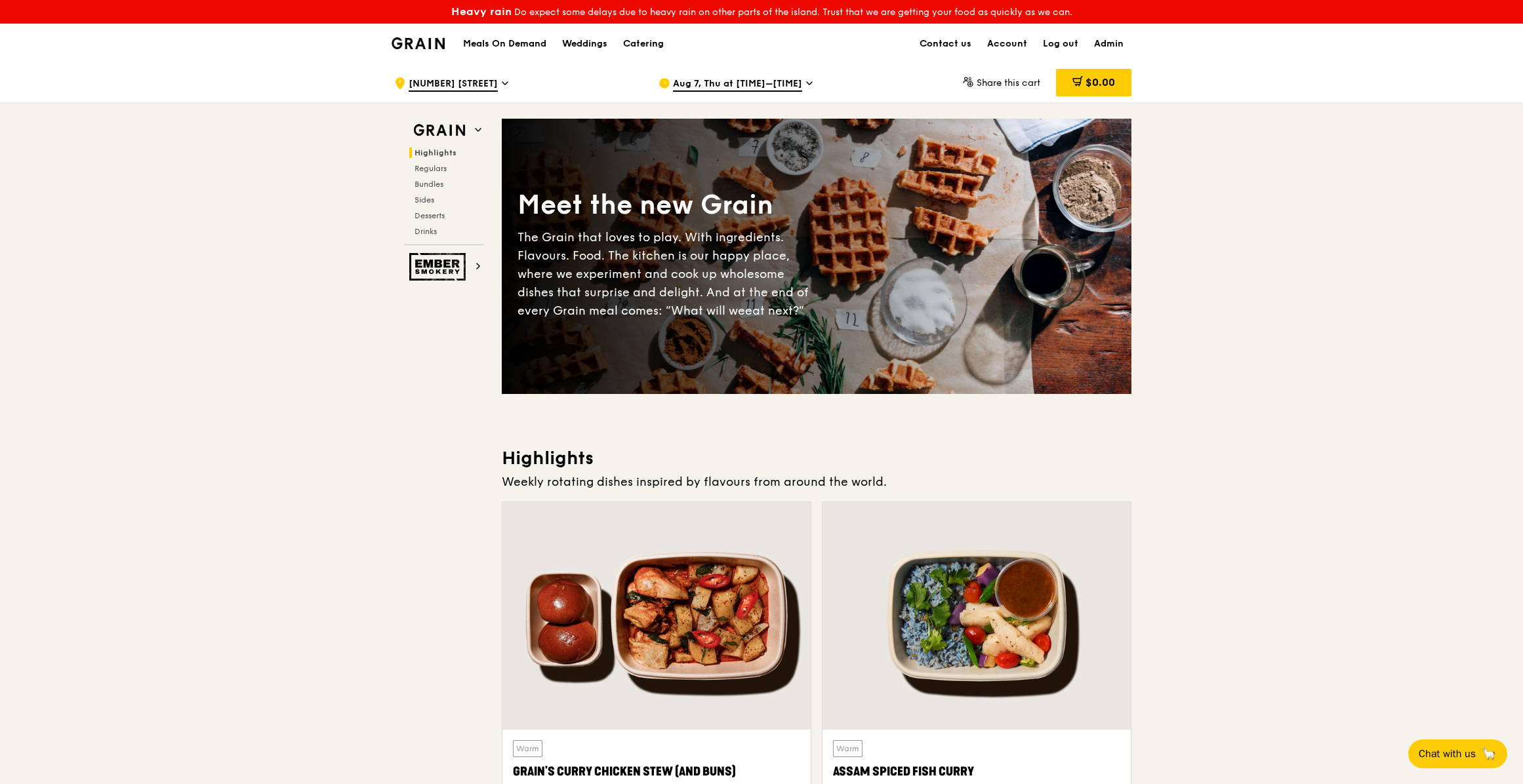 click on "Aug 7, Thu at [TIME]–[TIME]" at bounding box center (737, 85) 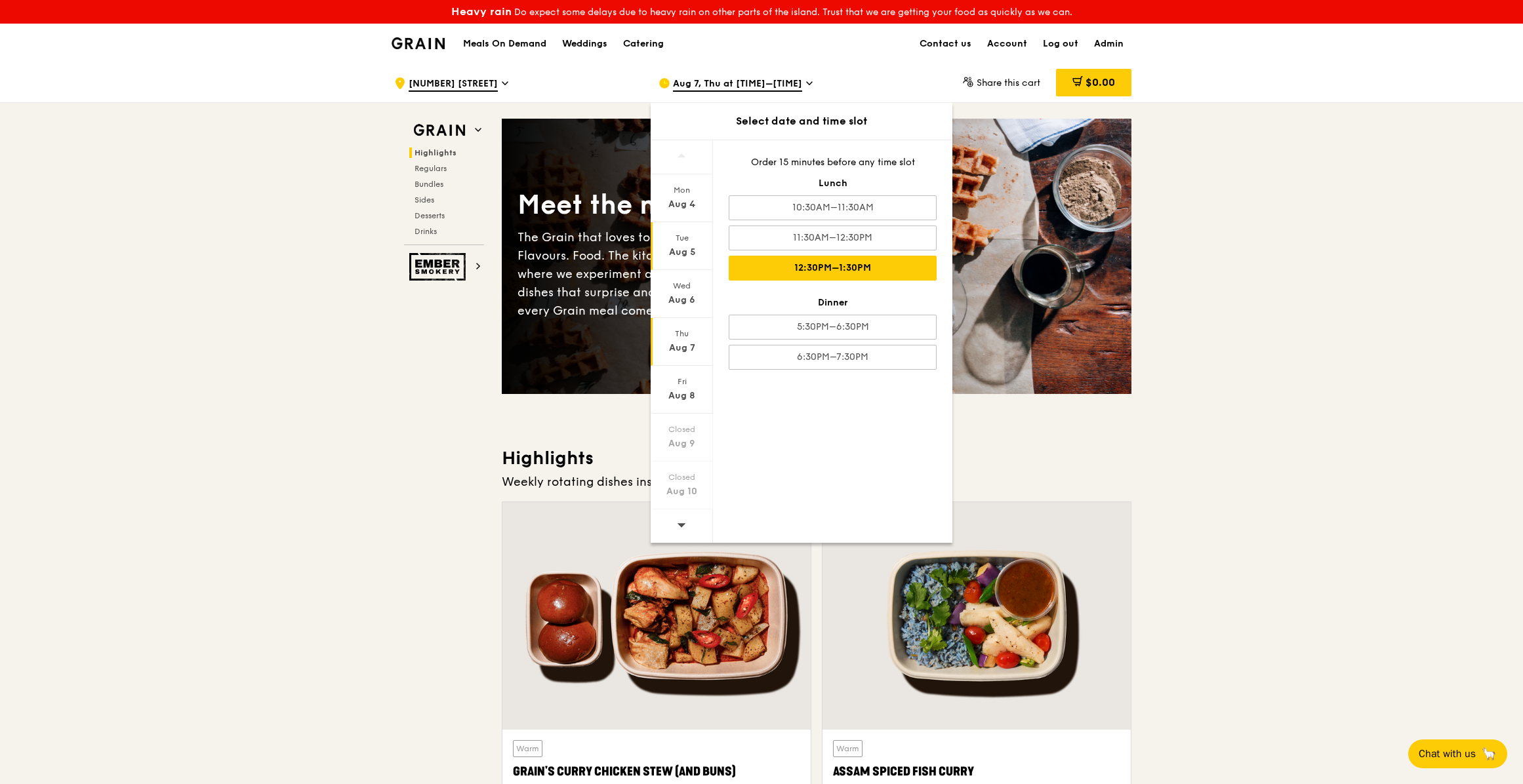 click on "Tue" at bounding box center (681, 238) 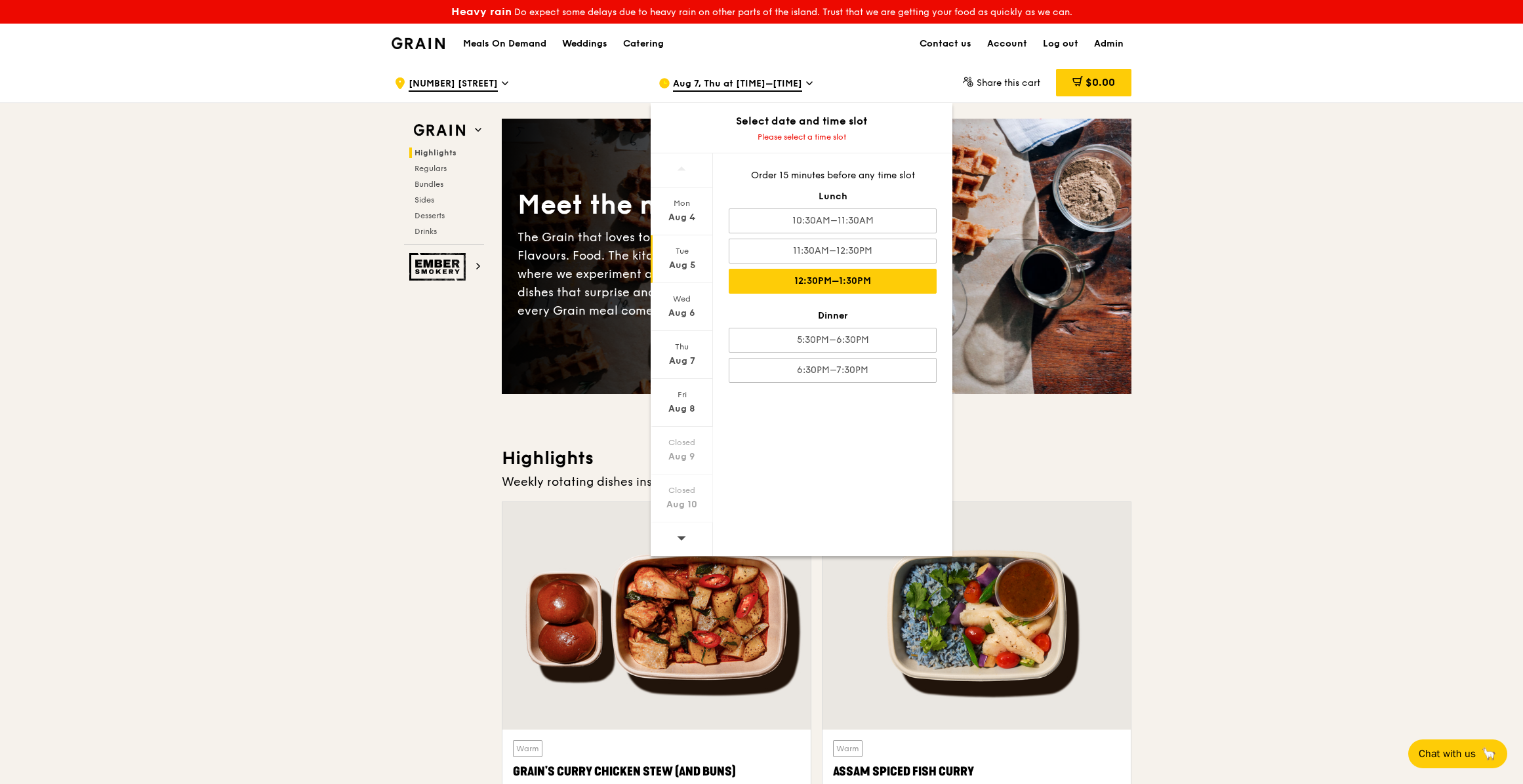 click on "12:30PM–1:30PM" at bounding box center [832, 281] 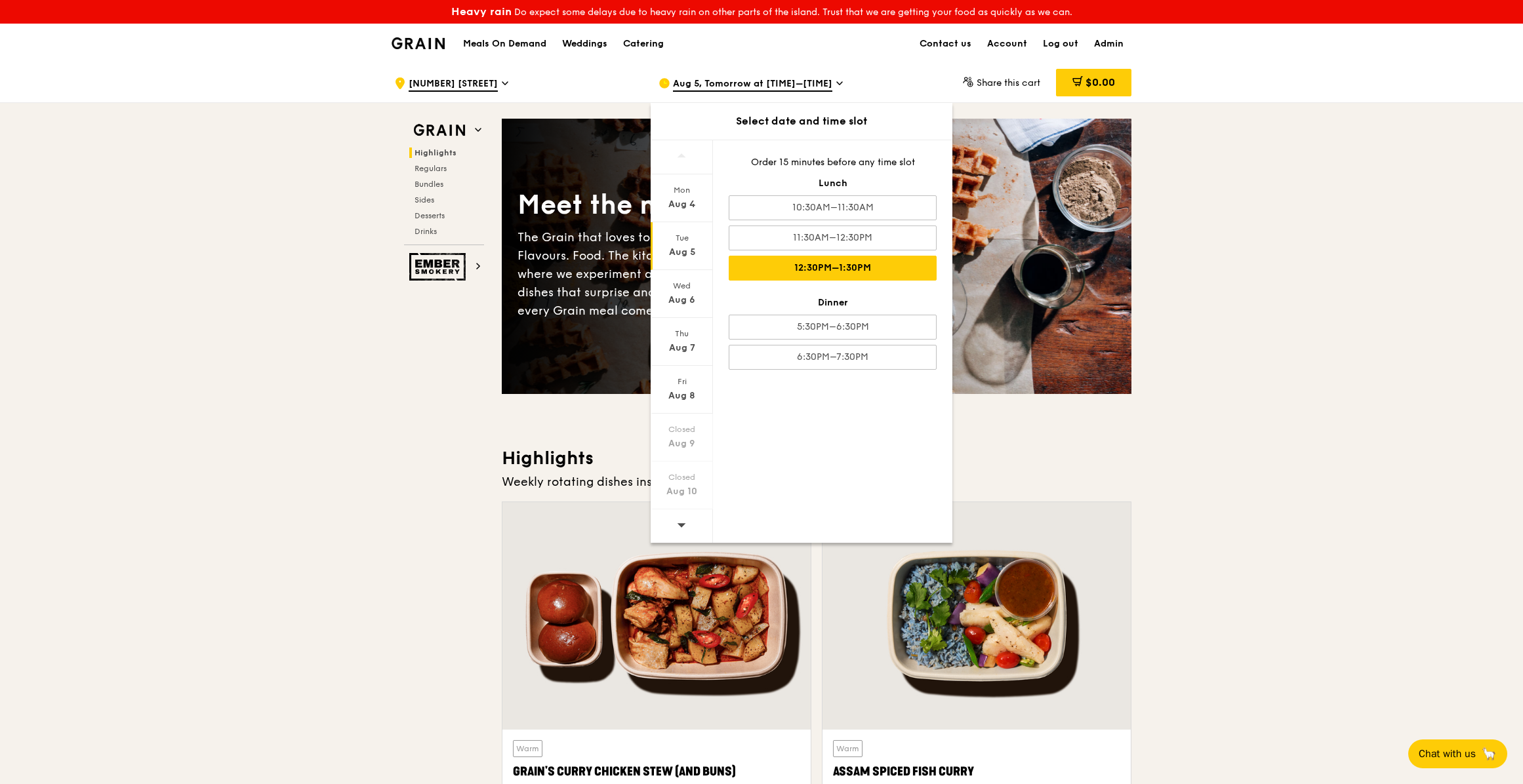 click on "[NUMBER] [STREET]
[DATE], [DAY_OF_WEEK] at [TIME]–[TIME]
Select date and time slot
Mon
Aug 4
Tue
Aug 5
Wed
Aug 6
Thu
Aug 7
Fri
Aug 8
Closed
Aug 9
Closed
Aug 10
Order 15 minutes before any time slot Lunch
[TIME]–[TIME]
[TIME]–[TIME]
[TIME]–[TIME]
Dinner
[TIME]–[TIME]
[TIME]–[TIME]
Share this cart
$0.00
Grain
Sides" at bounding box center [762, 2831] 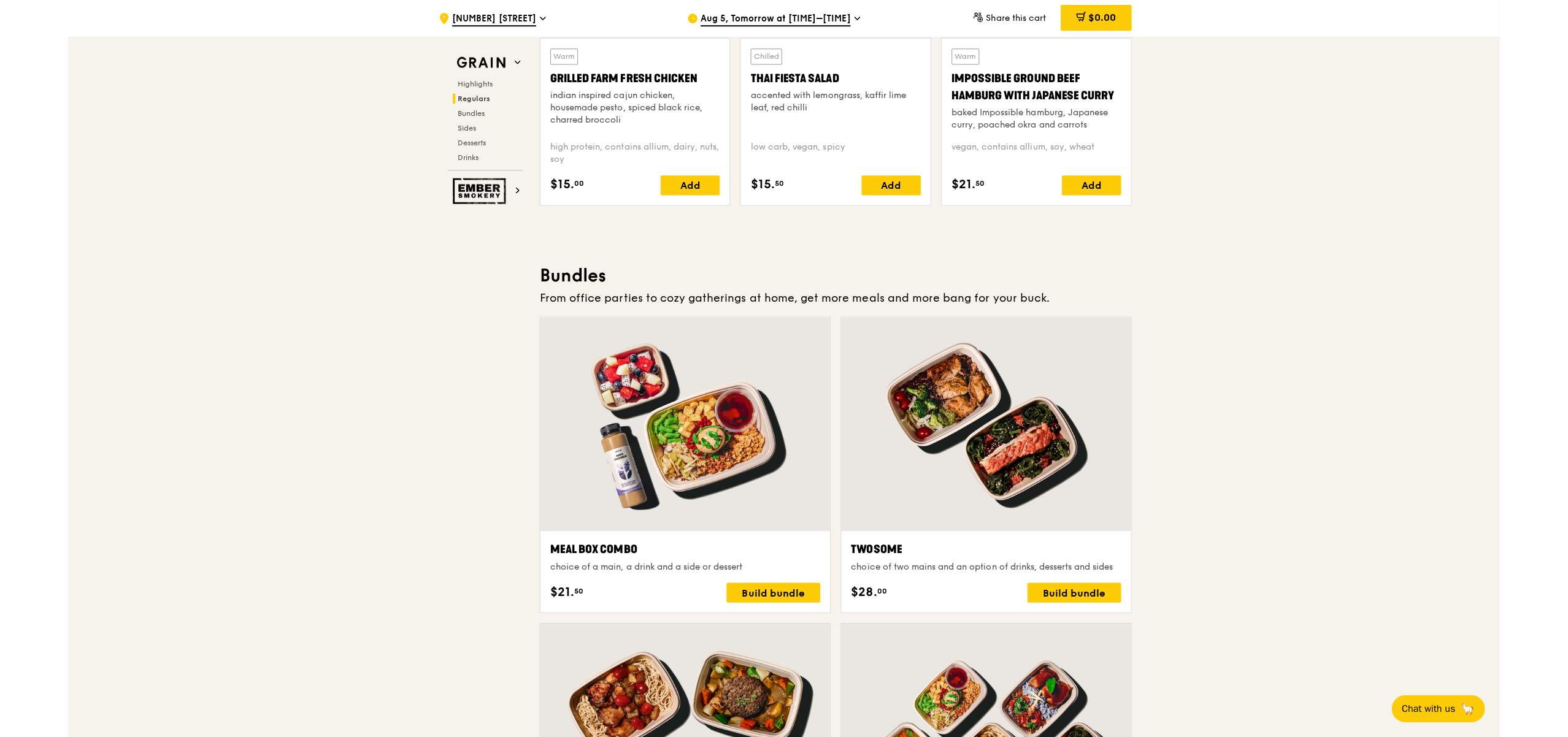 scroll, scrollTop: 1576, scrollLeft: 0, axis: vertical 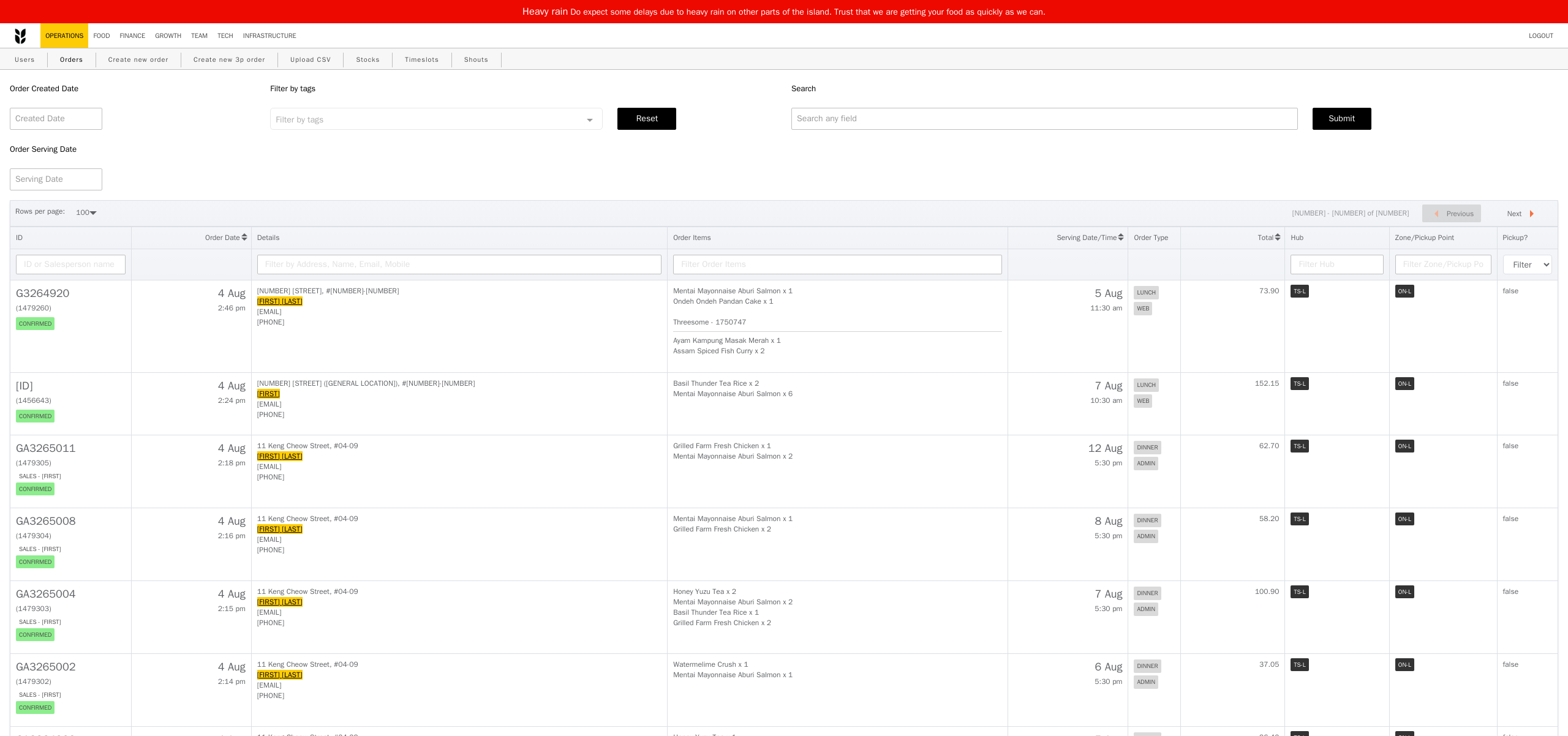 select on "100" 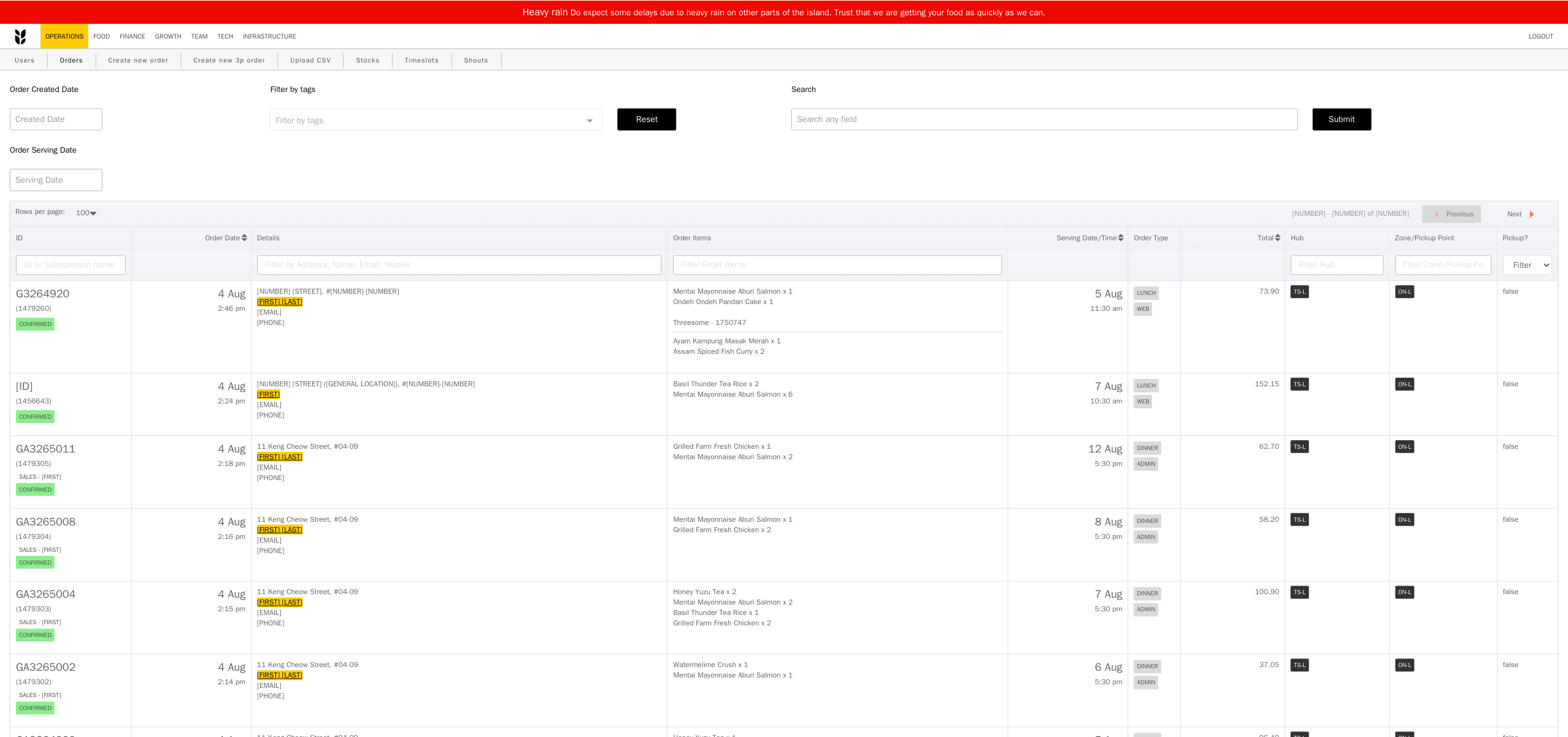 scroll, scrollTop: 0, scrollLeft: 0, axis: both 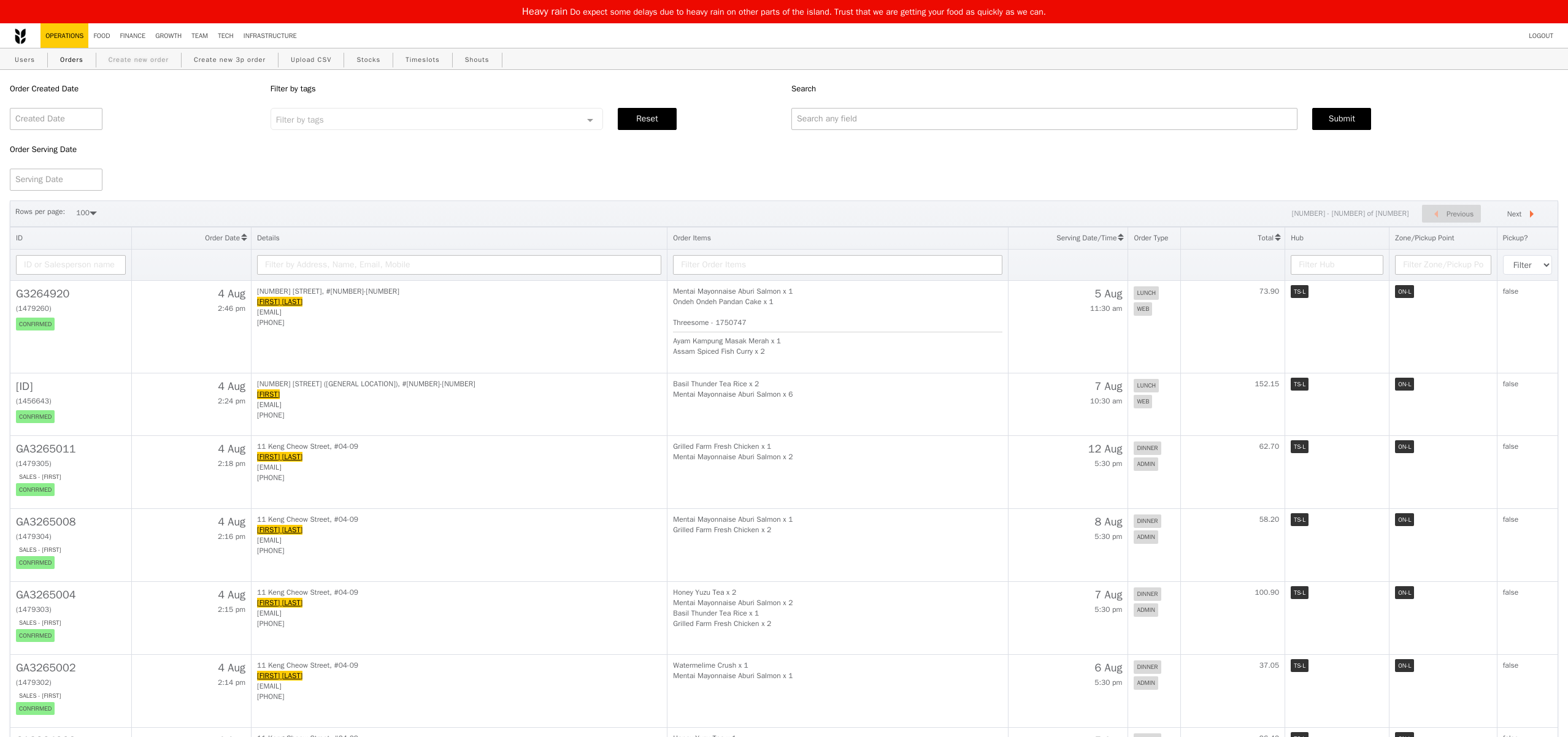 click on "Create new order" at bounding box center (139, 59) 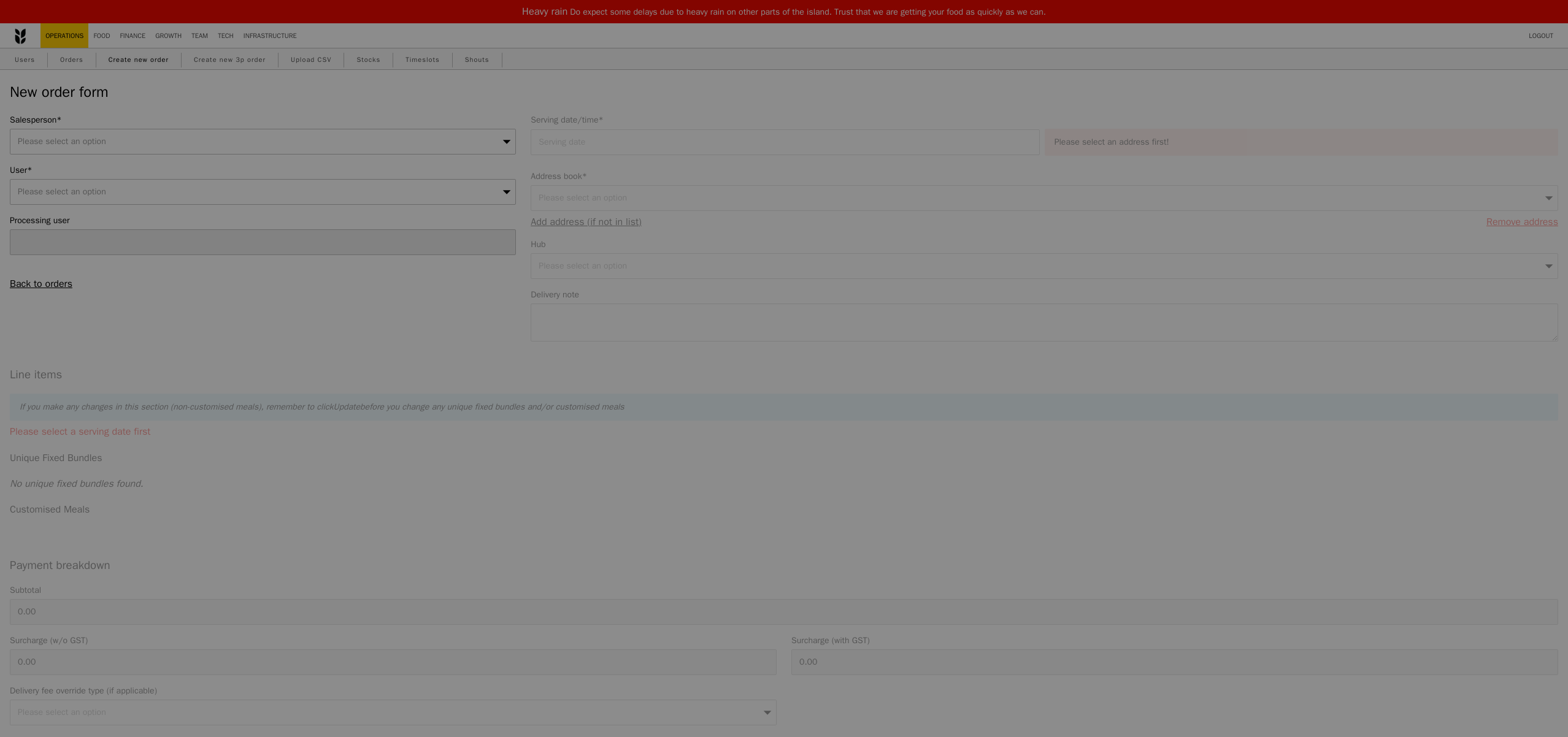 type on "Confirm" 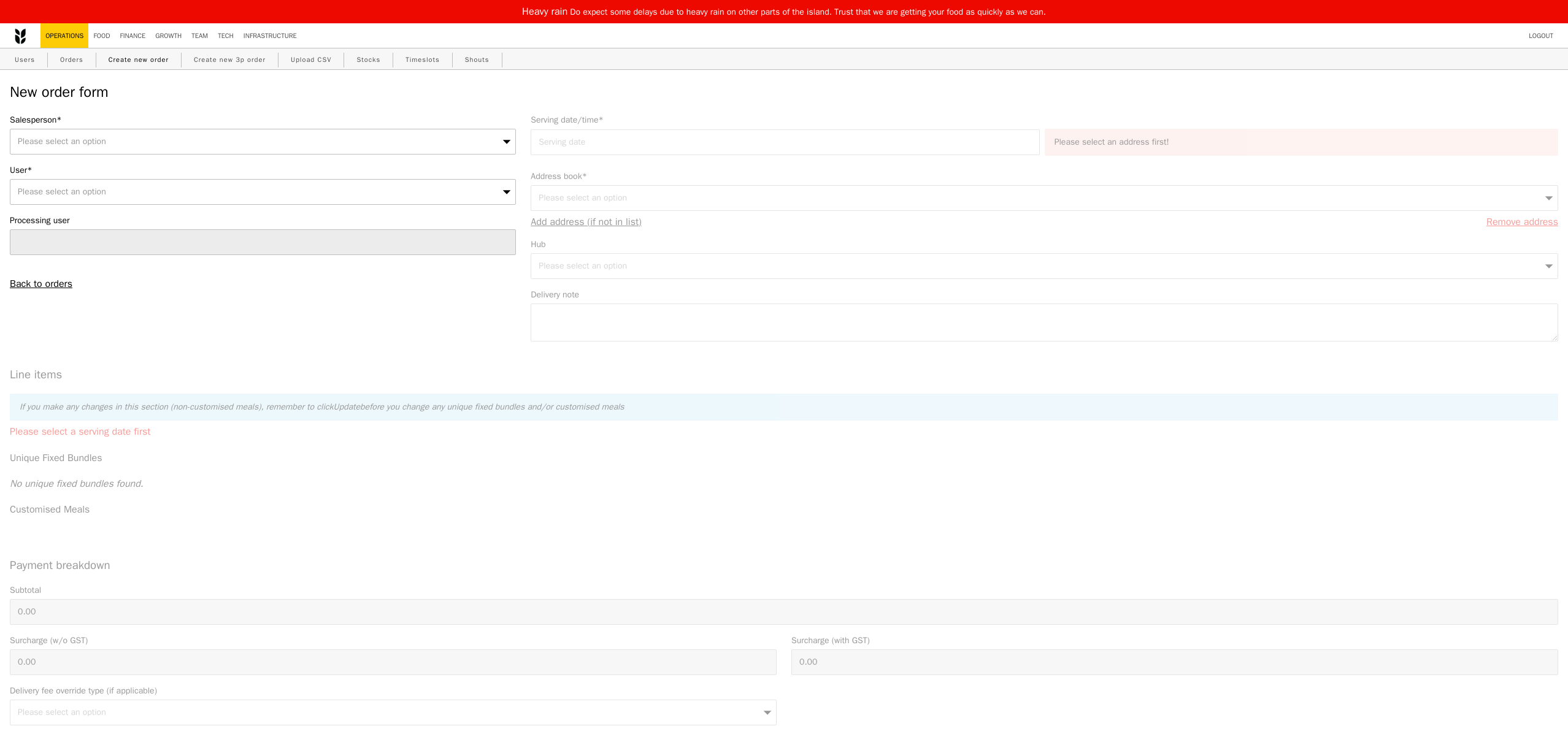 click on "Please select an option" at bounding box center (263, 142) 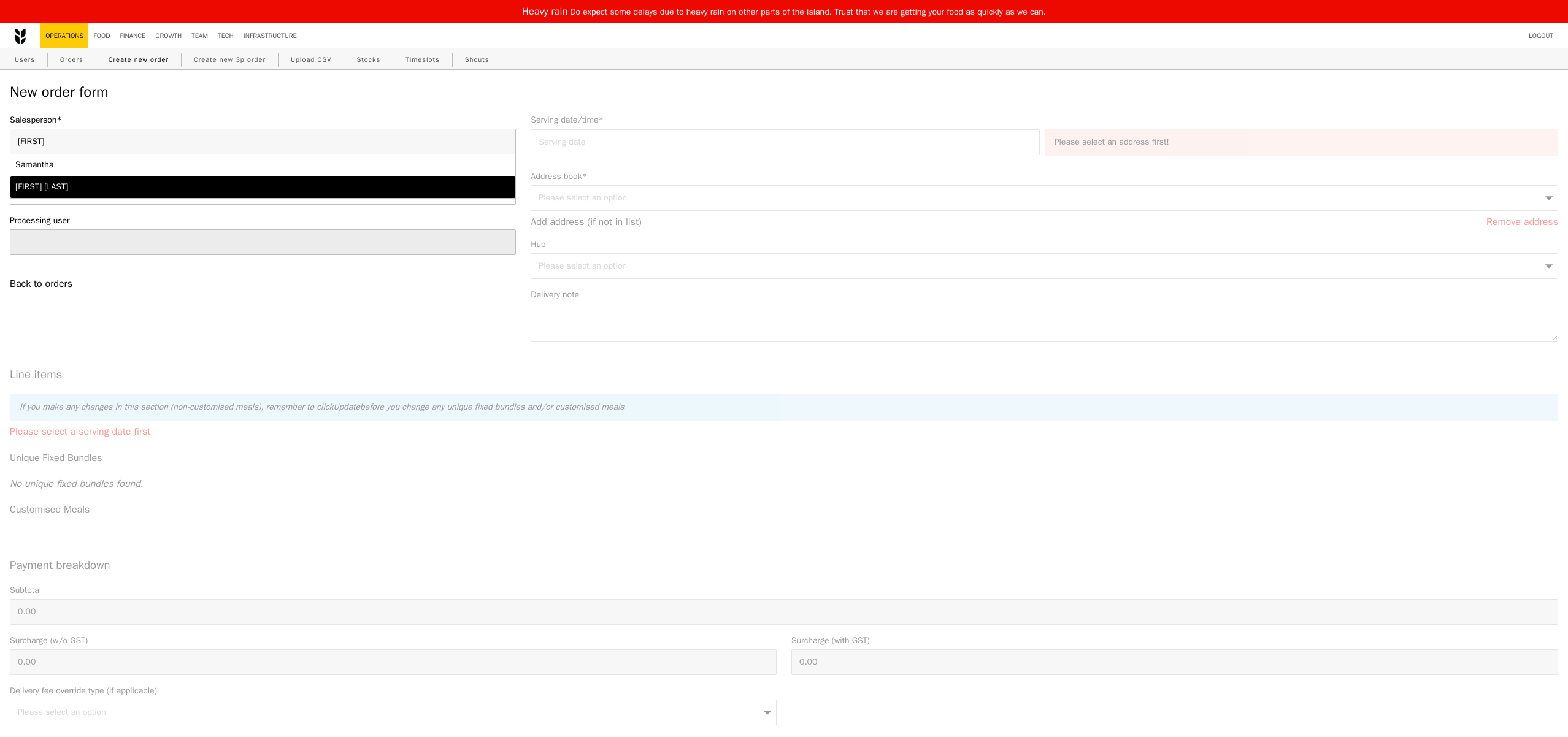 type on "samantha" 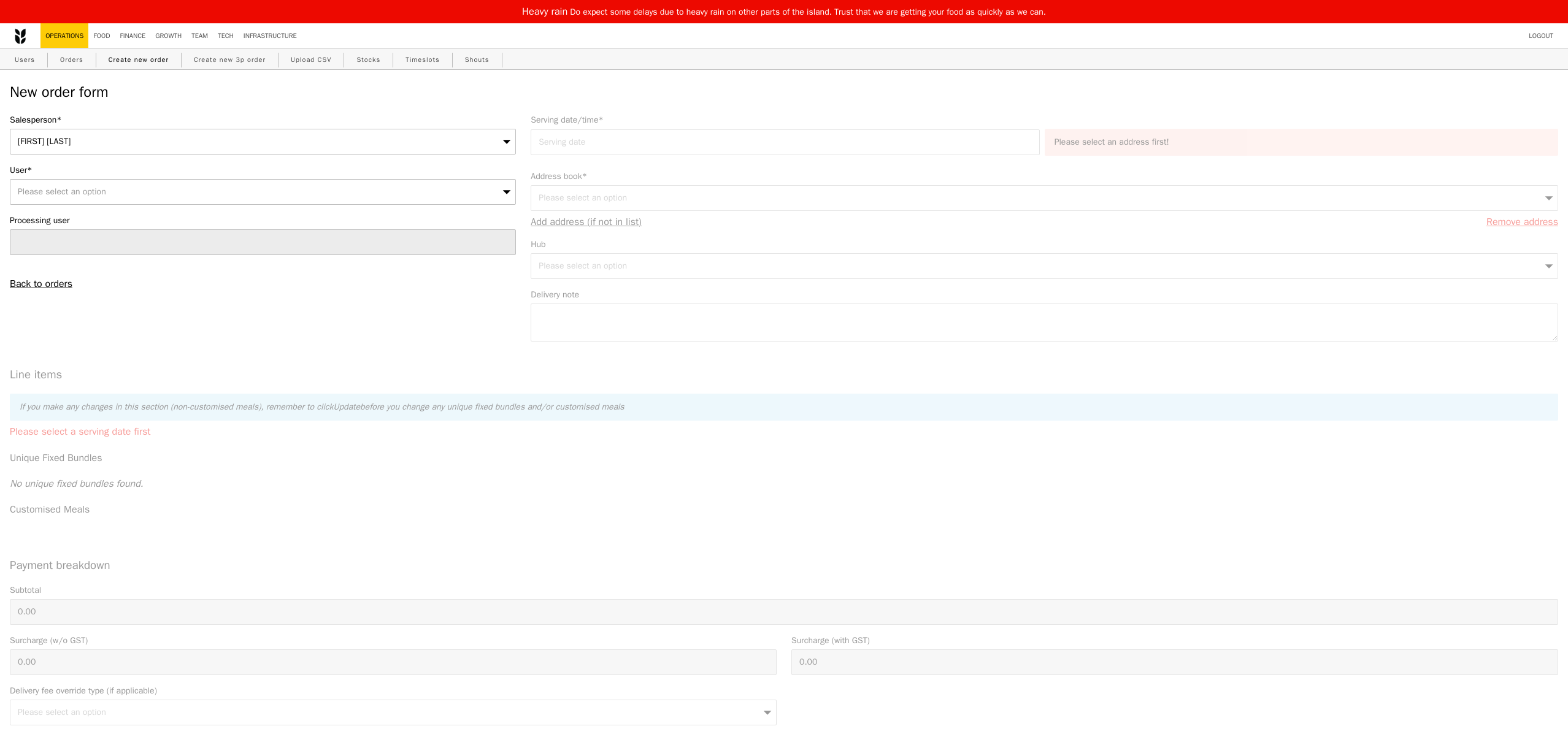 click on "Samantha Tan" at bounding box center [263, 142] 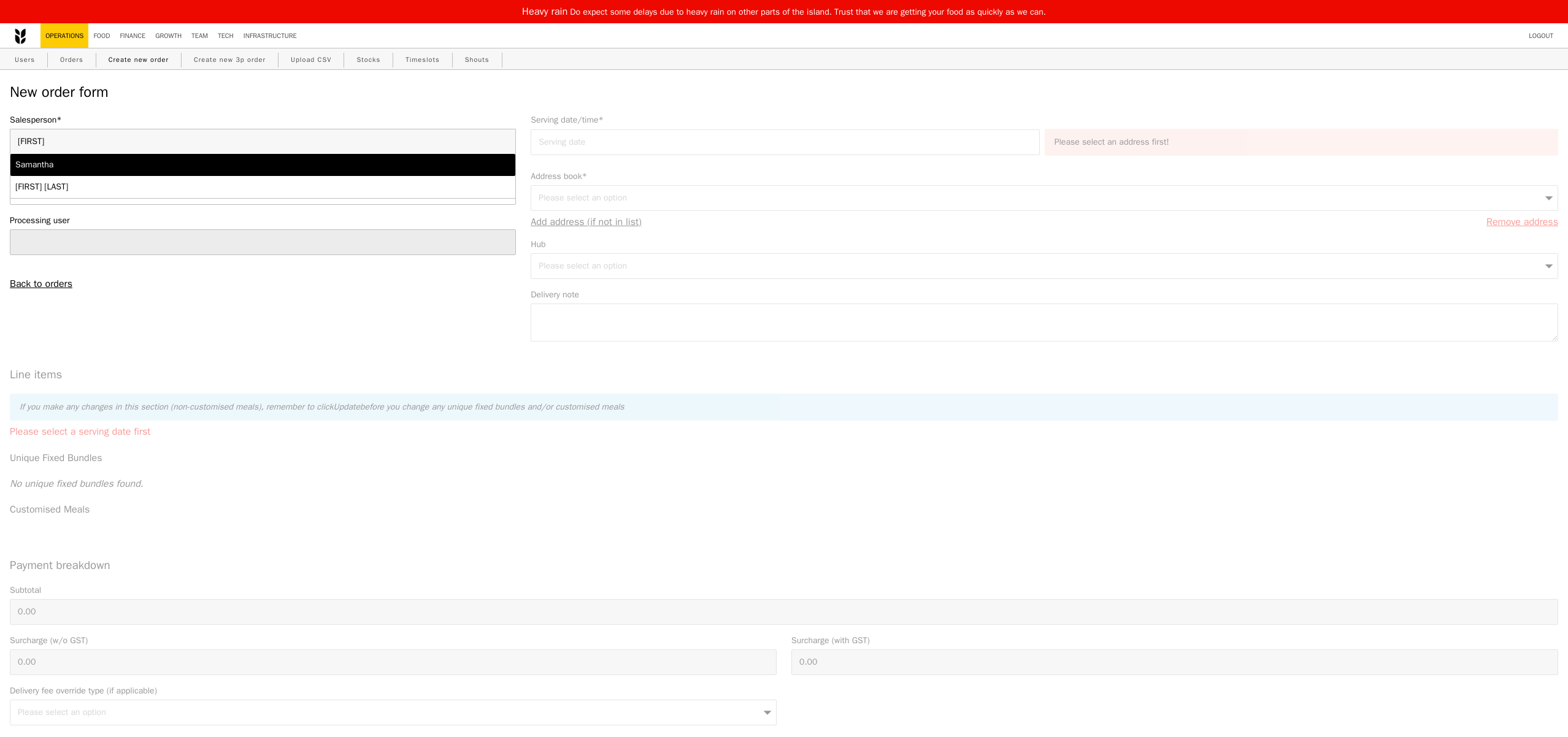 type on "samanth" 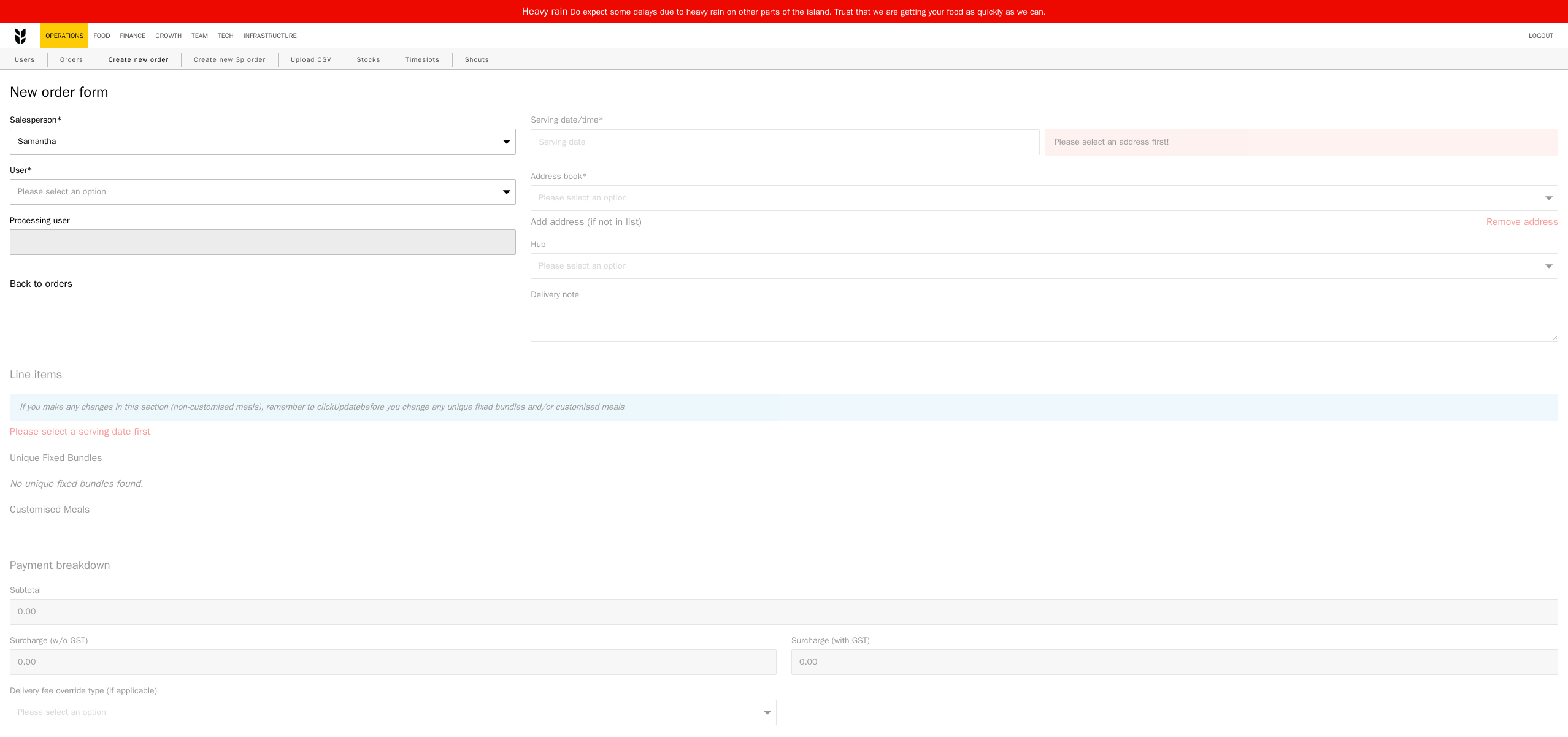 click on "Please select an option" at bounding box center (263, 192) 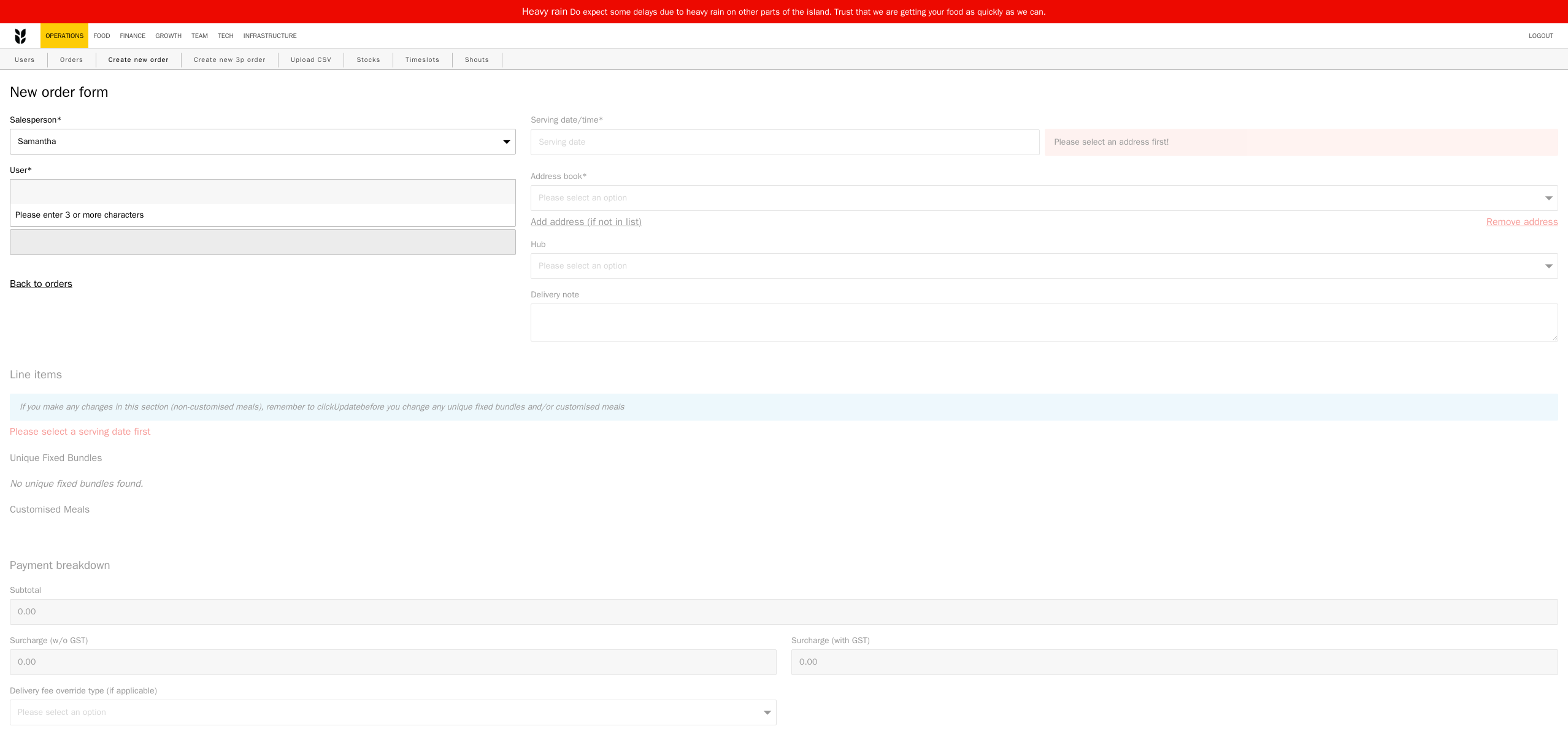 type on "Gabrielle Pyne" 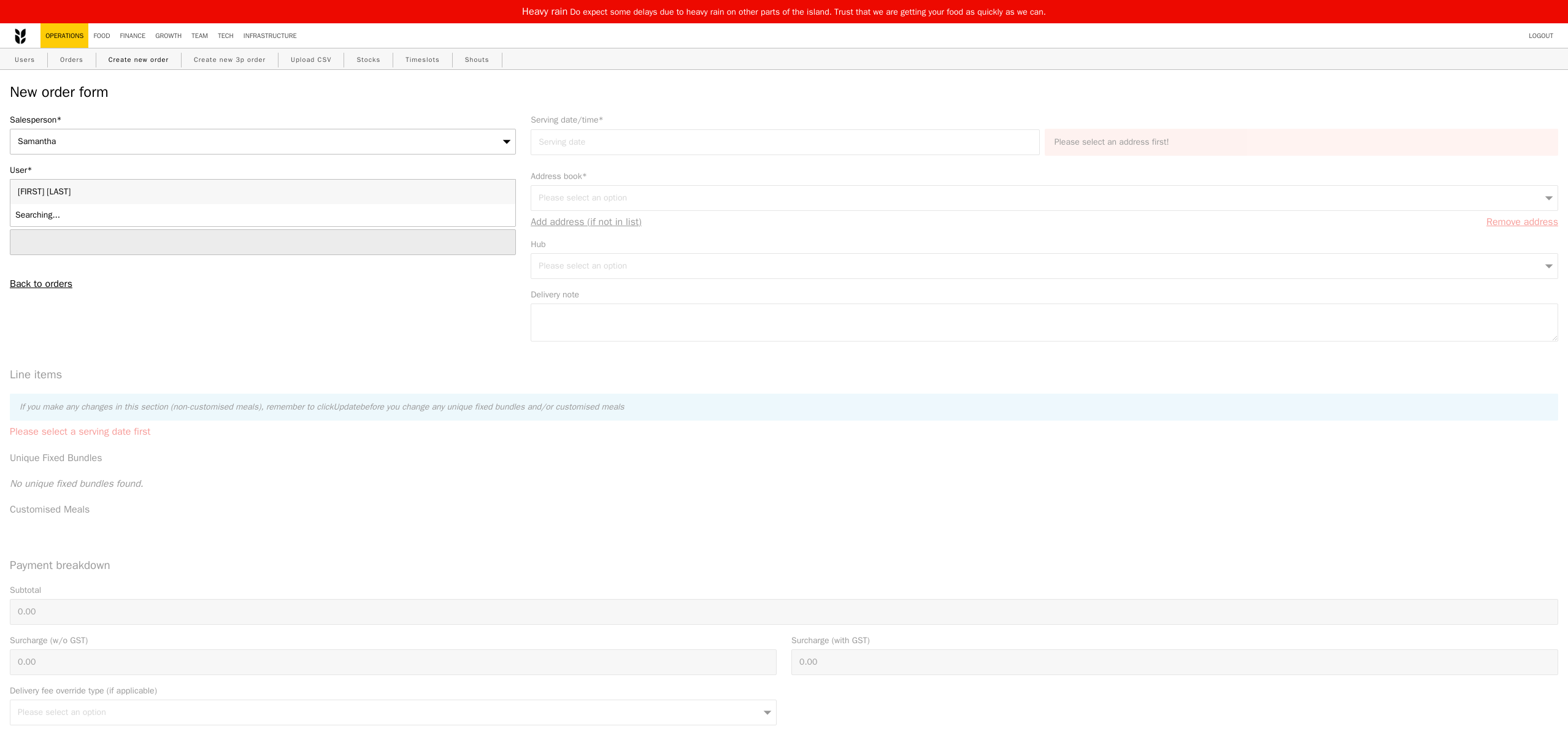 type on "Confirm" 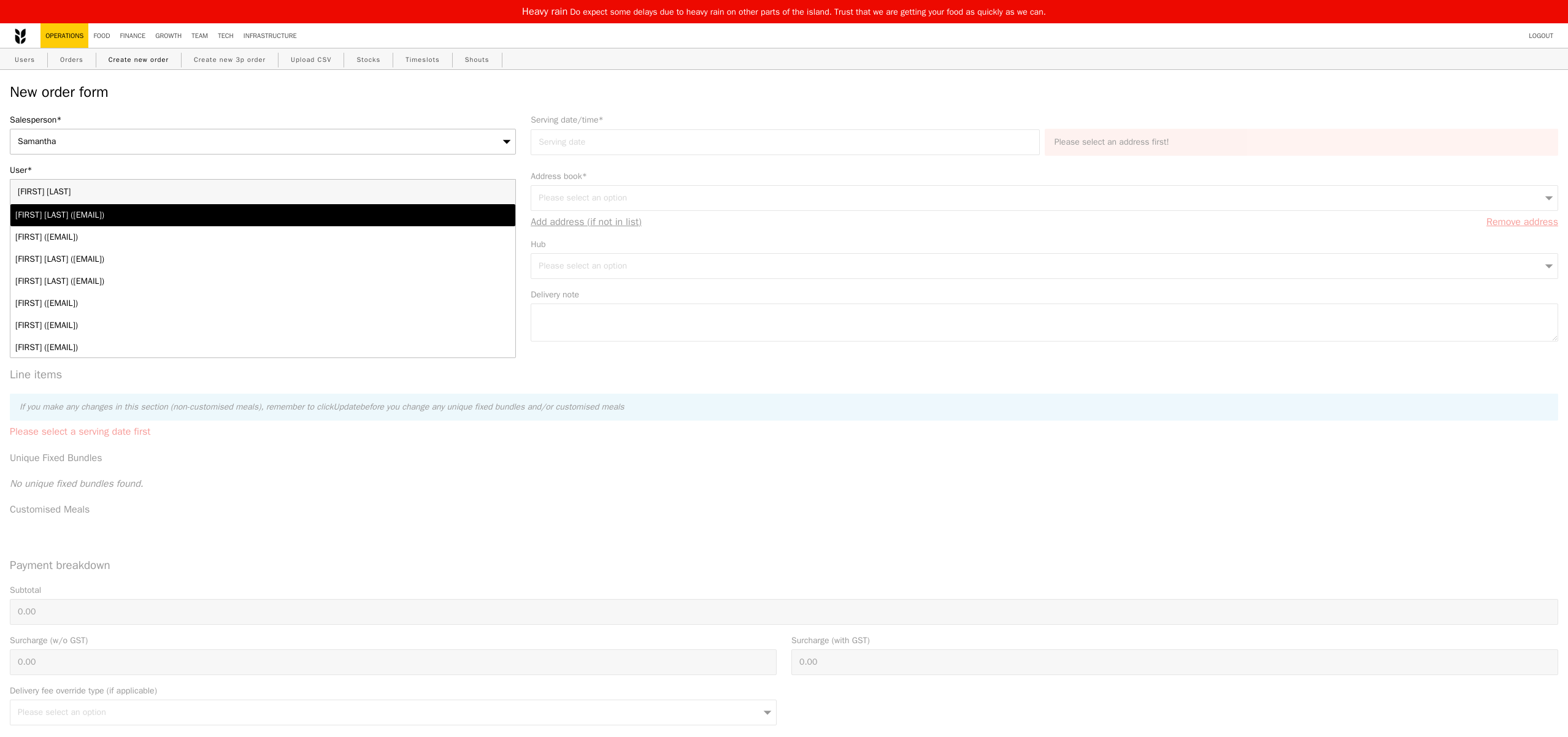 type on "Gabrielle Pyne" 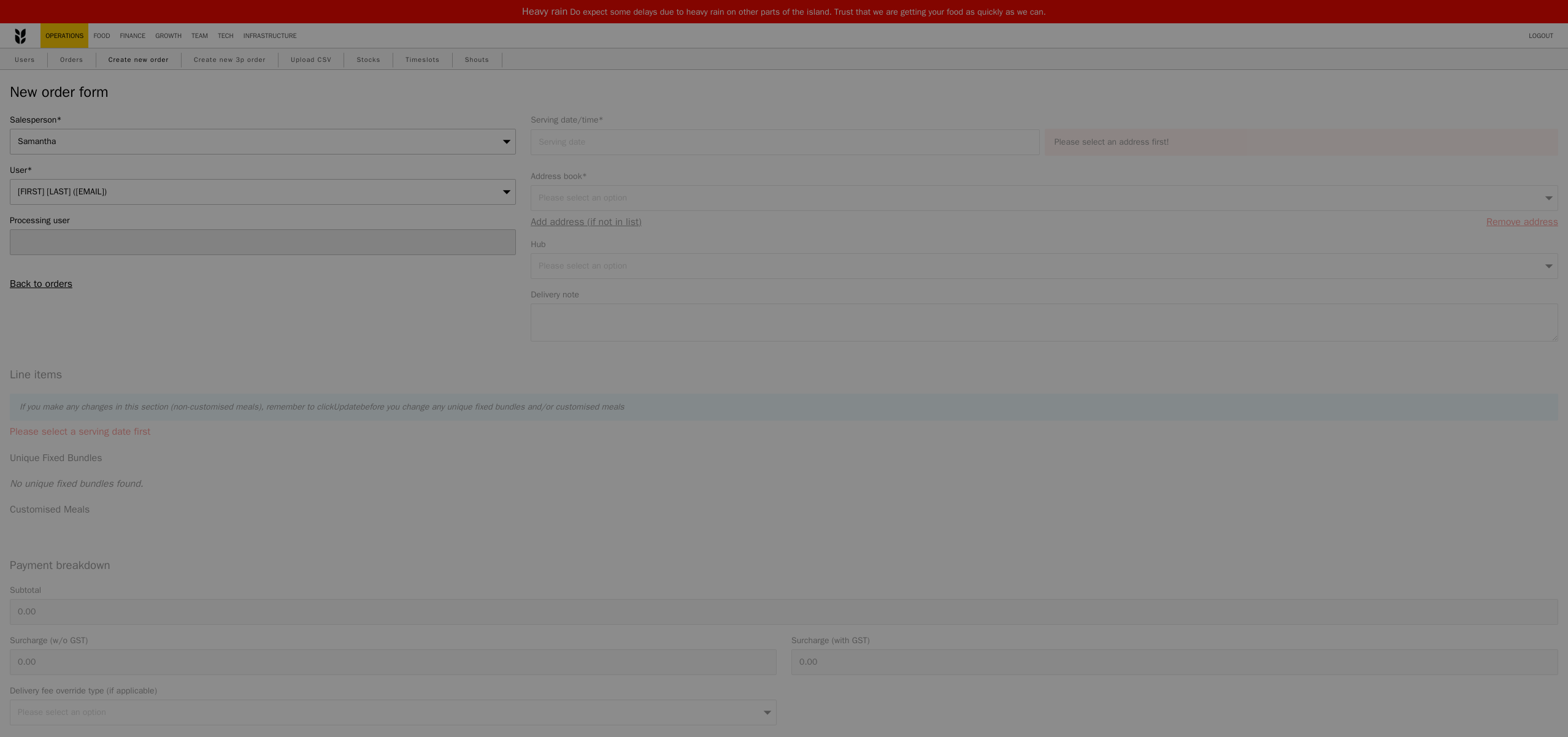 type on "Confirm" 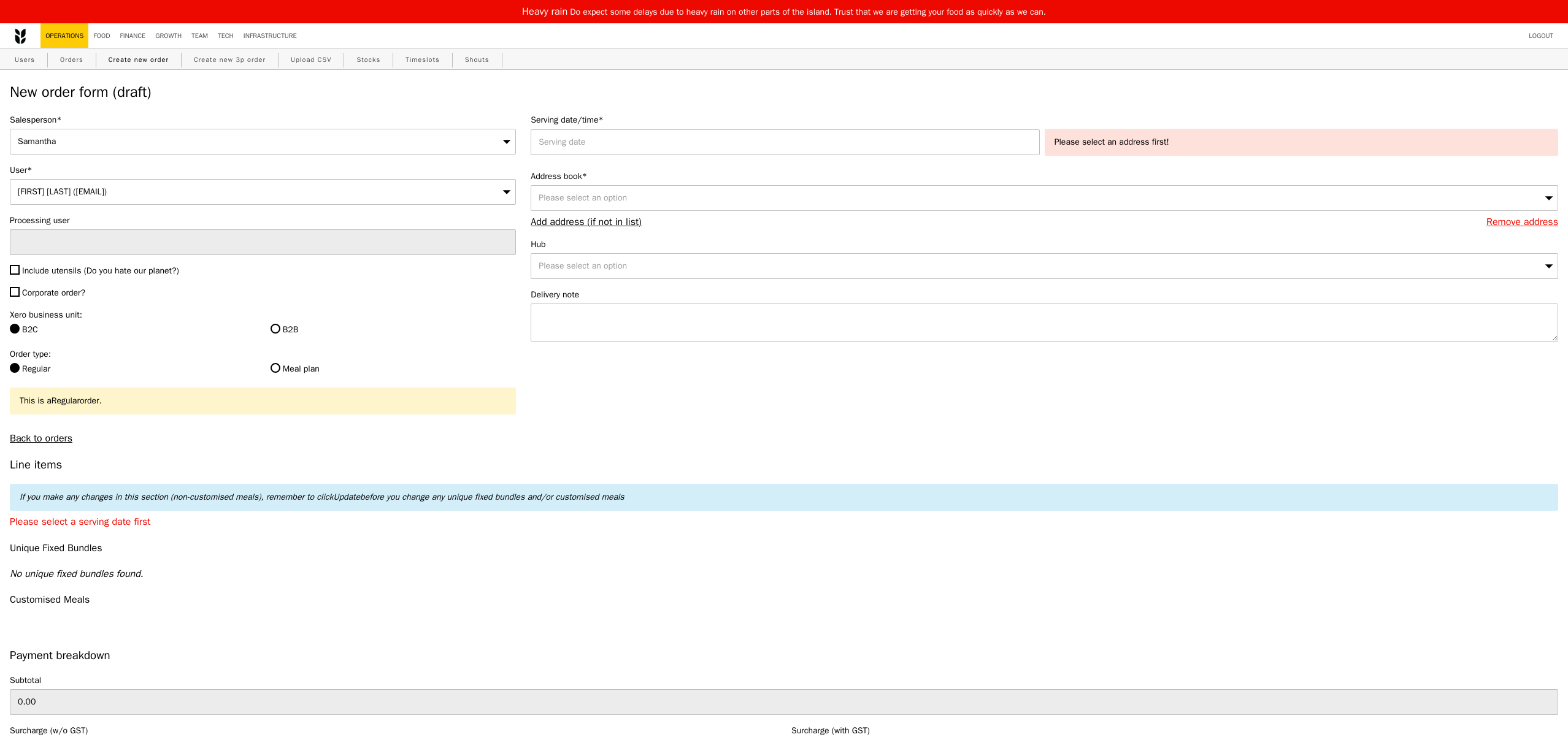 click on "B2B" at bounding box center (393, 330) 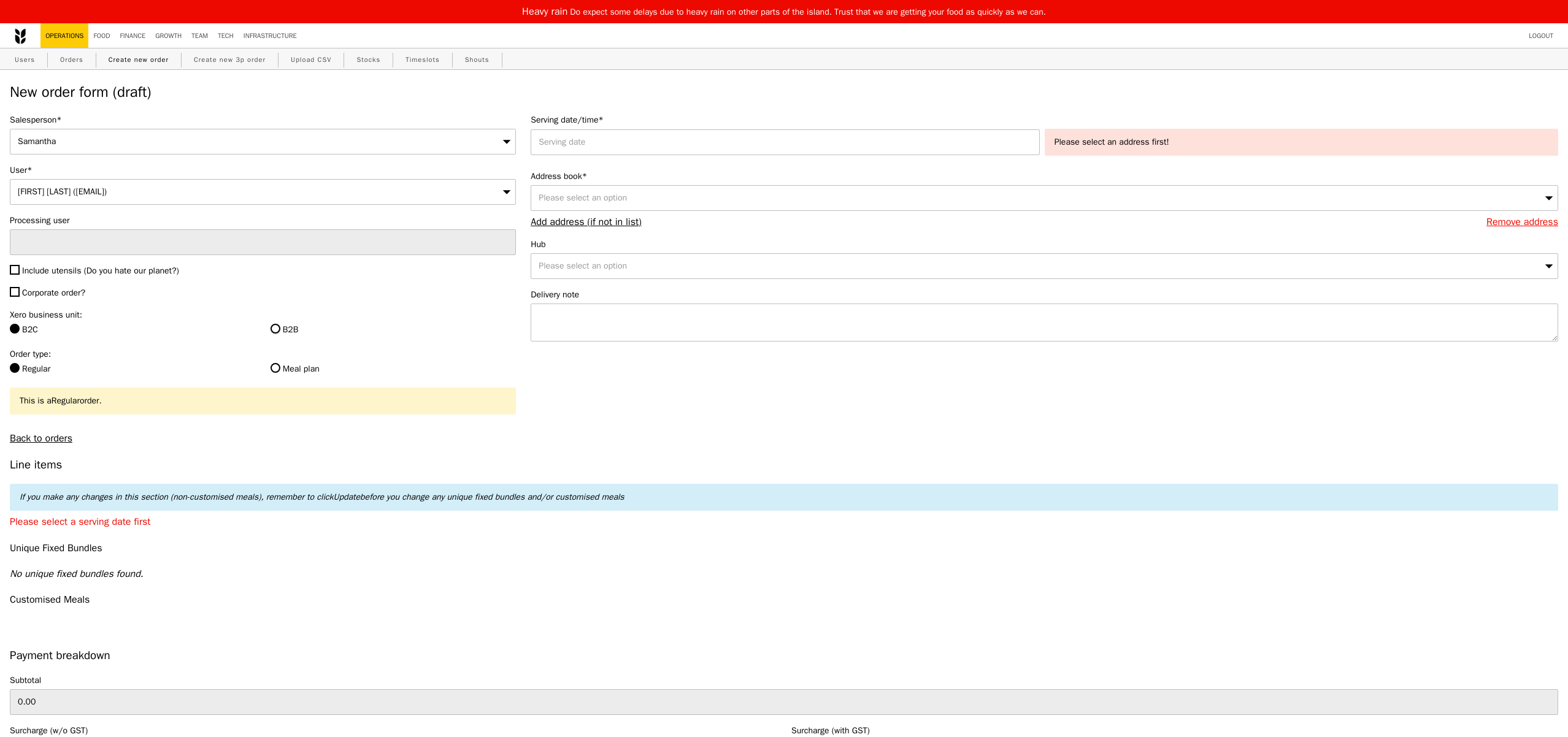 click on "B2B" at bounding box center (275, 329) 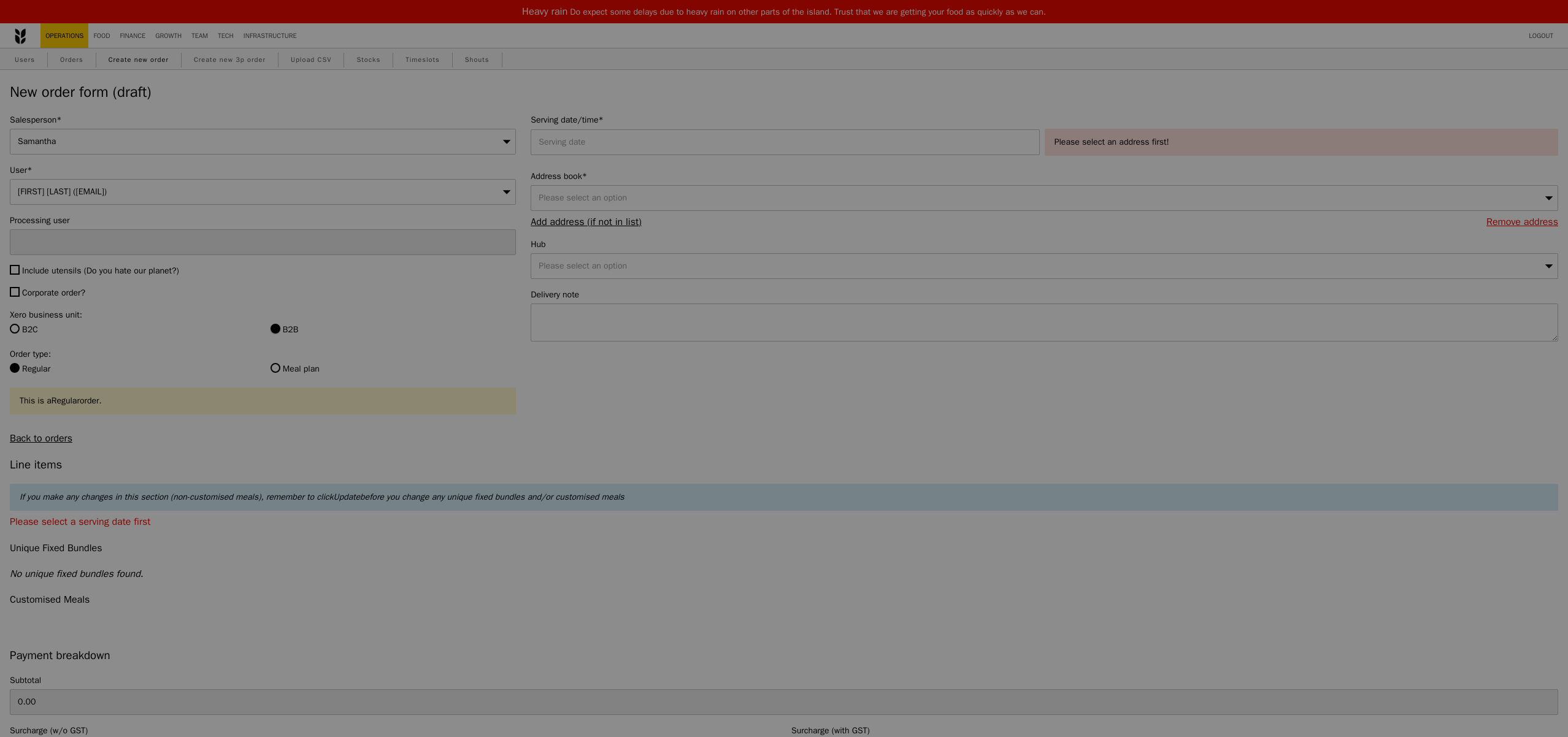 type on "Confirm" 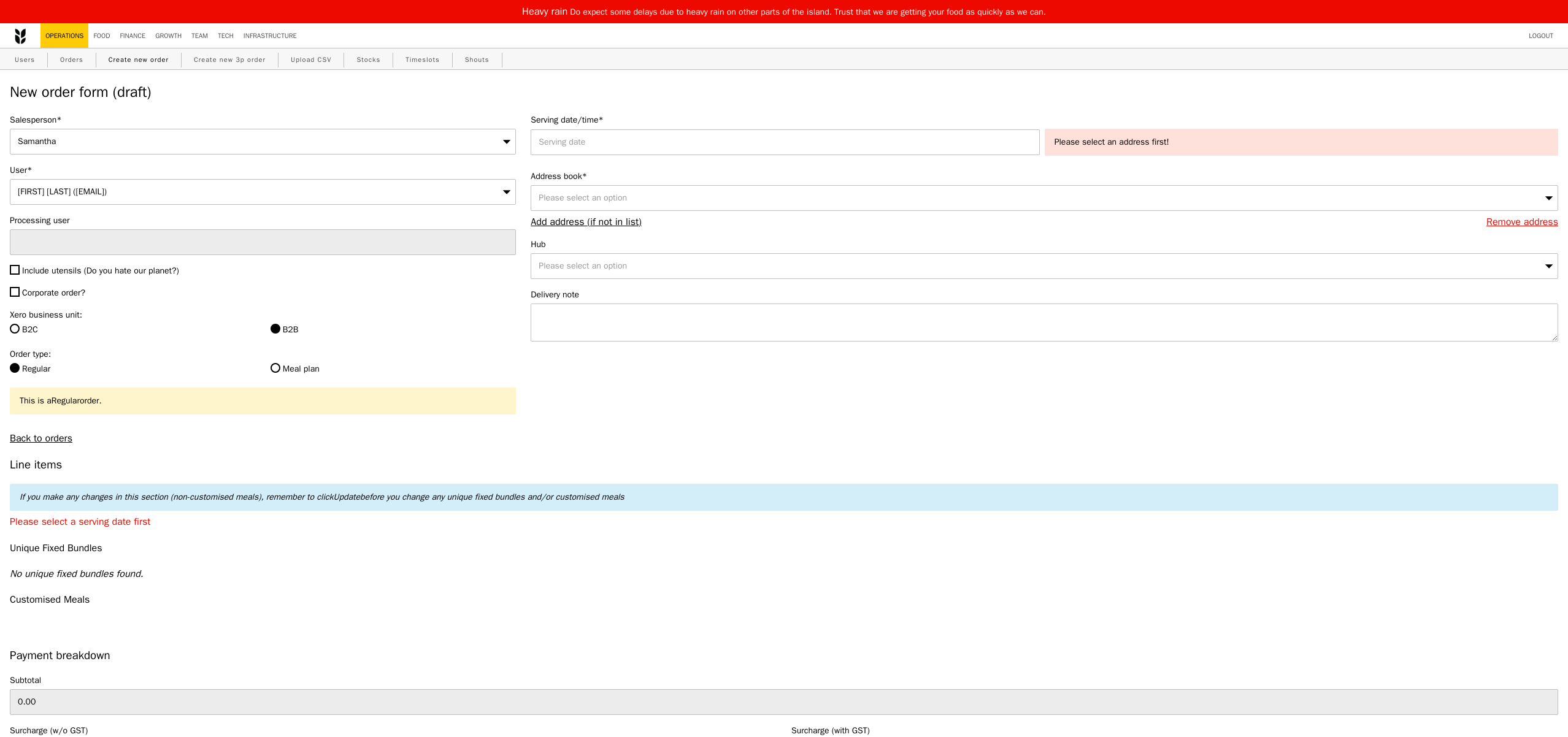 click on "Corporate order?" at bounding box center (53, 292) 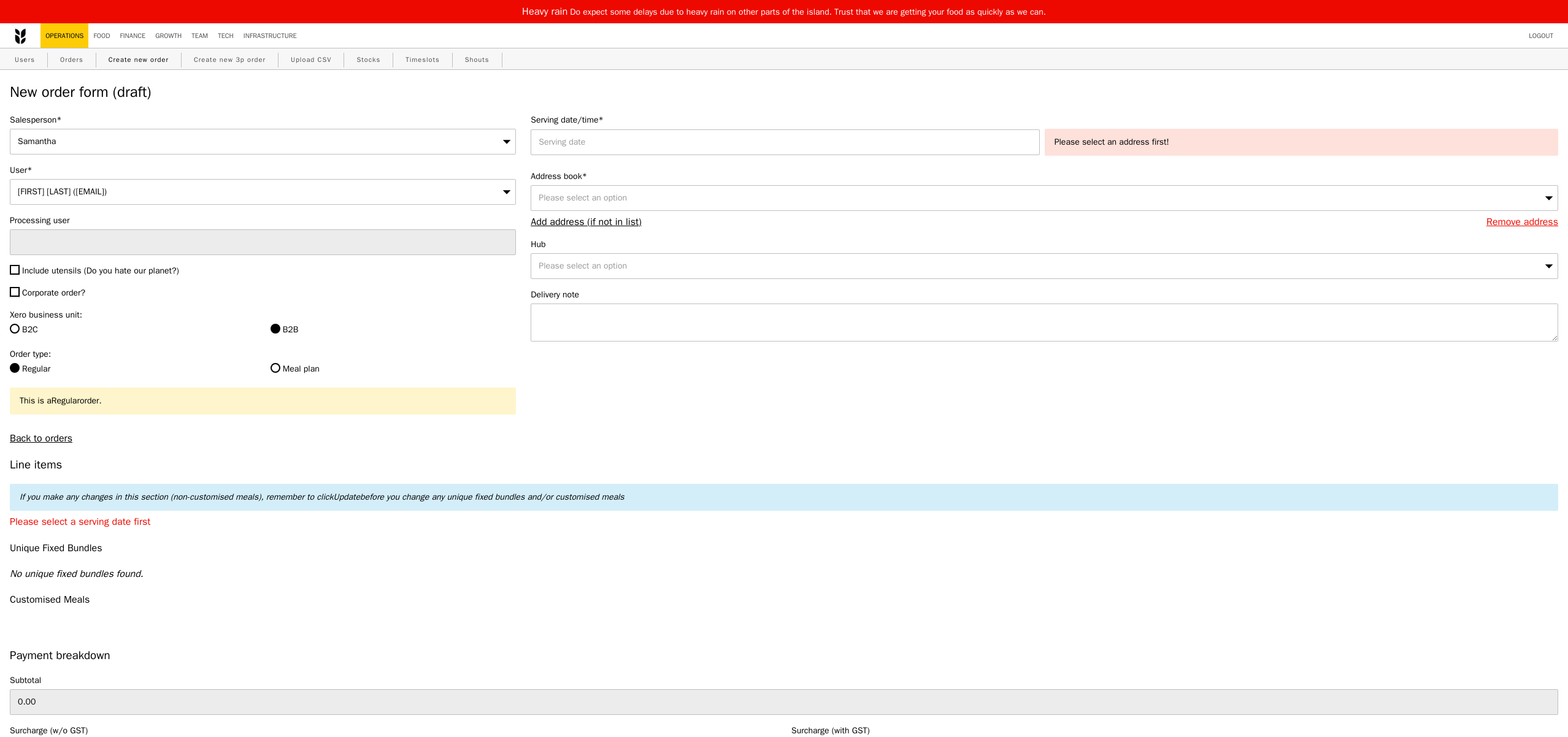 click on "Corporate order?" at bounding box center [15, 292] 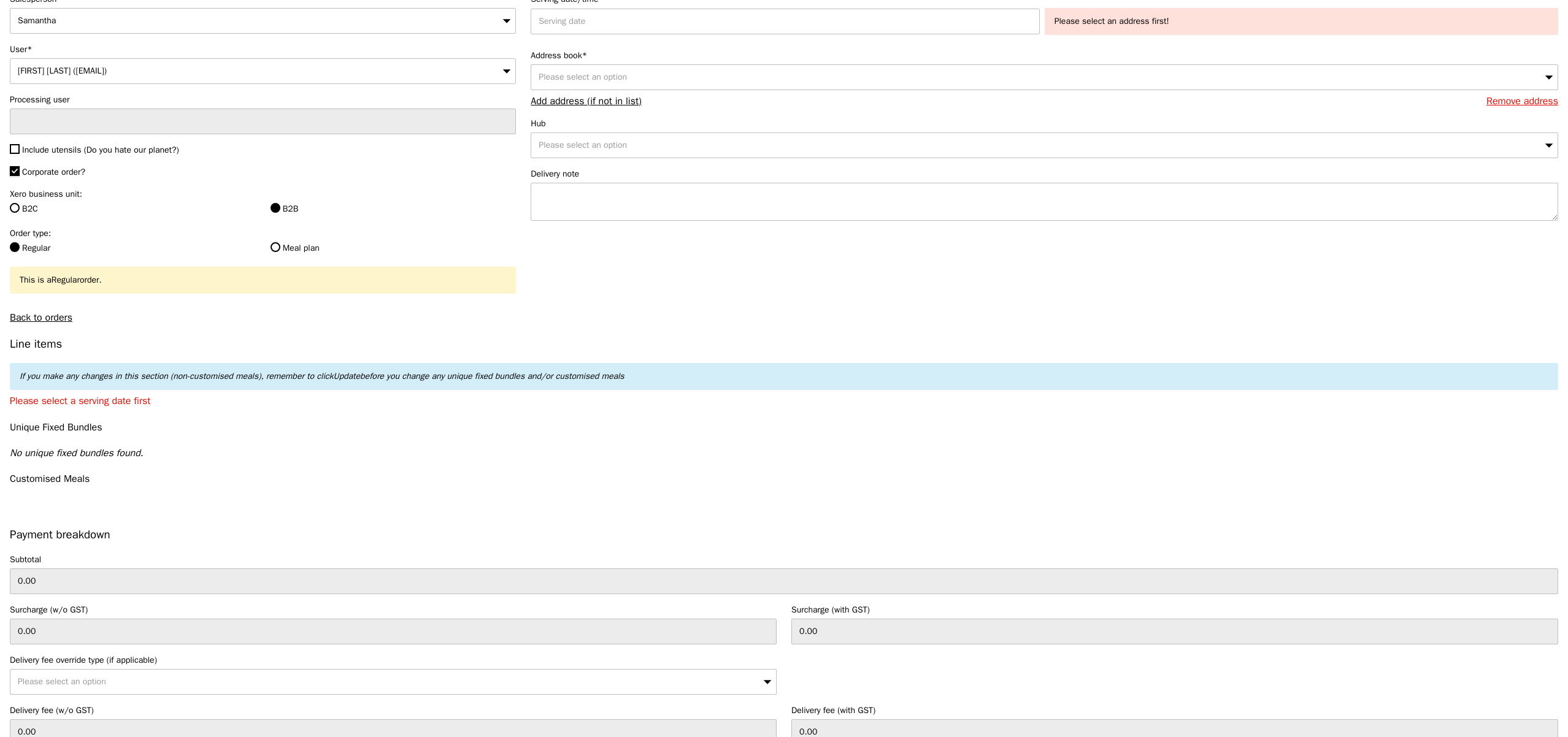 scroll, scrollTop: 0, scrollLeft: 0, axis: both 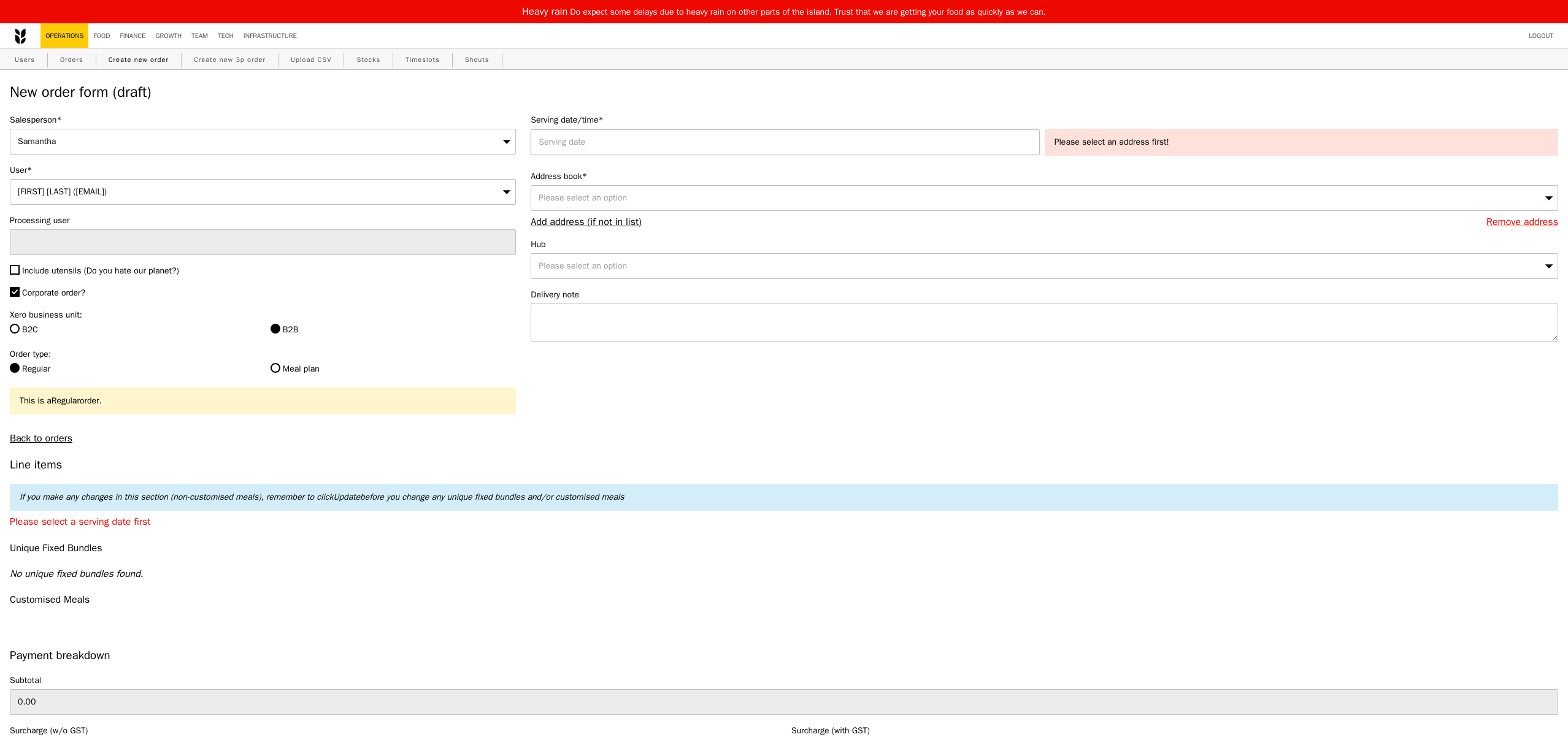 click at bounding box center (787, 142) 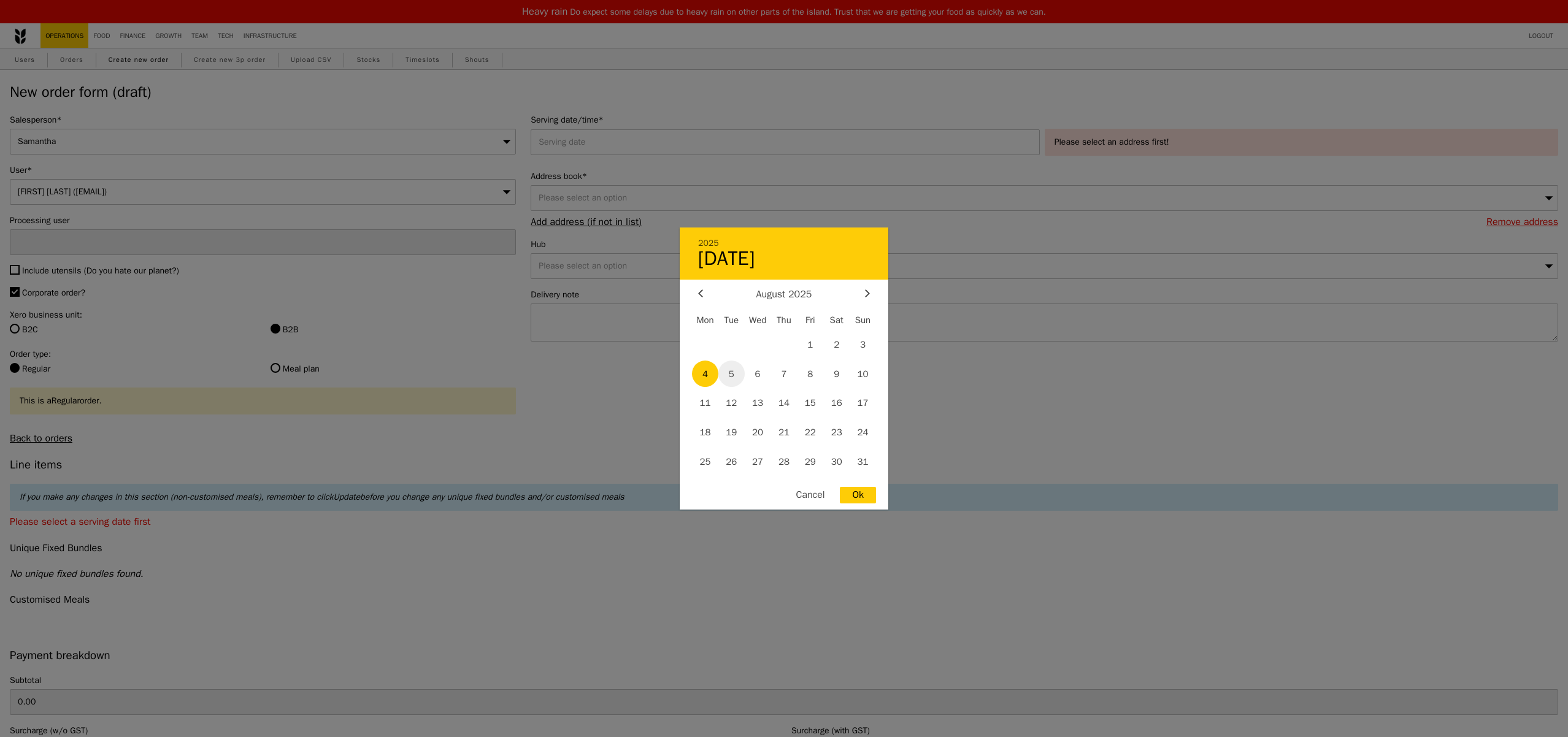 click on "5" at bounding box center [731, 373] 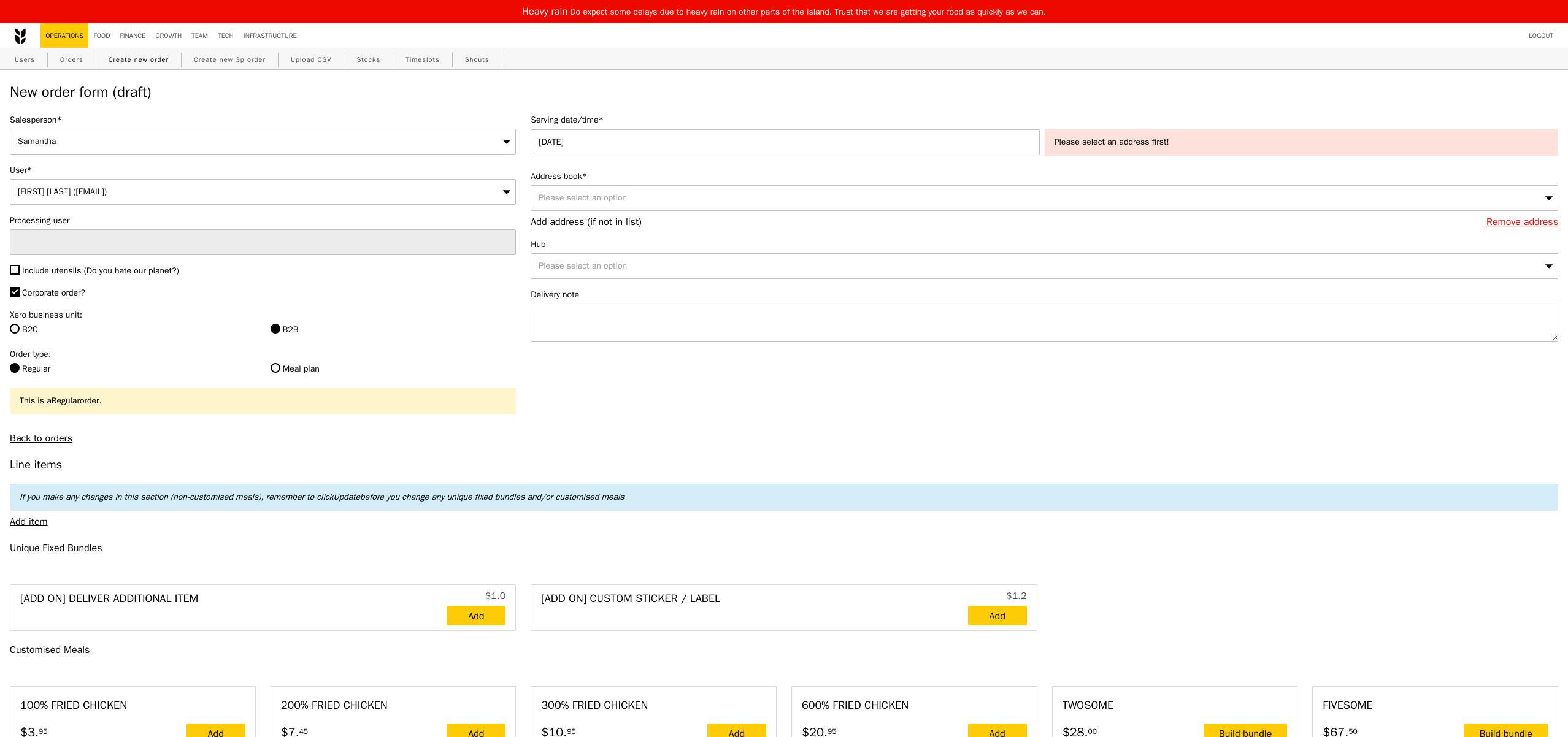 click on "Please select an address first!" at bounding box center [1301, 142] 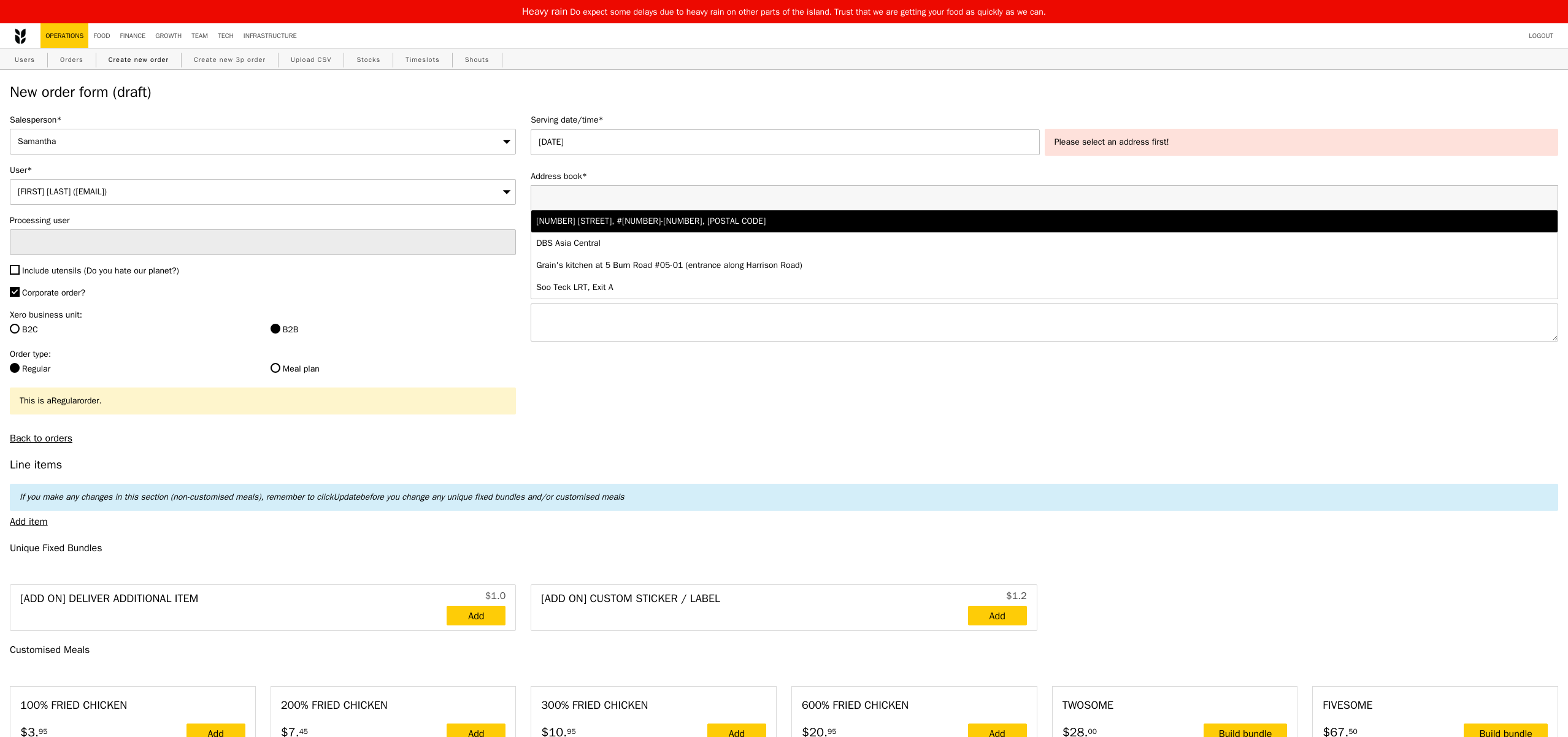 click on "1 Tuas Bay Drive, #-, Singapore 637557" at bounding box center [917, 221] 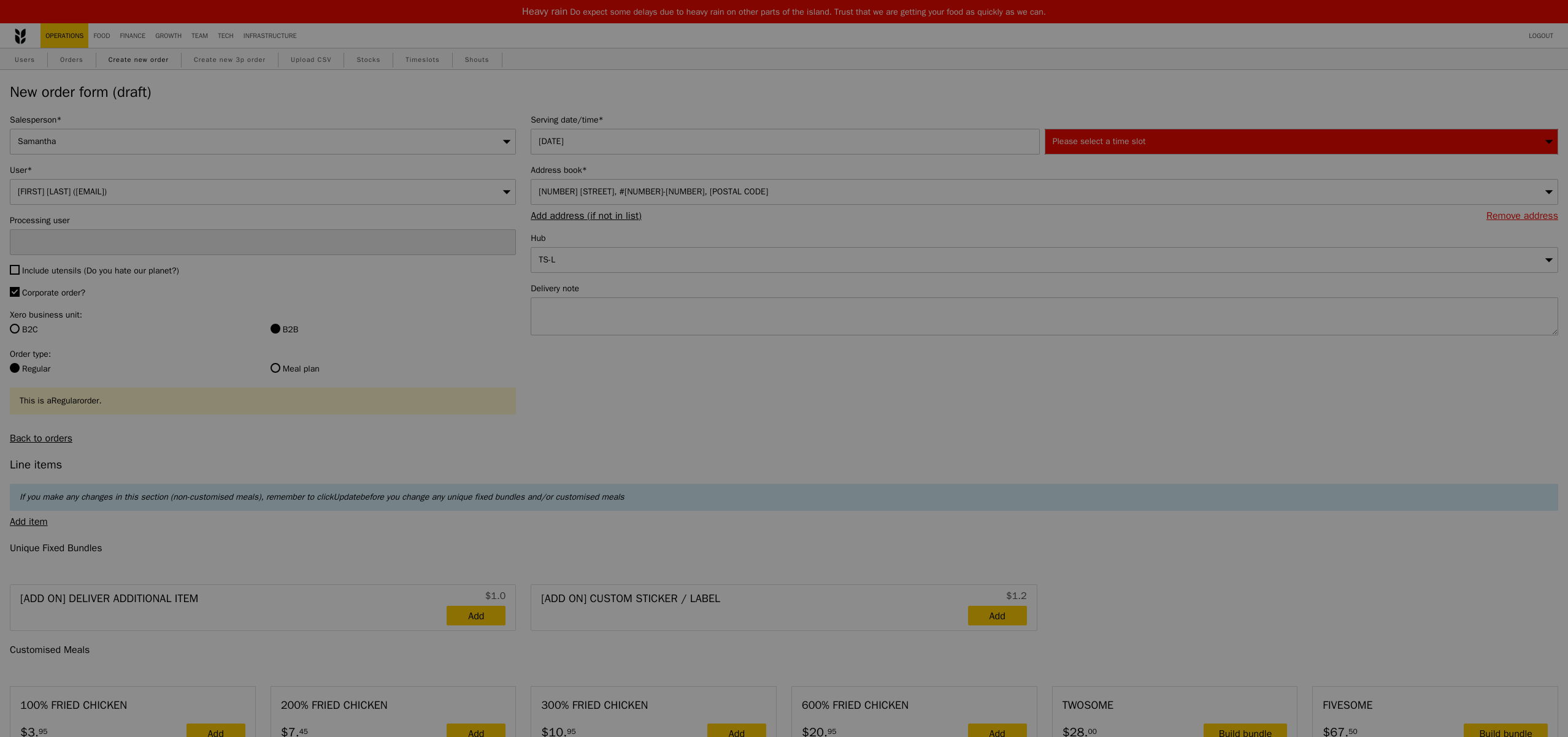 type on "Confirm" 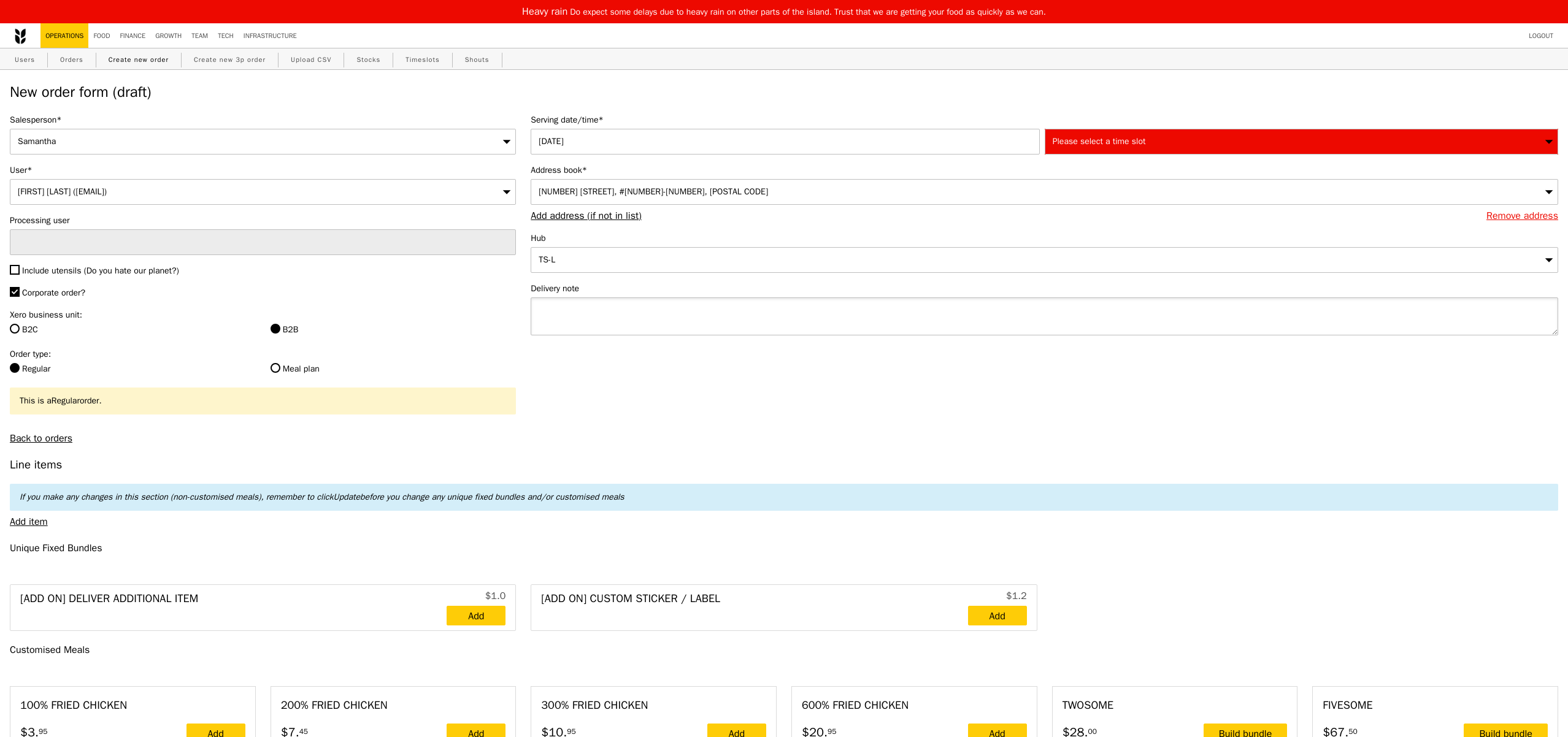 click at bounding box center (1044, 316) 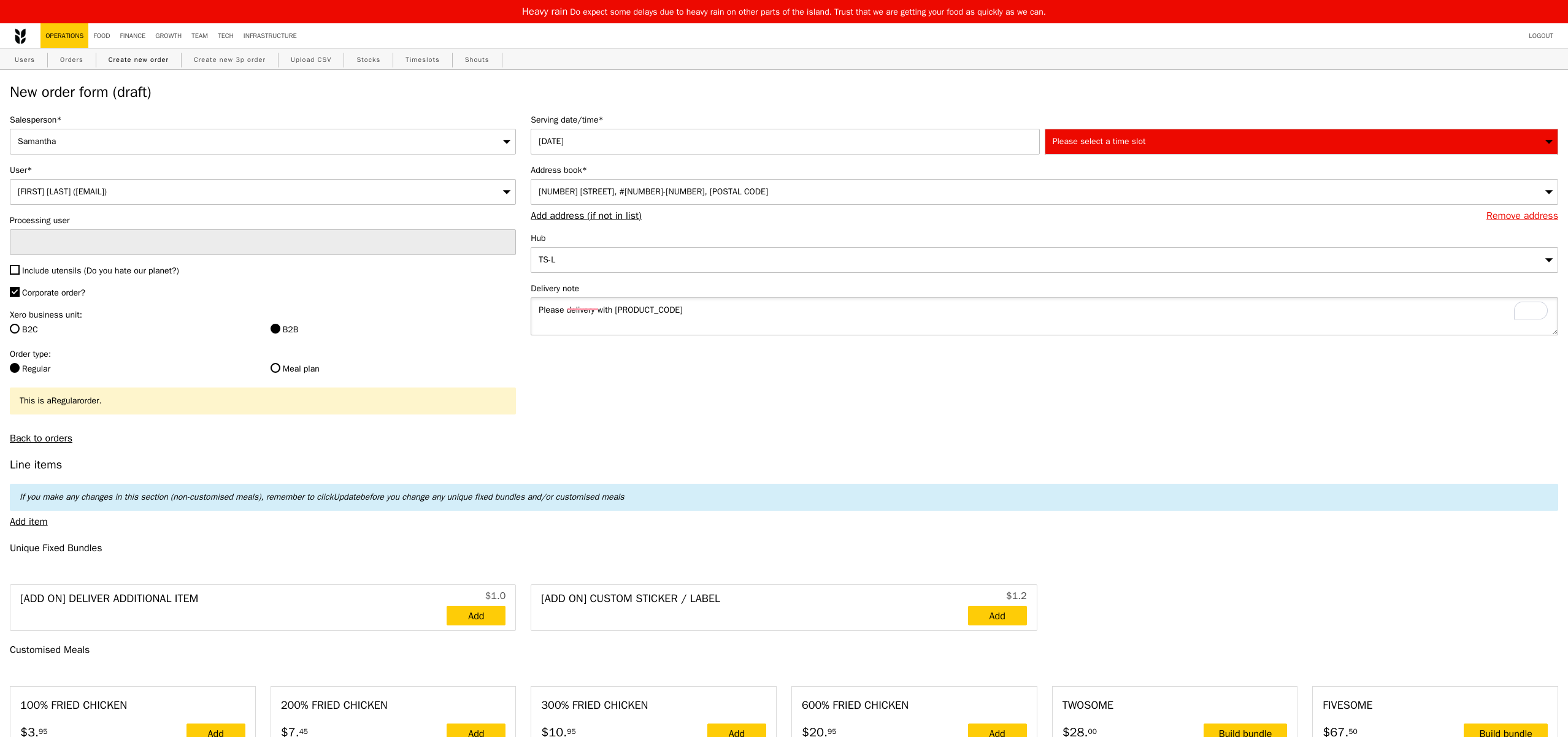 type on "Please delivery with EO" 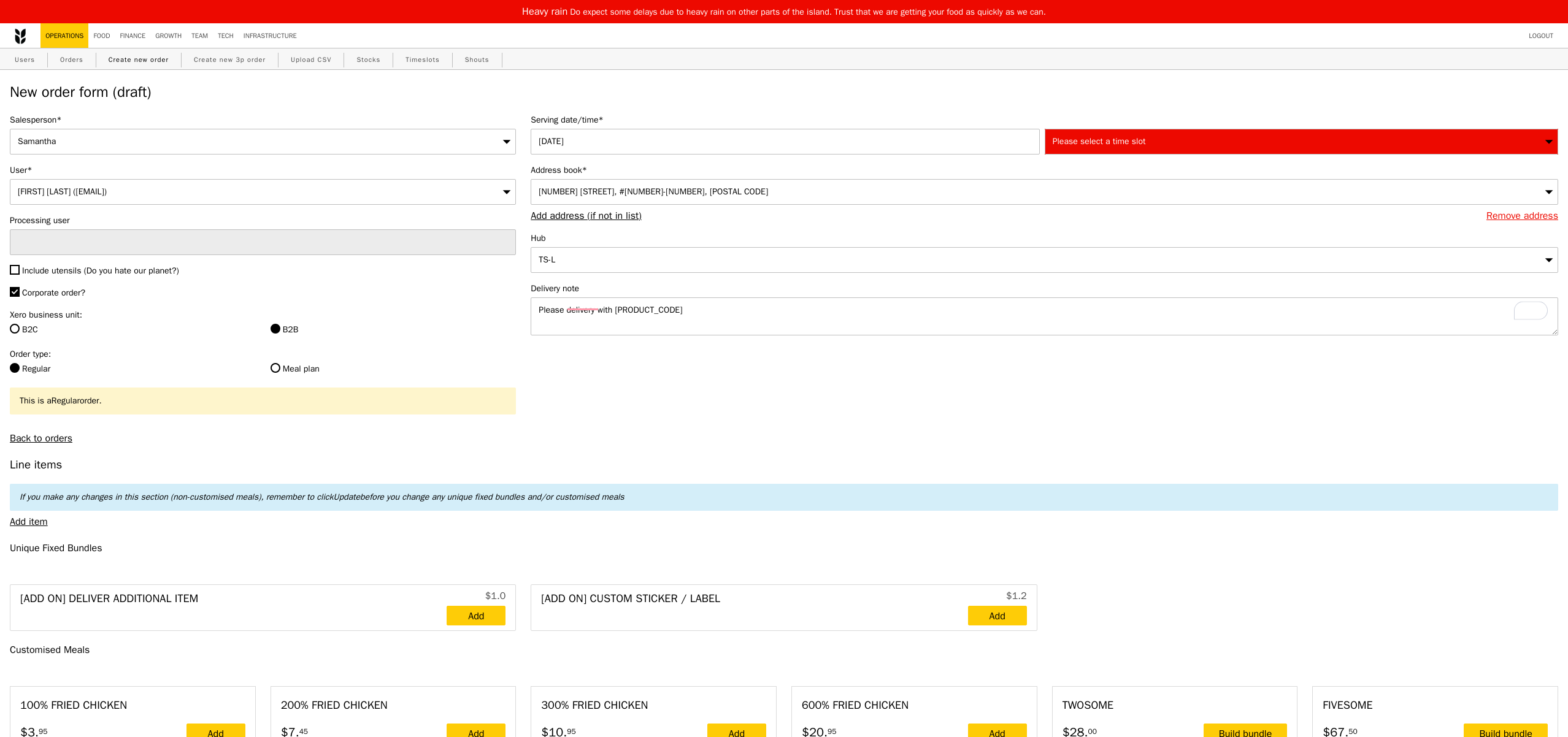 type on "Confirm" 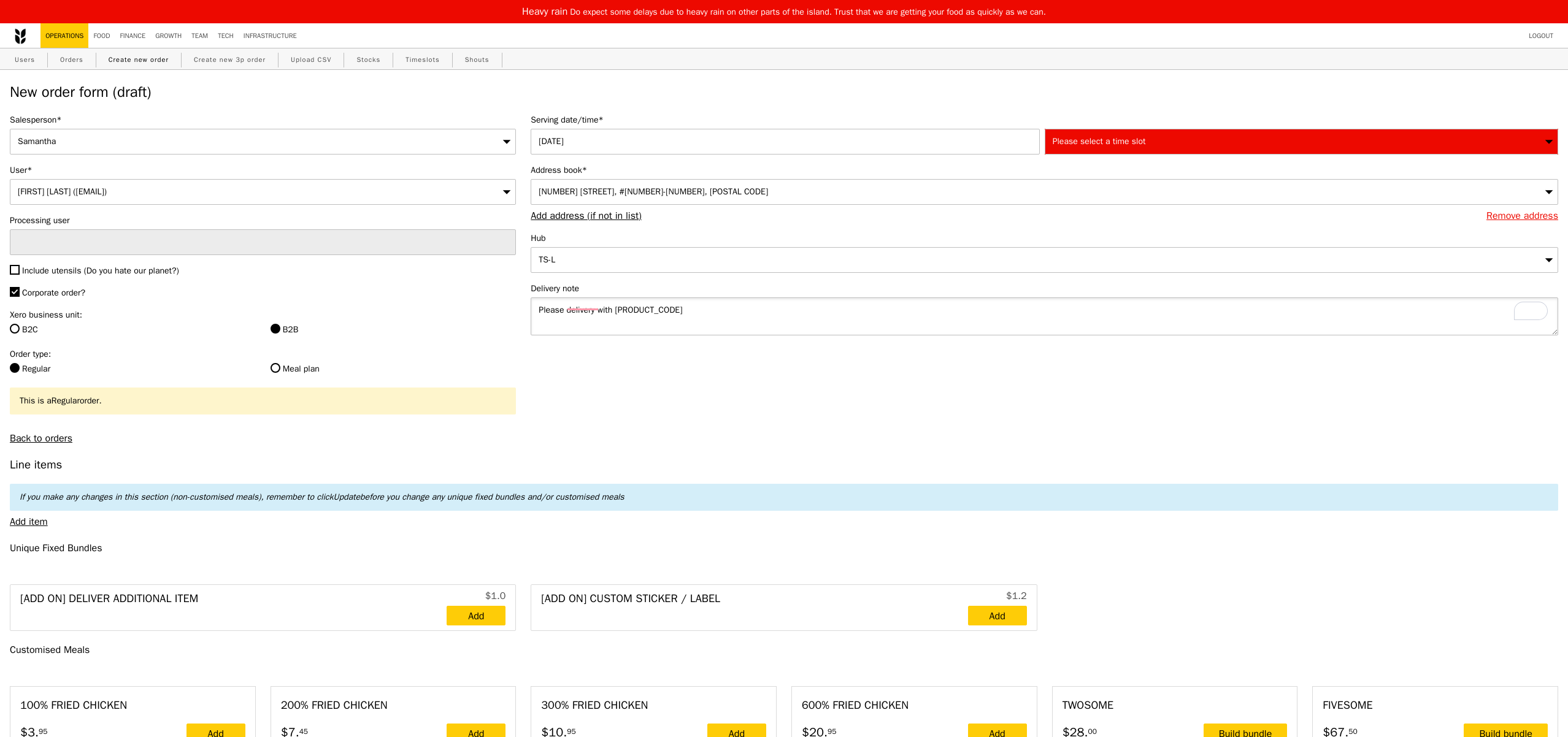 paste on "P4305" 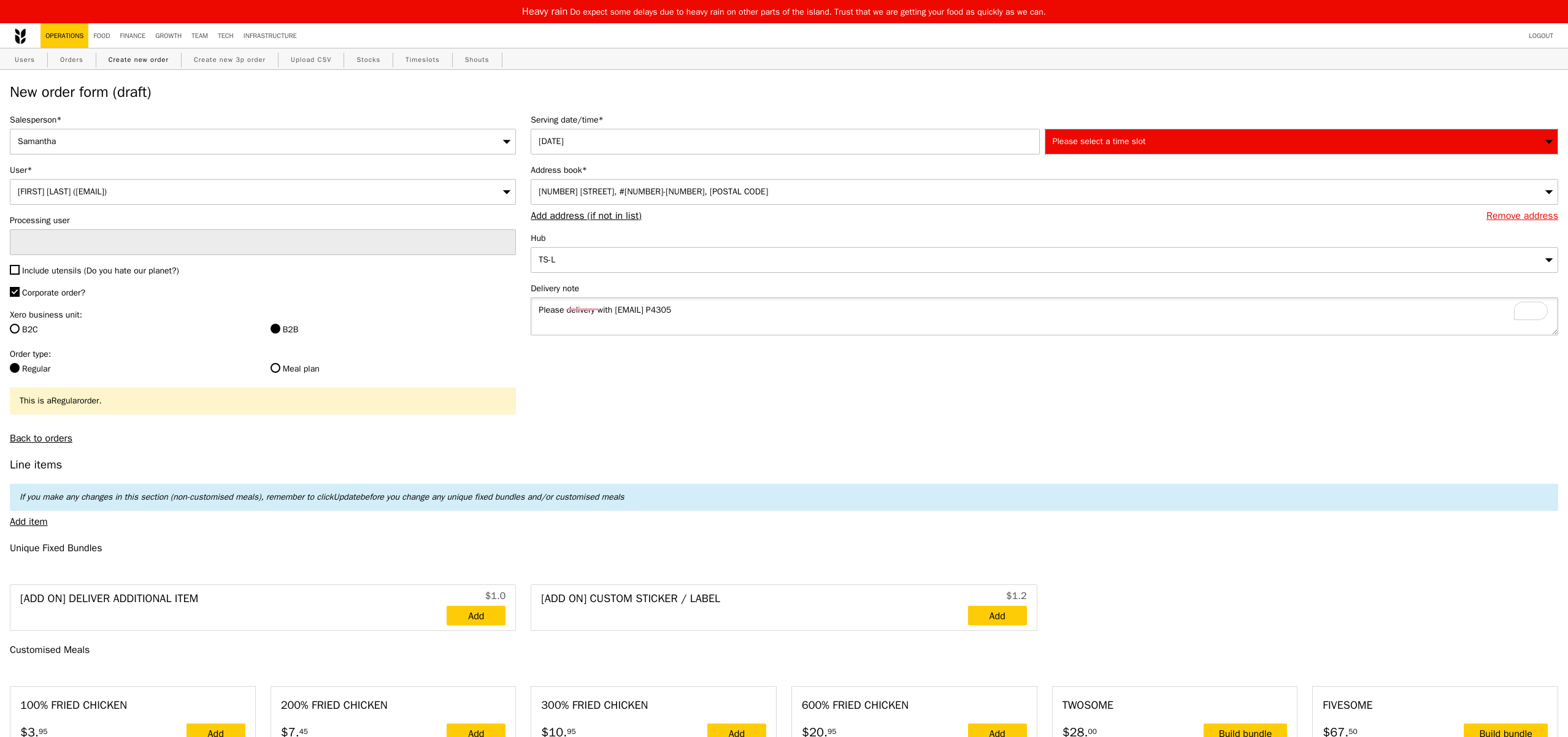 click on "Please delivery with EO P4305" at bounding box center (1044, 316) 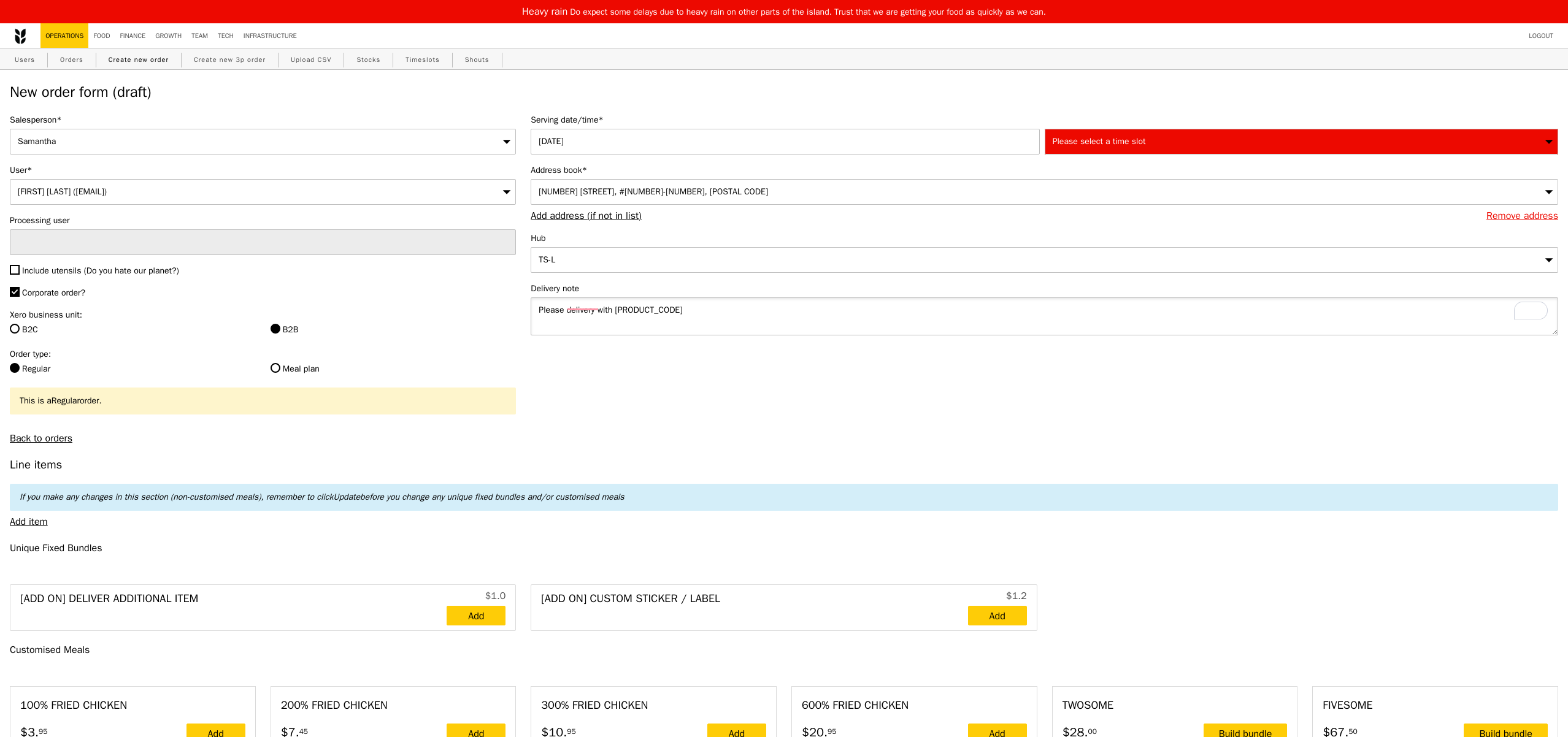 click on "Please delivery with P4305" at bounding box center [1044, 316] 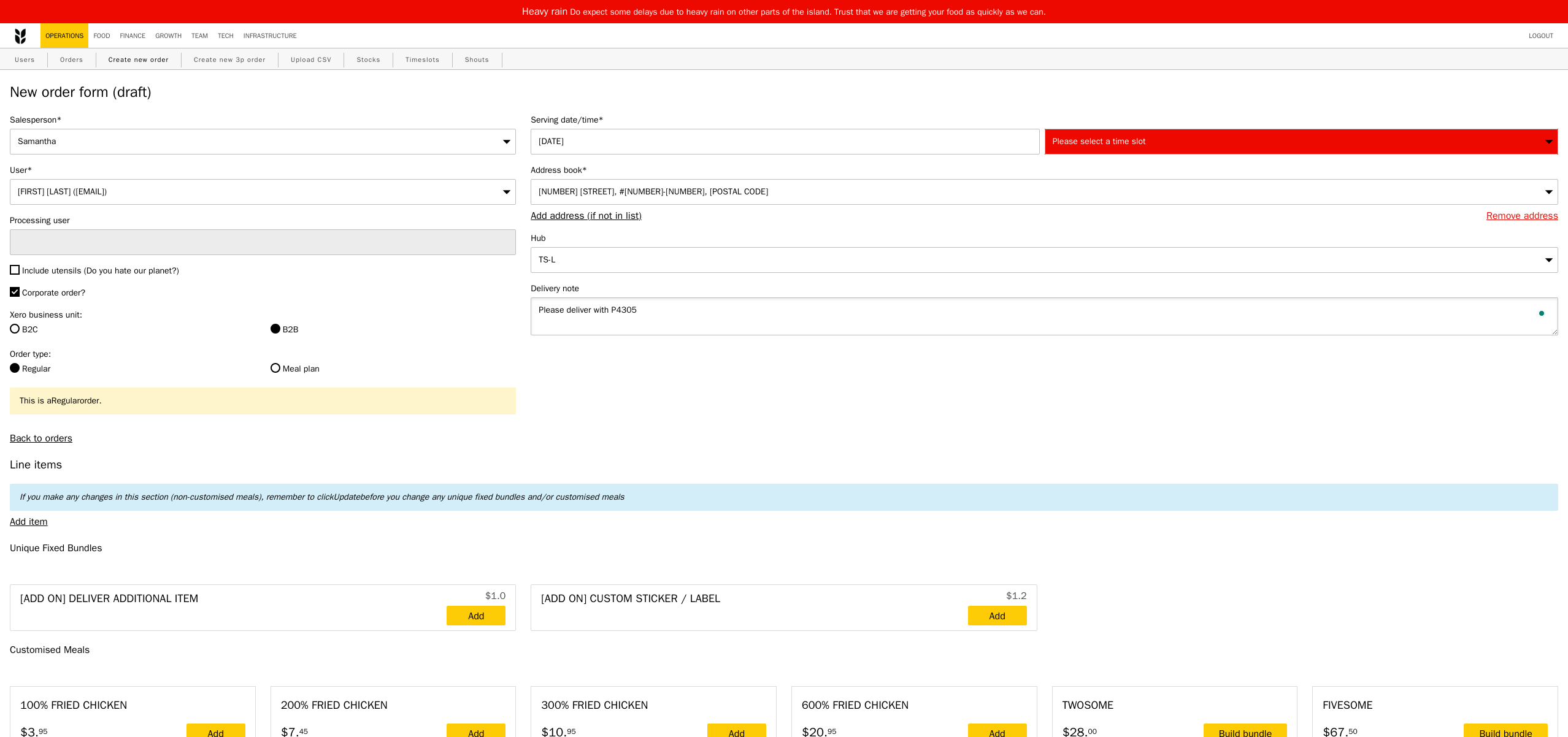 type on "Please deliver with P4305" 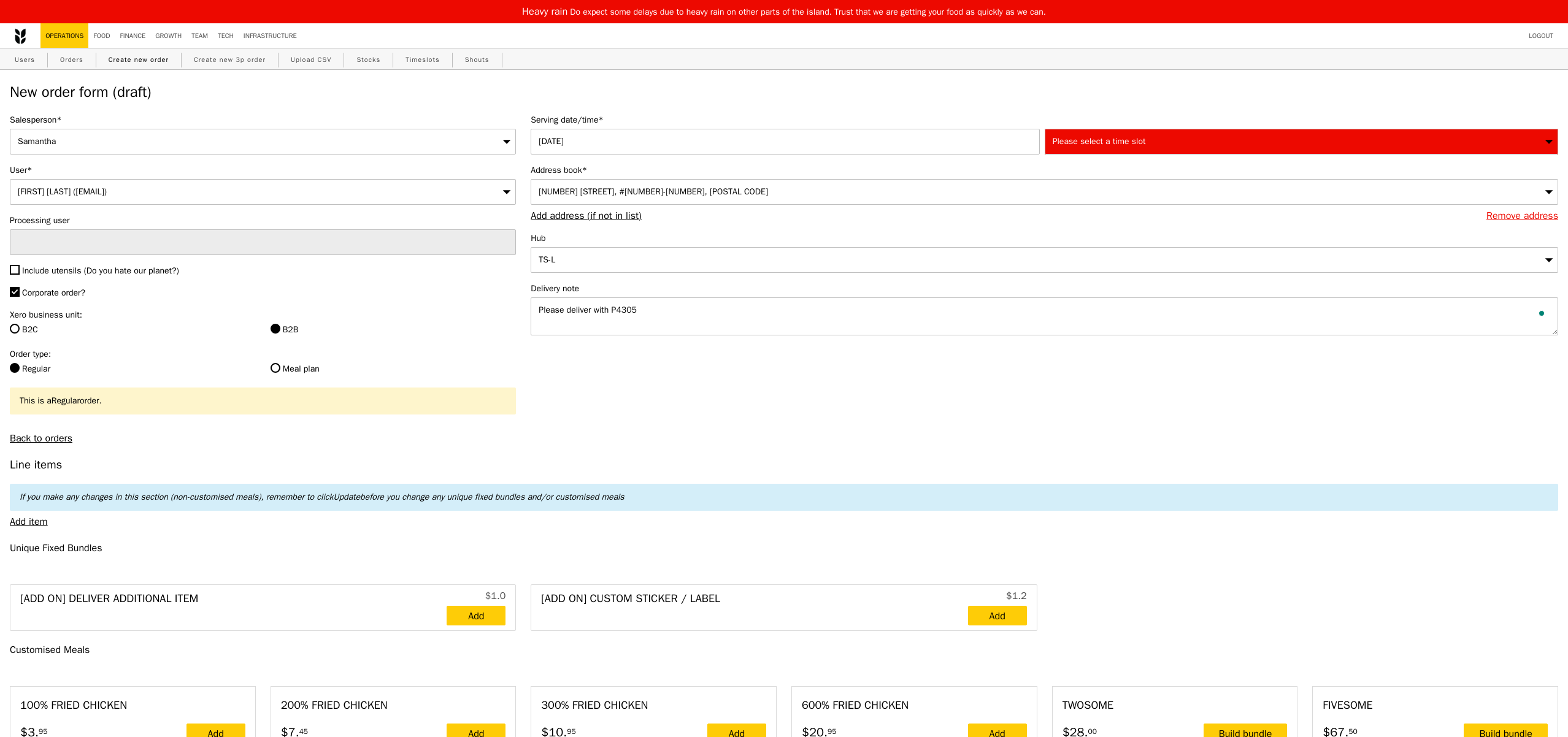 click on "Please select a time slot" at bounding box center (1301, 142) 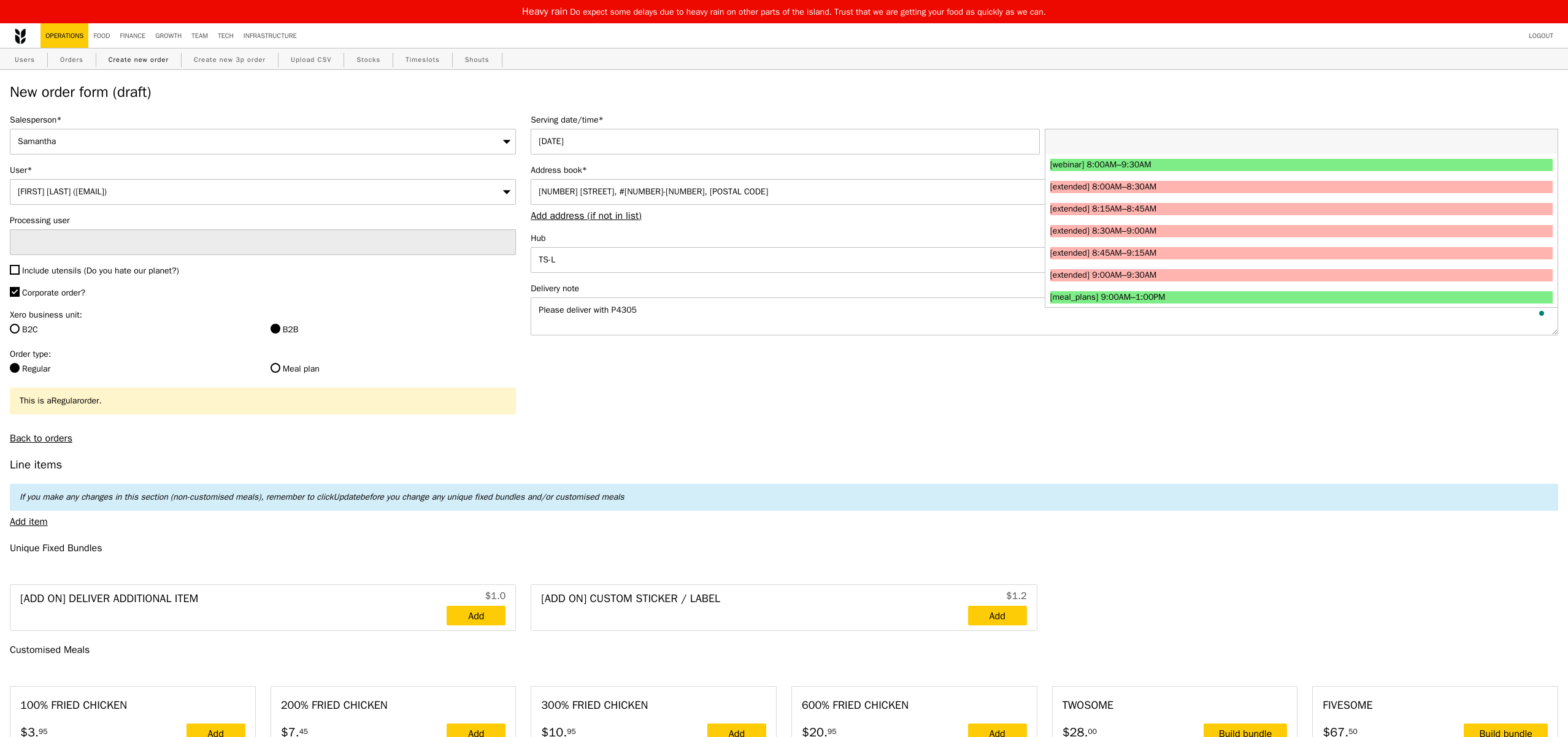 type on "Confirm" 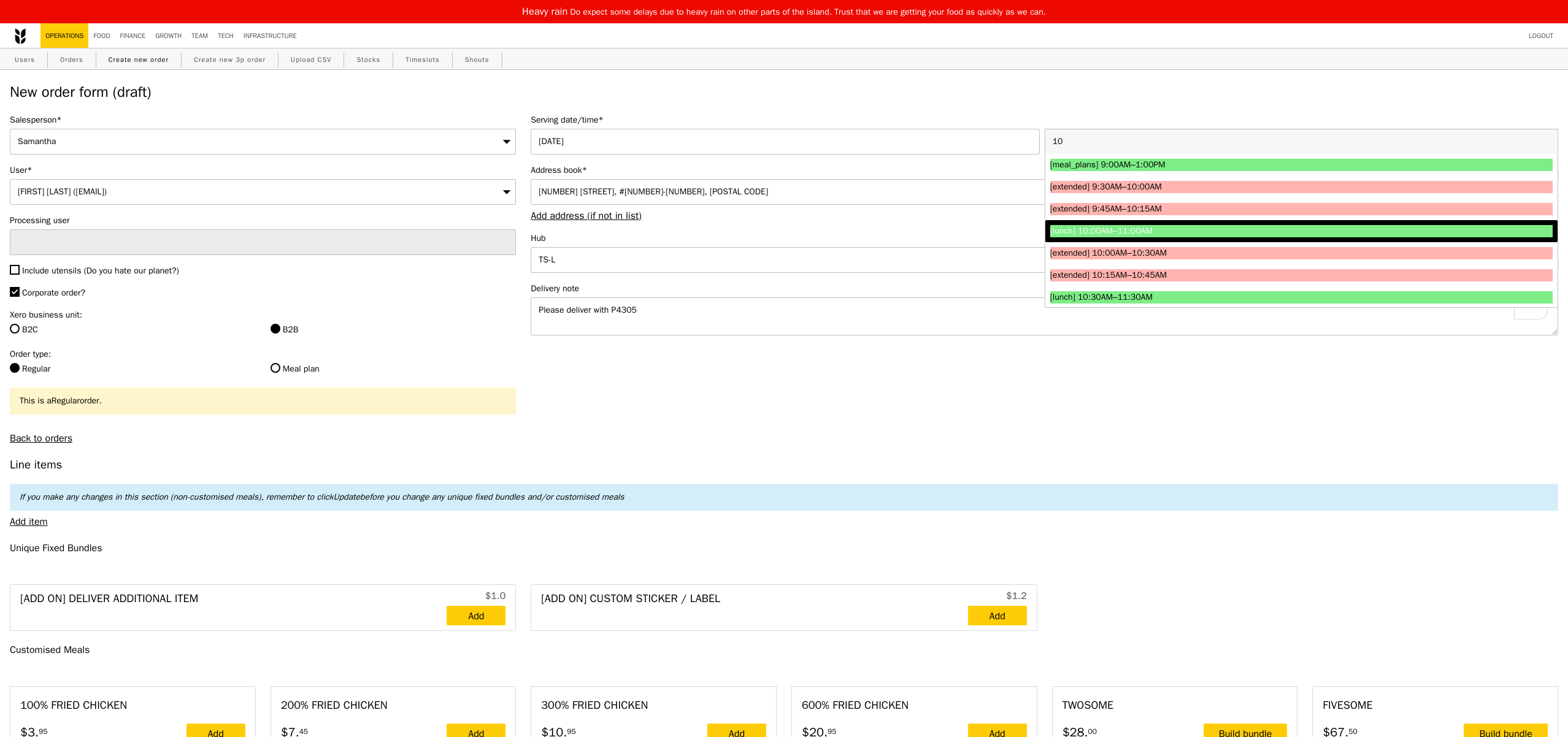 type on "10" 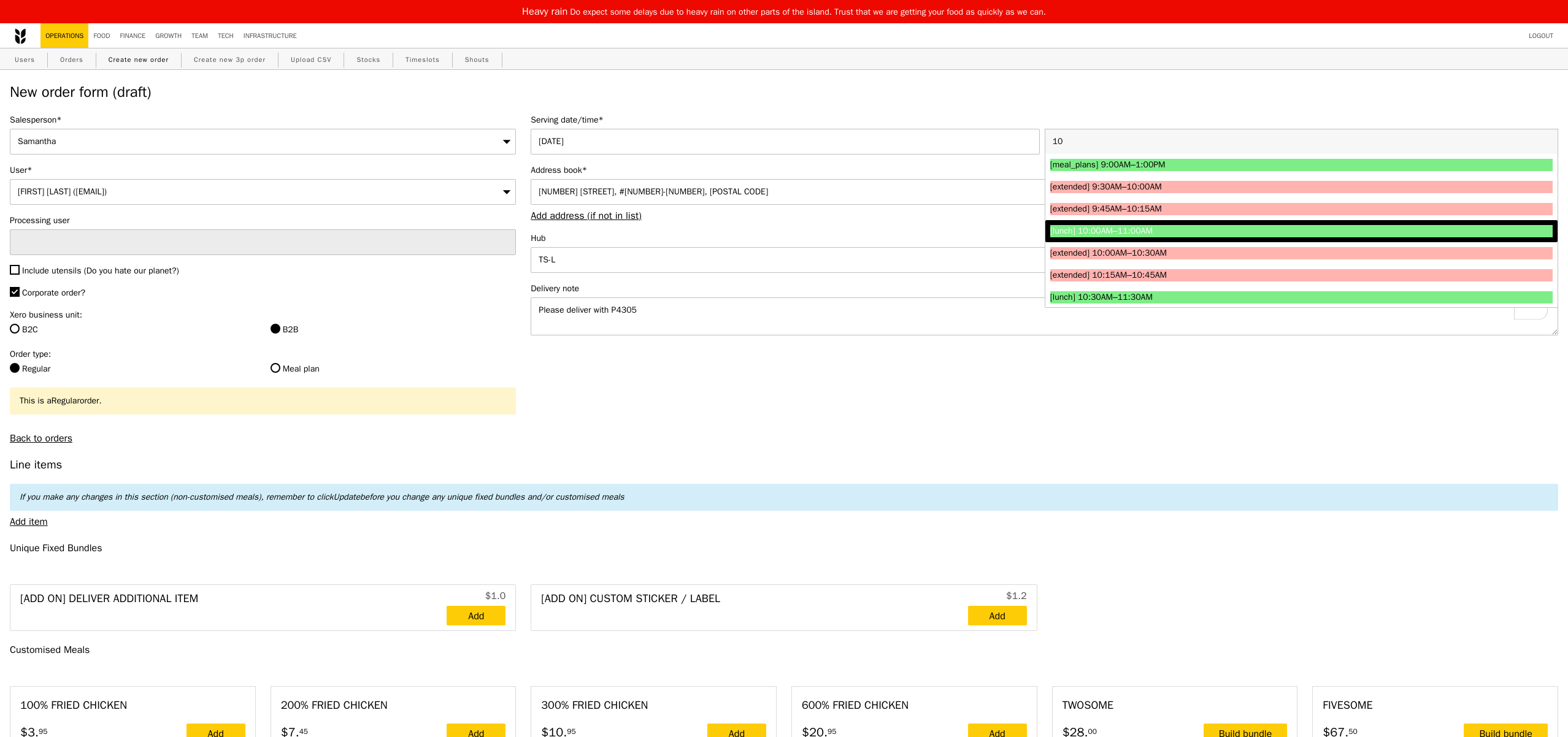 click on "[lunch] 10:00AM–11:00AM" at bounding box center [1239, 231] 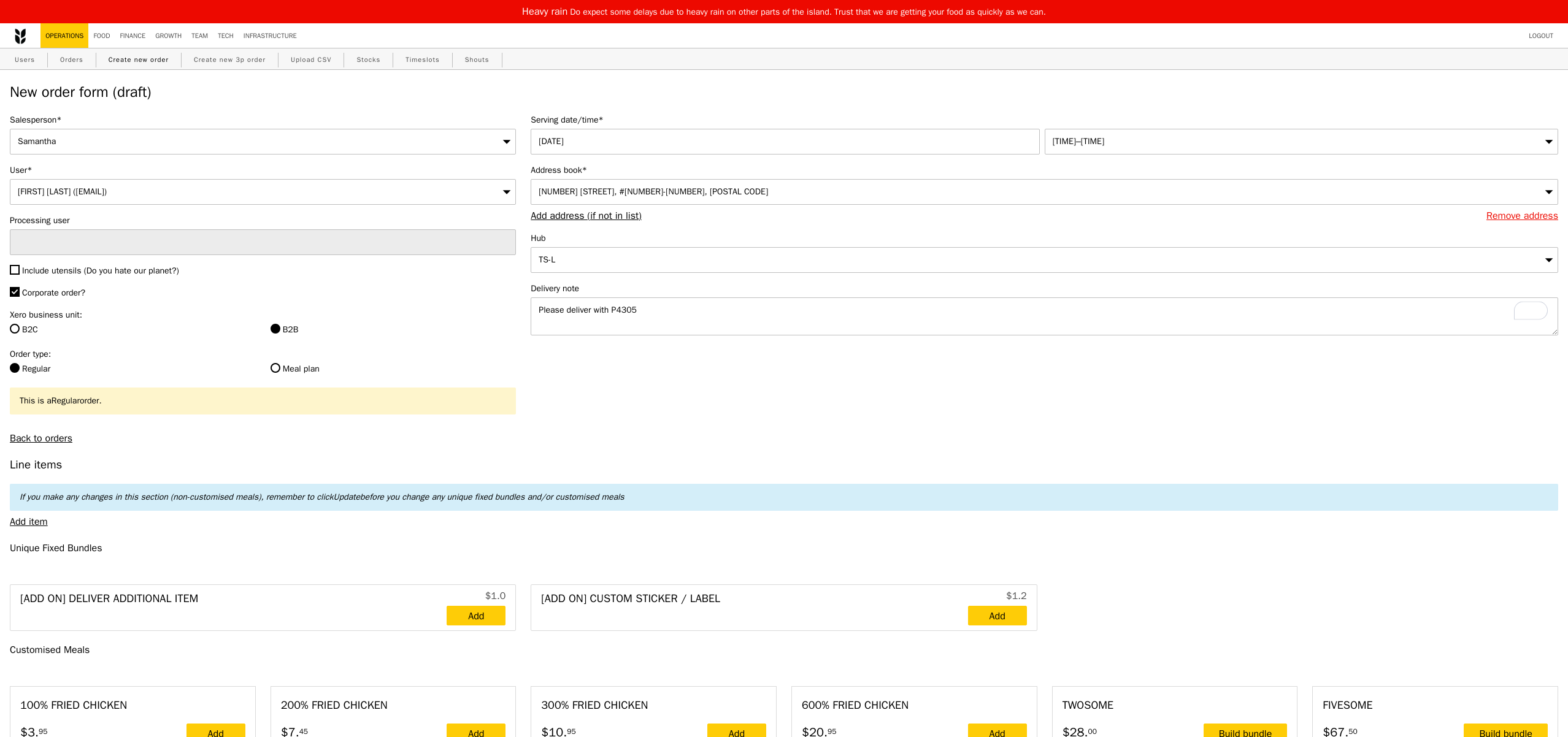 type on "Confirm" 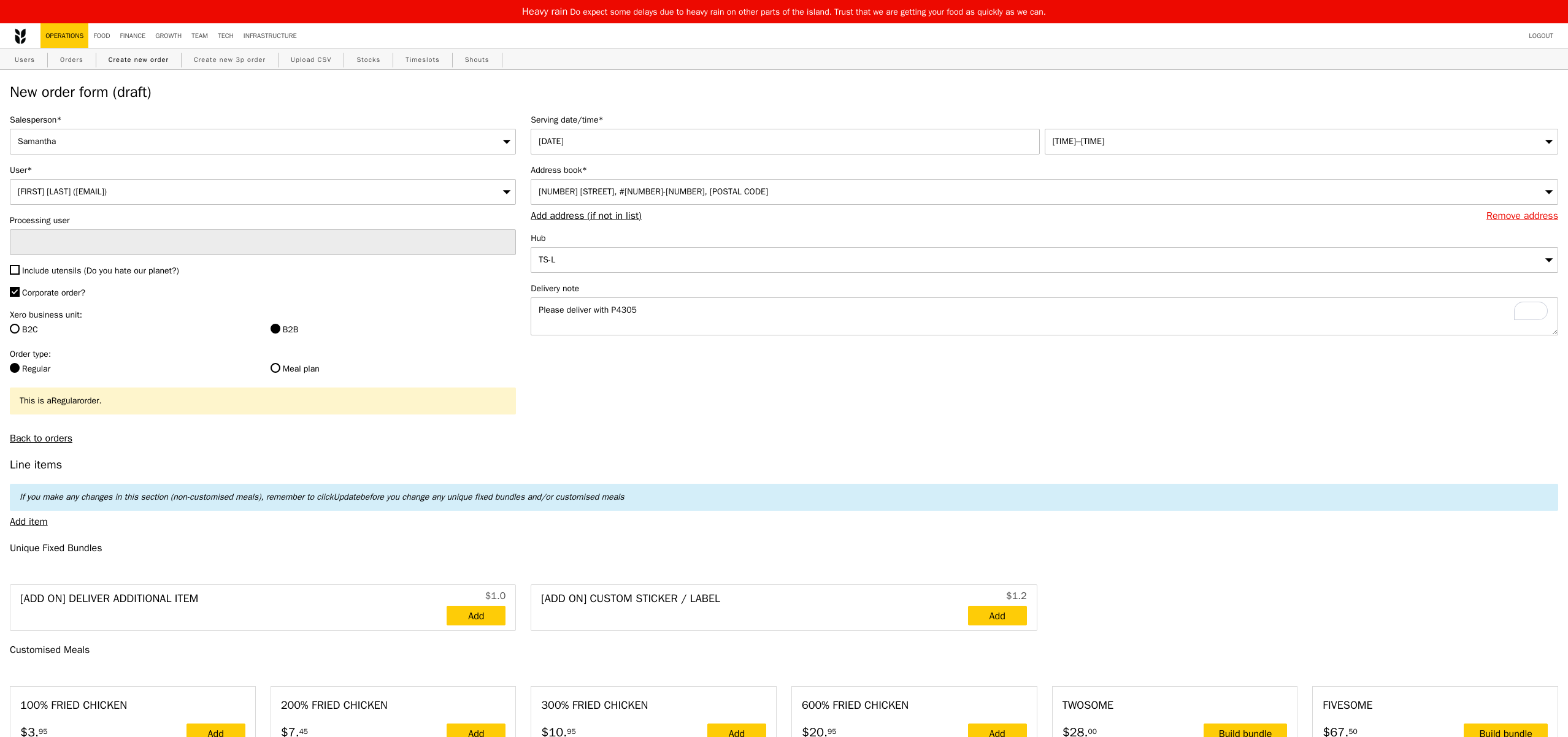 click on "10:00AM–11:00AM" at bounding box center (1078, 141) 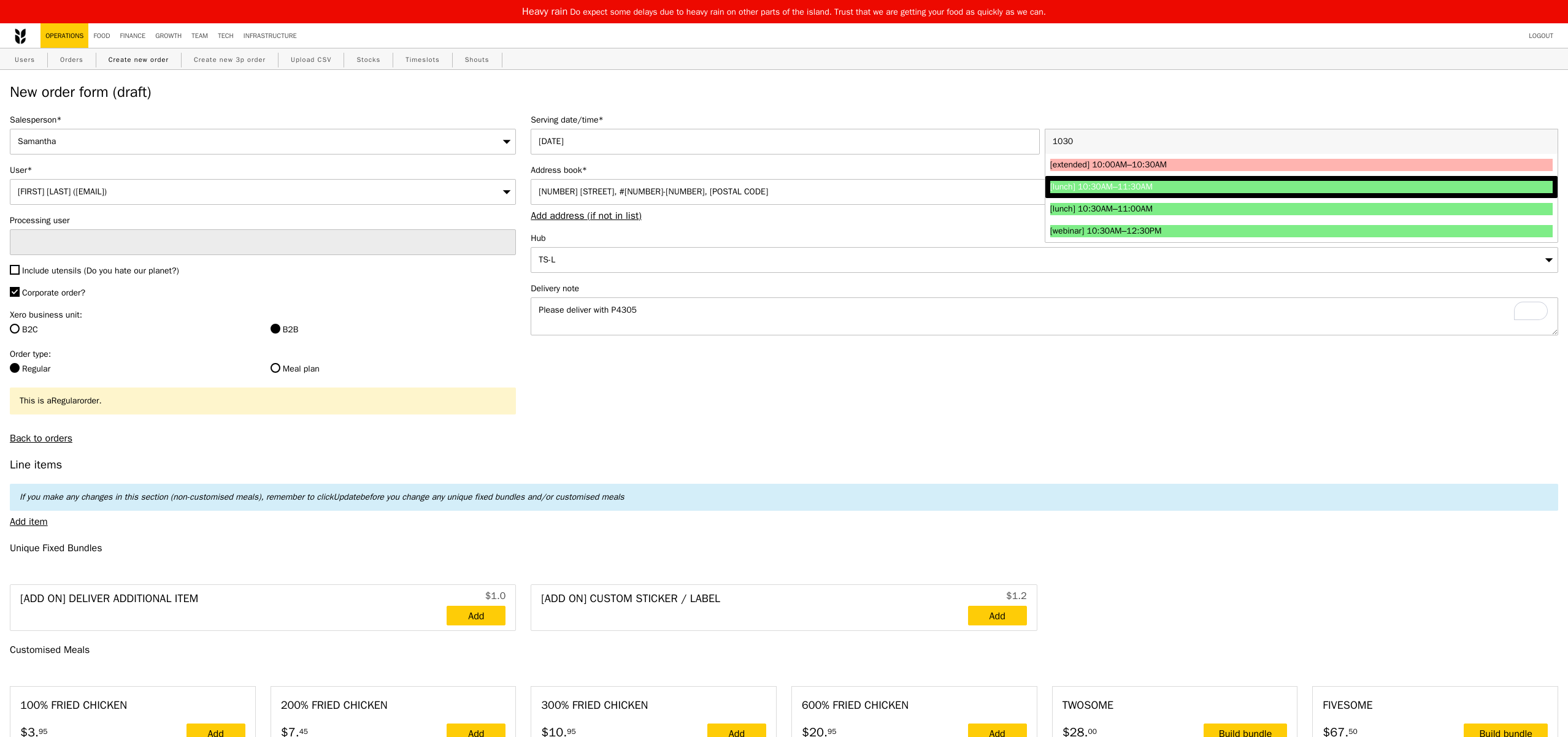 type on "1030" 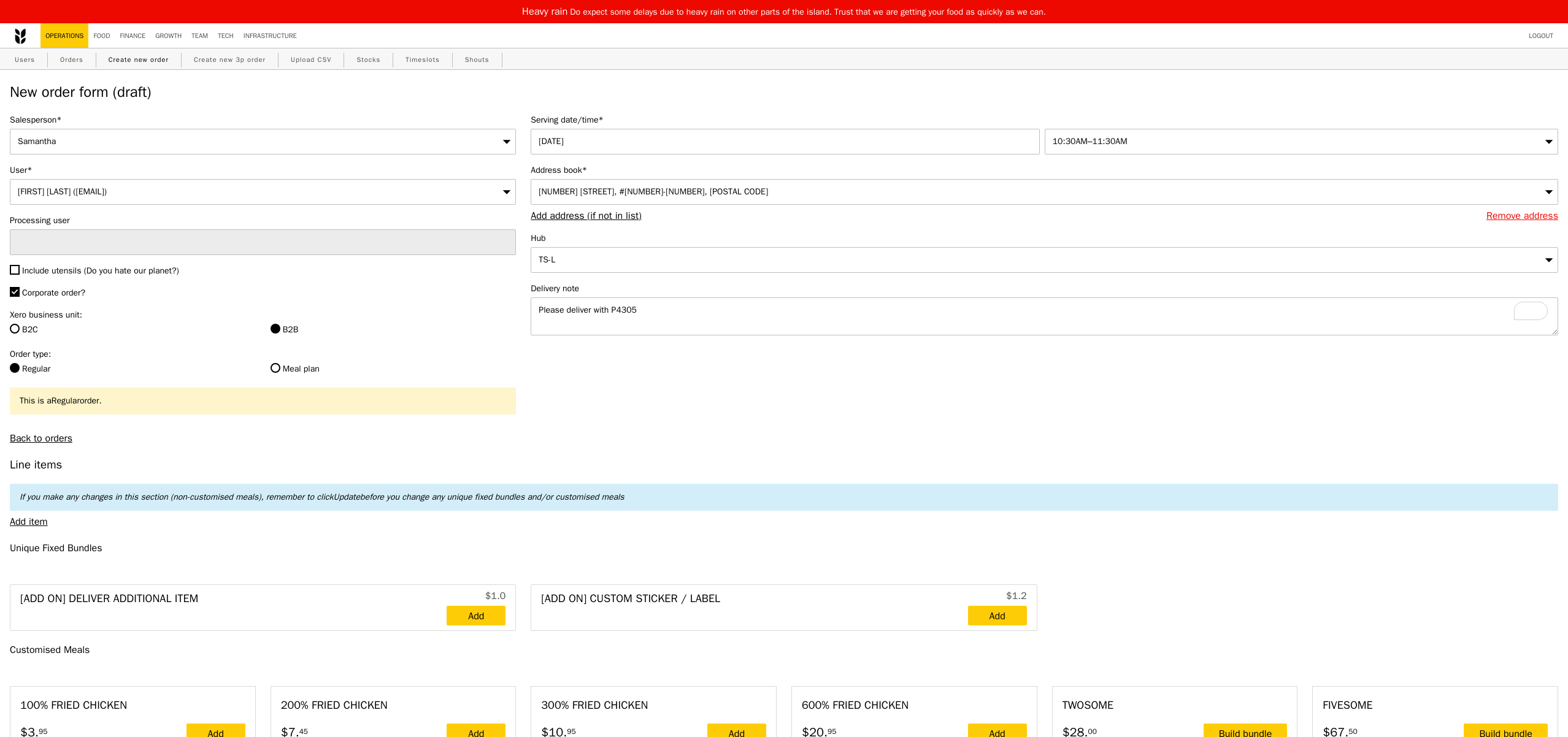 type on "Confirm" 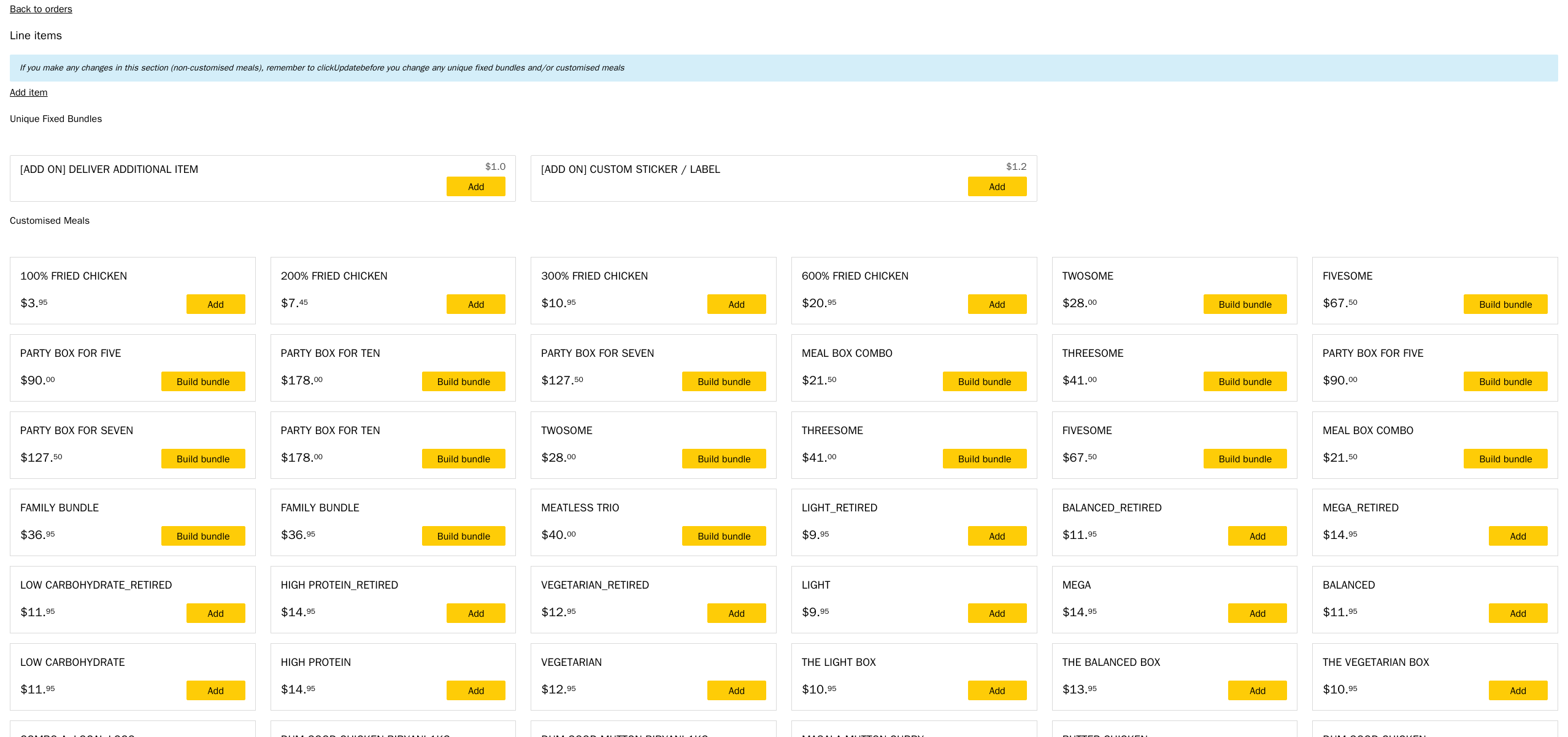 scroll, scrollTop: 432, scrollLeft: 0, axis: vertical 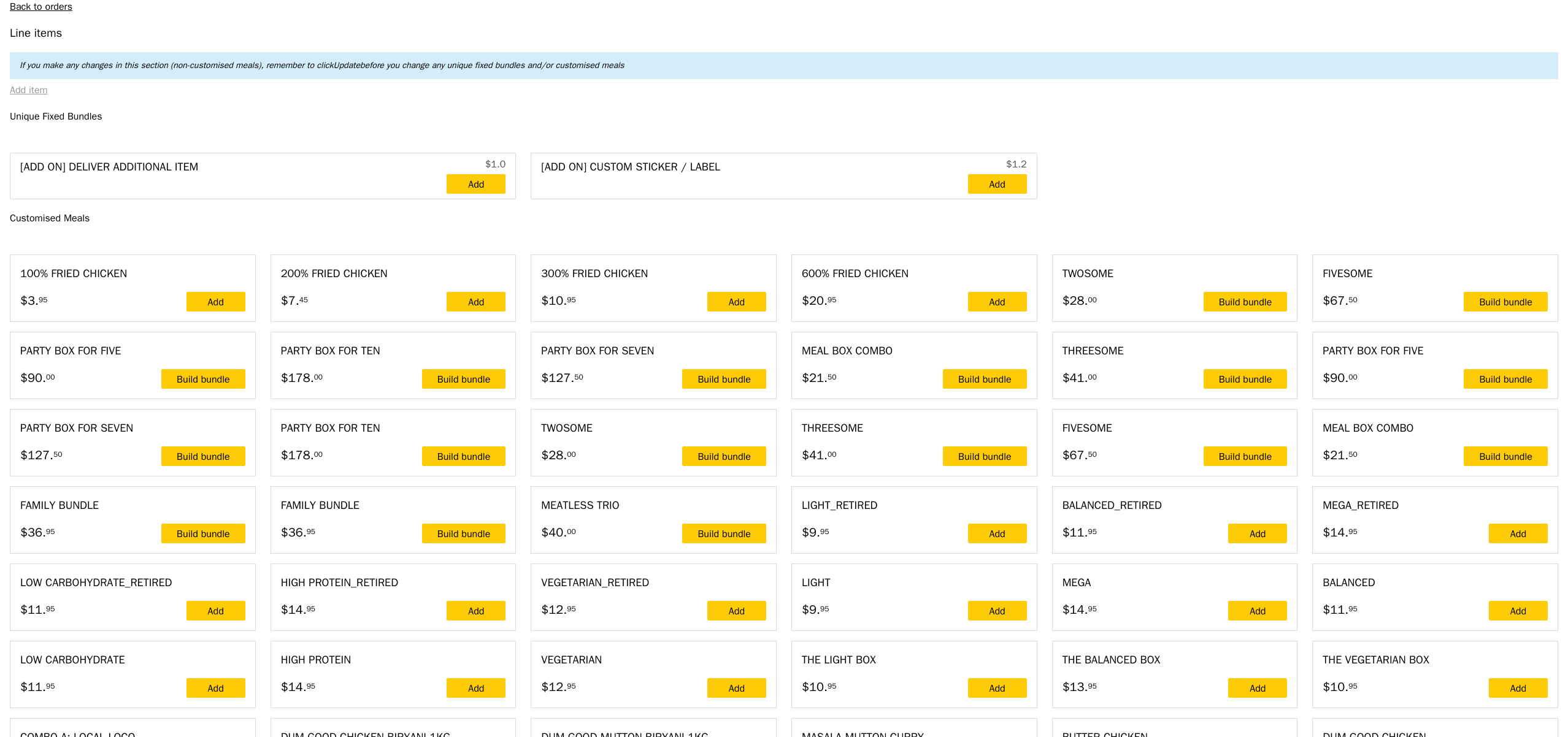 click on "Add item" at bounding box center (29, 90) 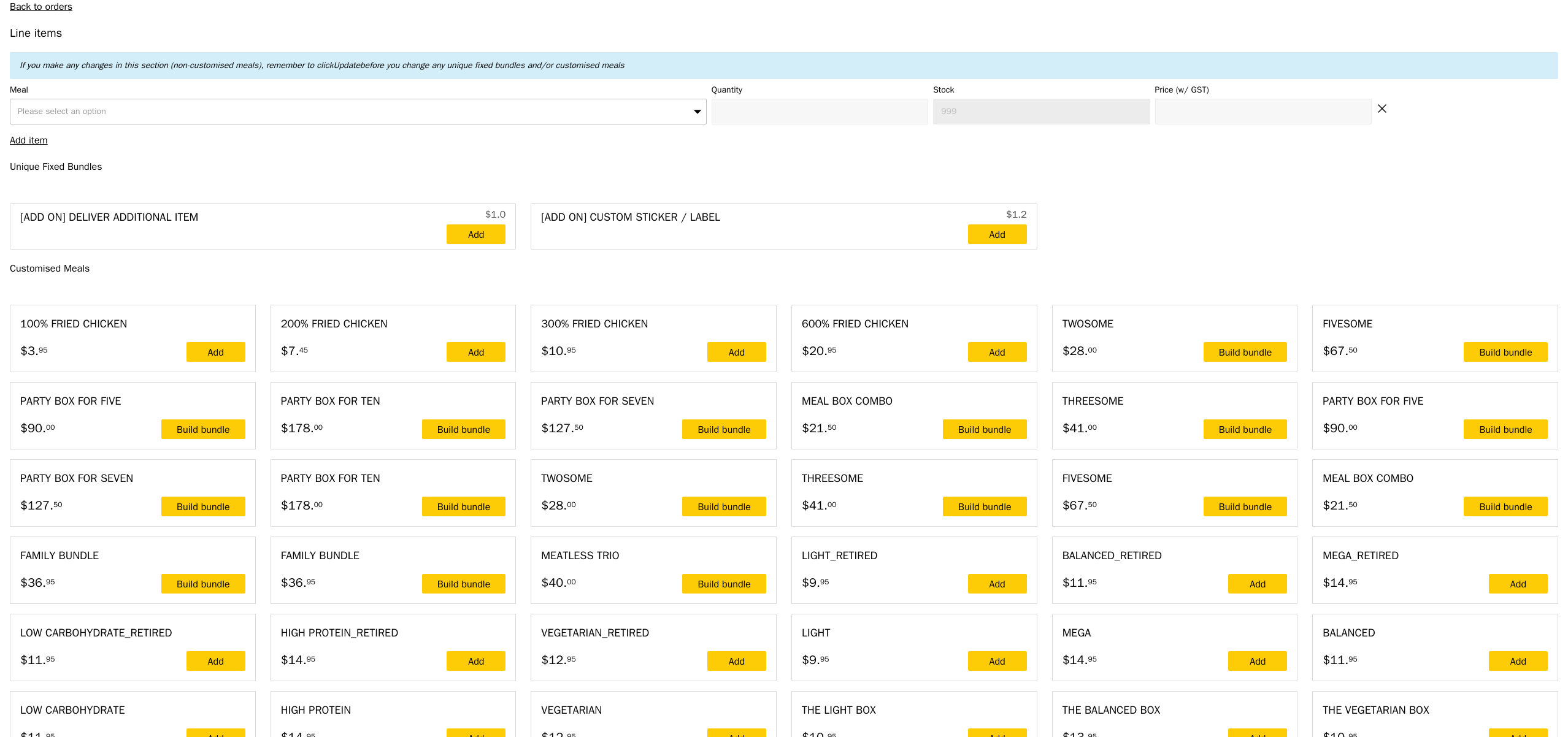 click on "Please select an option" at bounding box center (62, 111) 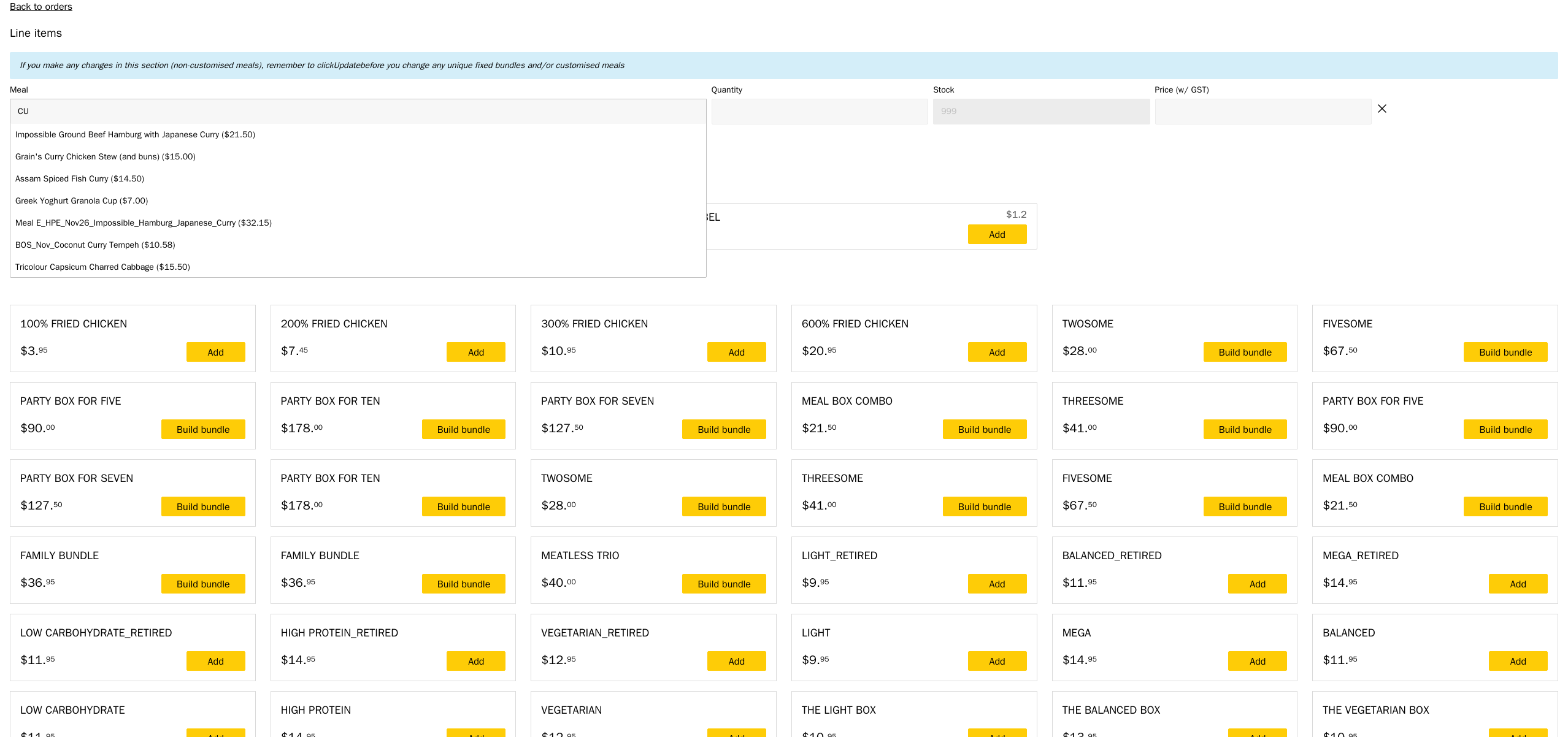 type on "C" 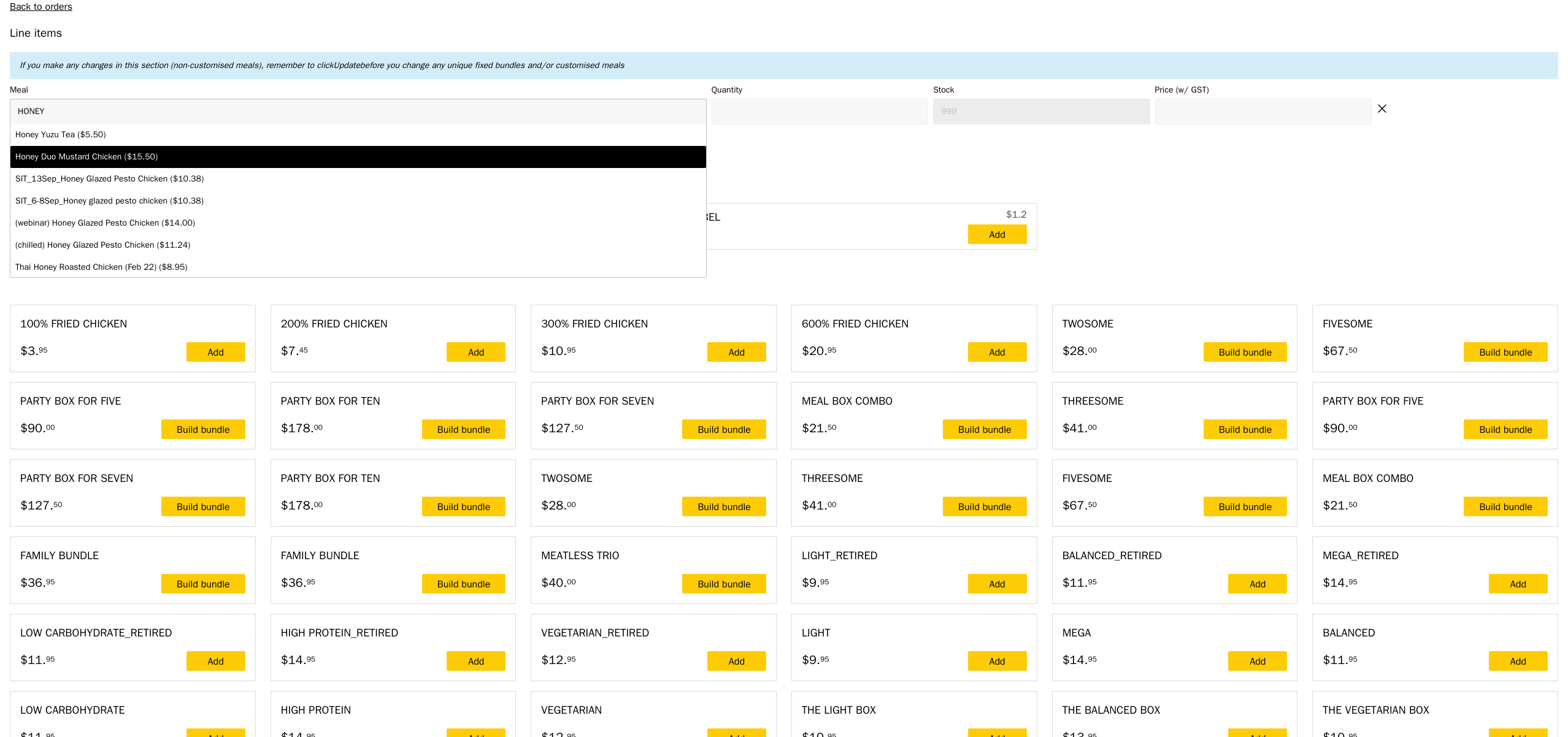 type on "HONEY" 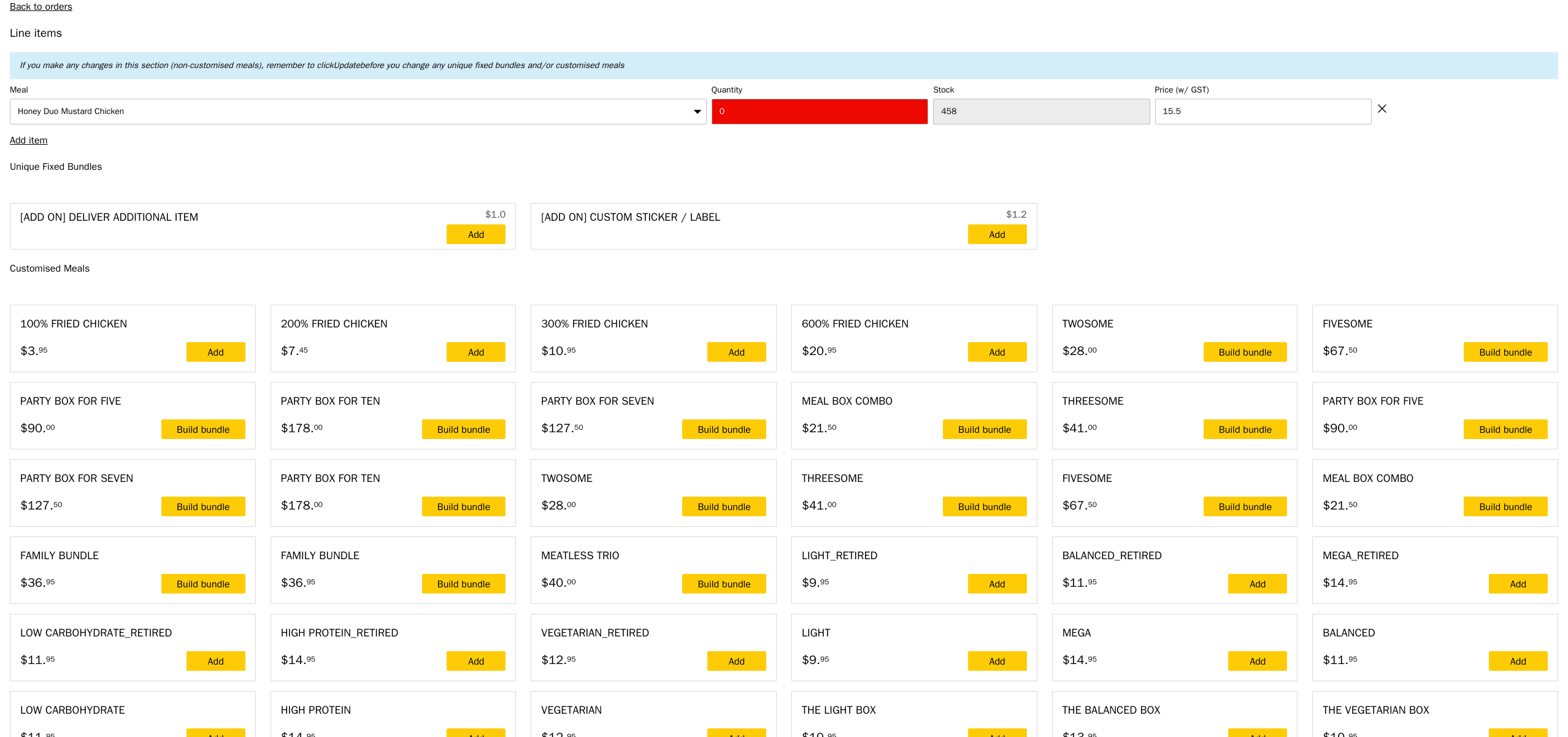 click on "0" at bounding box center [820, 112] 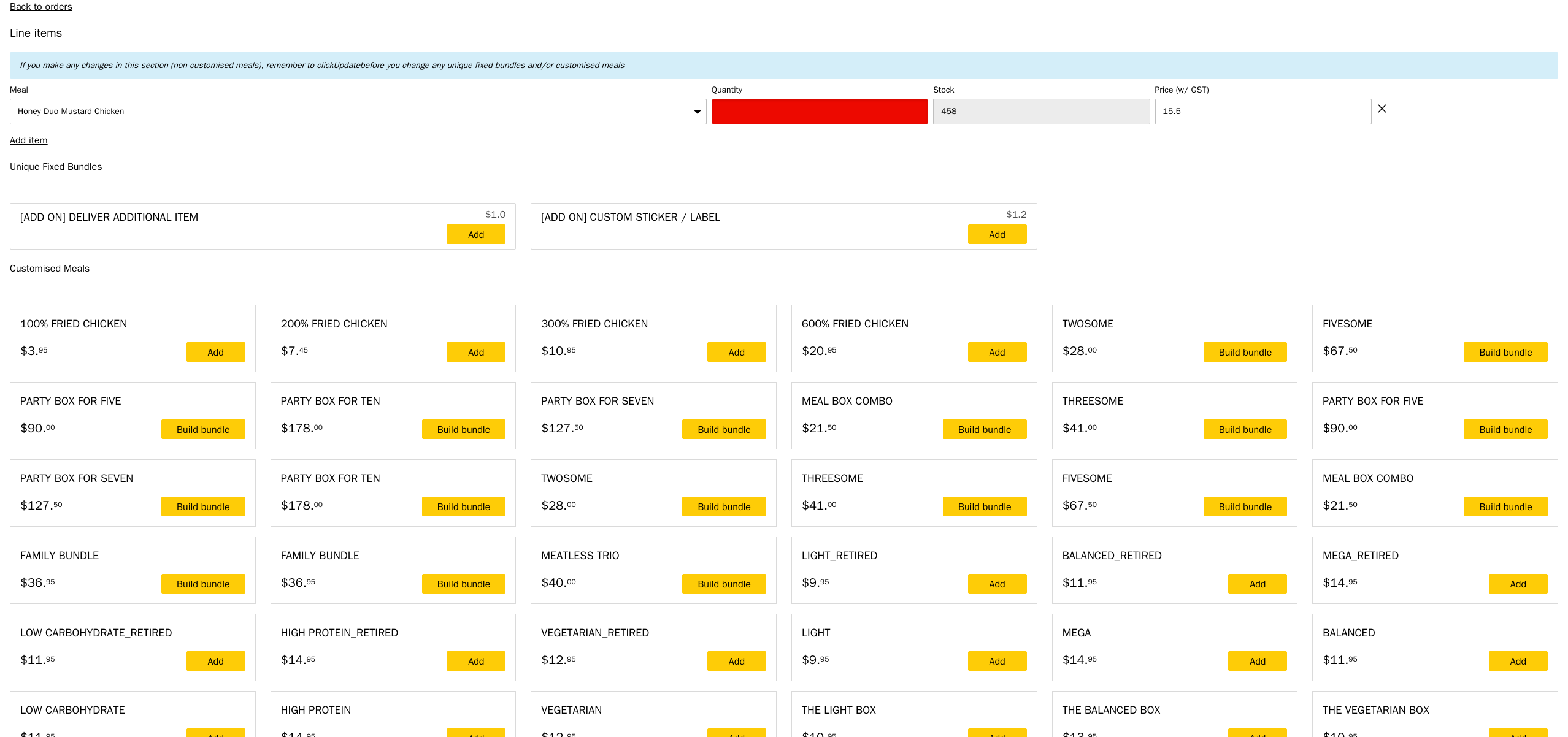 type on "Confirm" 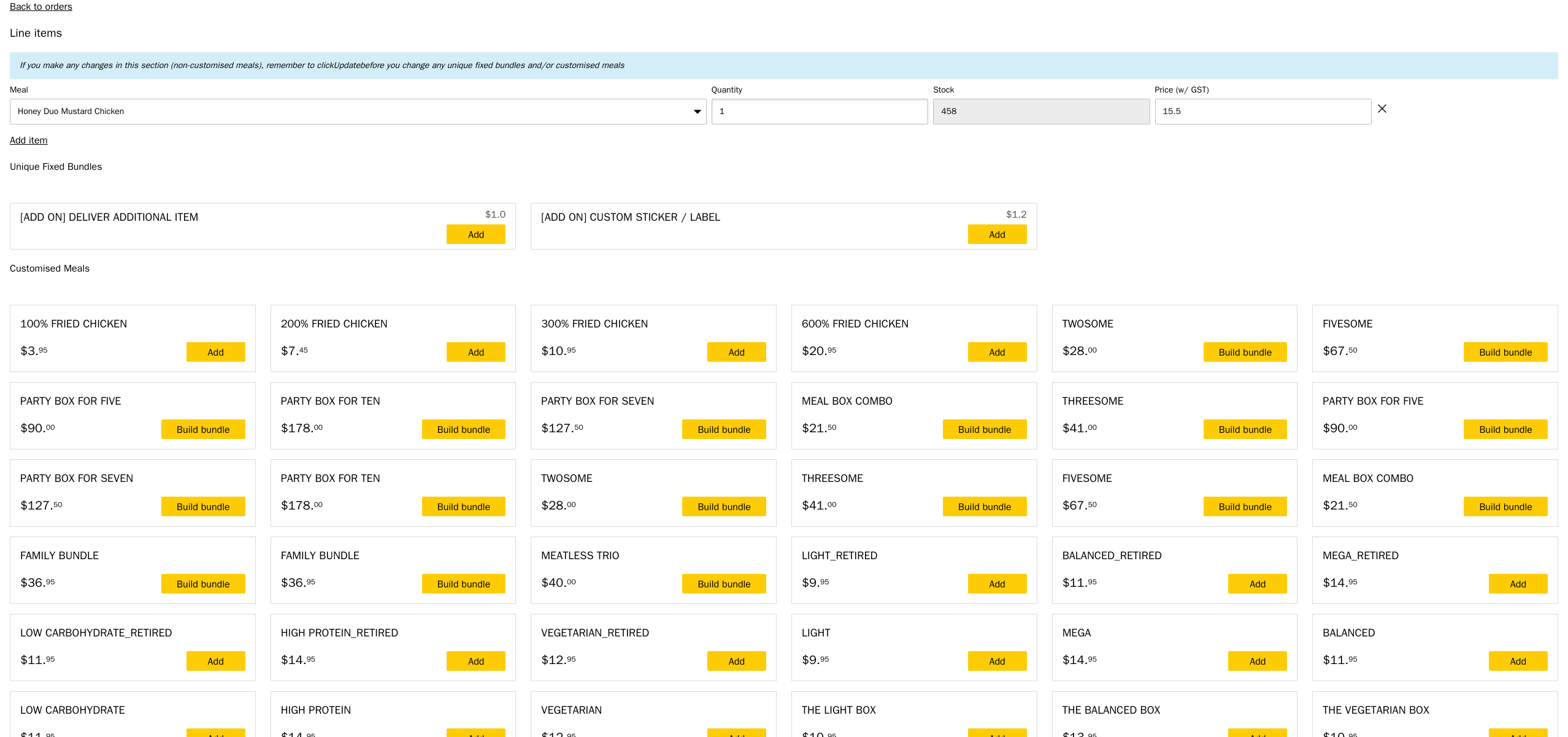type on "1" 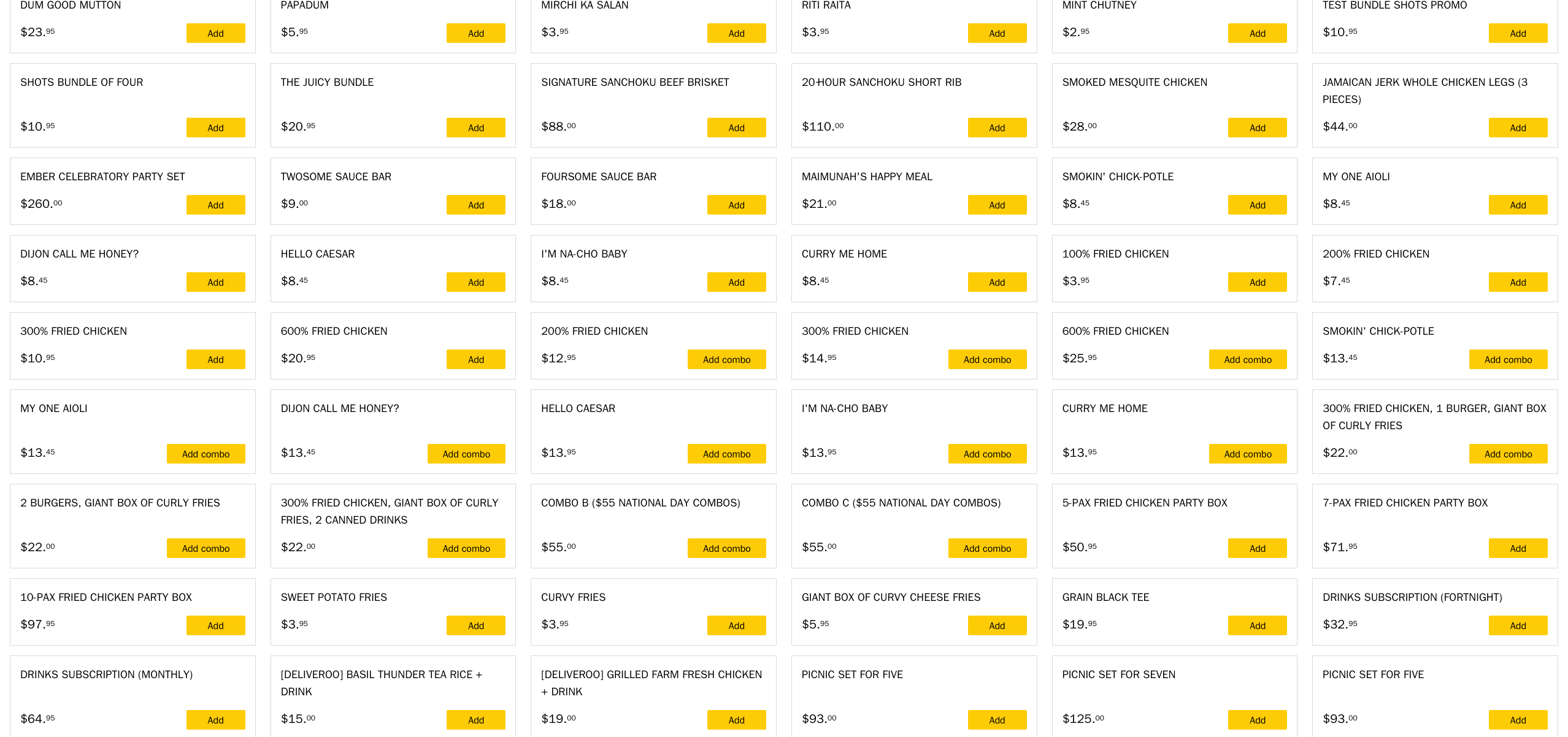 scroll, scrollTop: 2391, scrollLeft: 0, axis: vertical 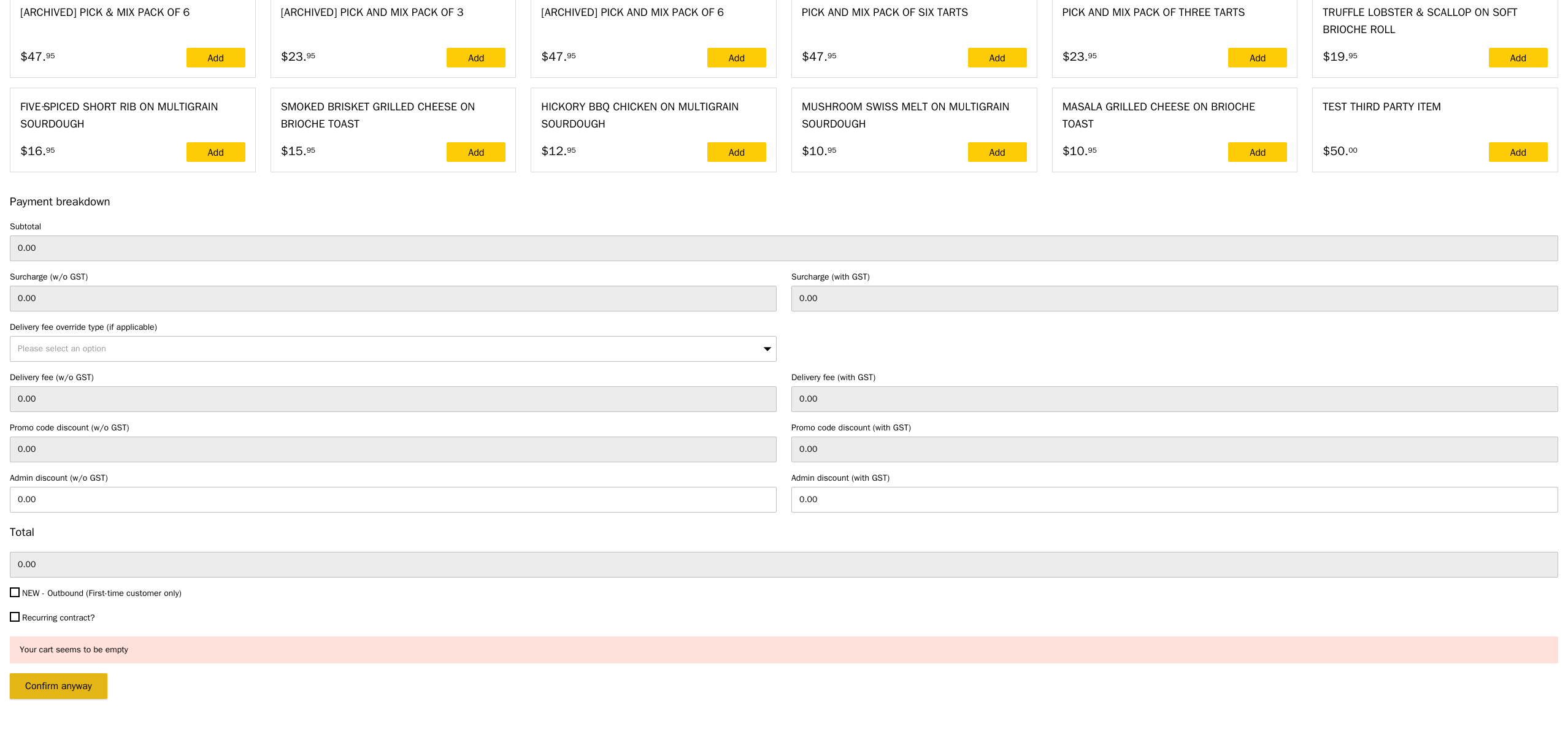 click on "Confirm anyway" at bounding box center [58, 686] 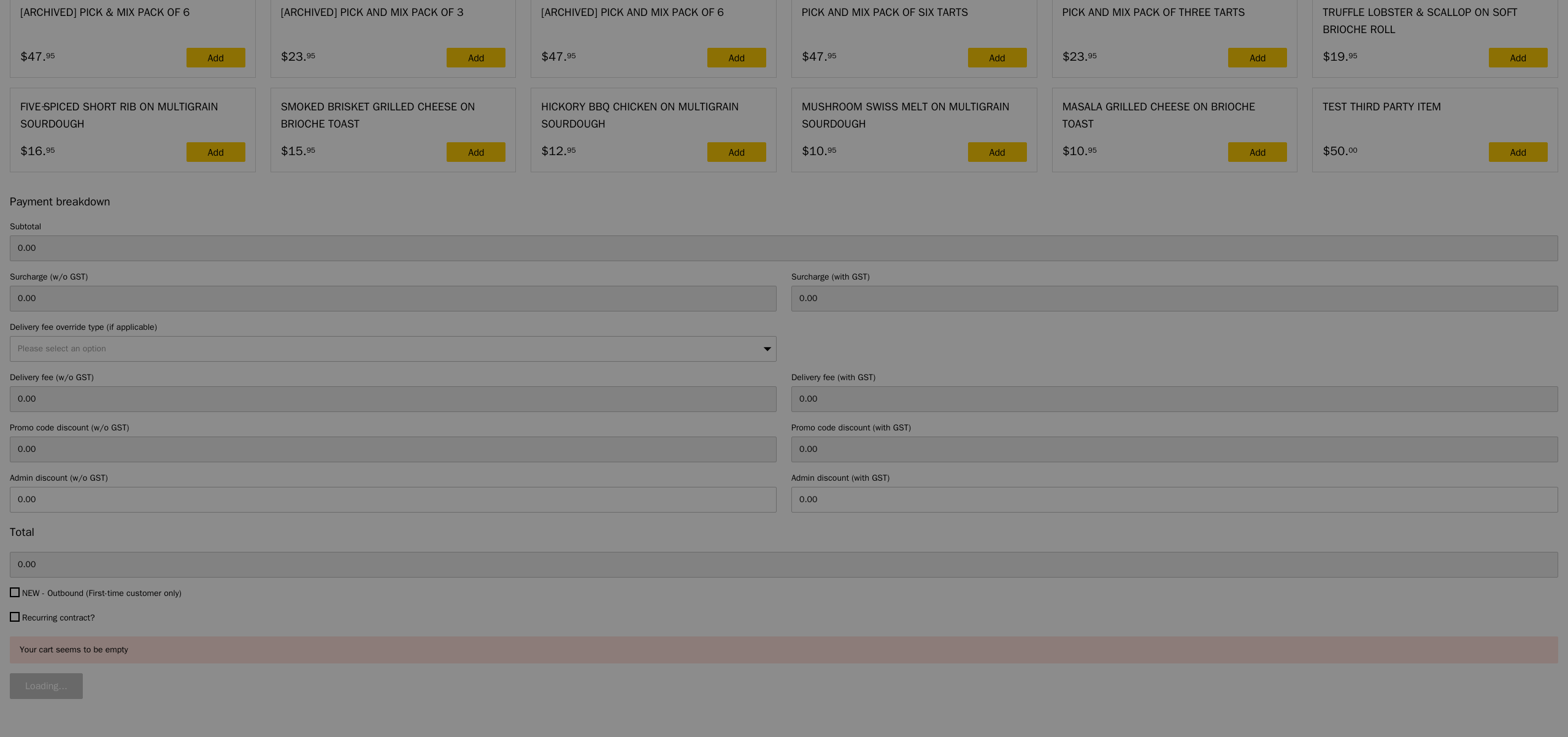 type on "Loading..." 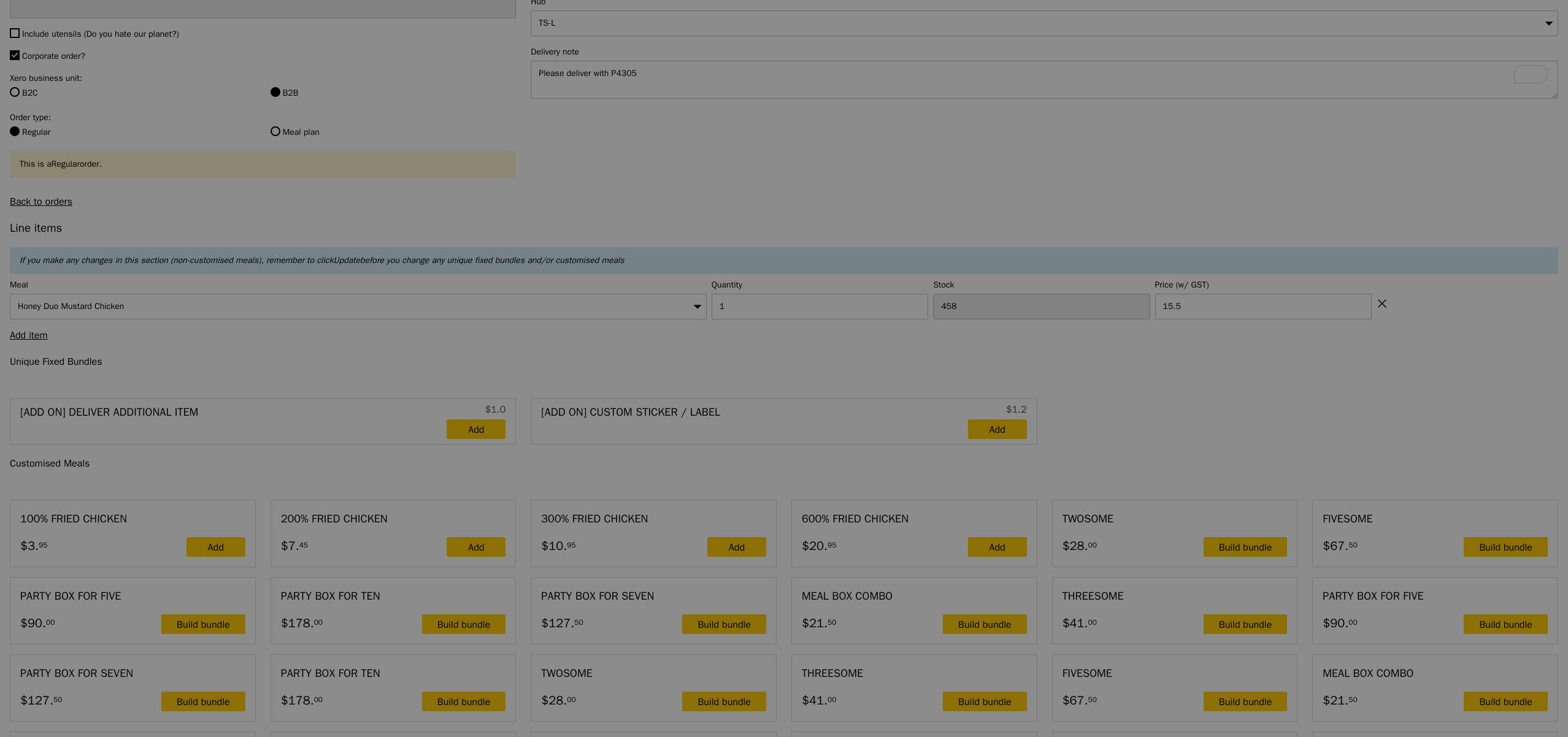 scroll, scrollTop: 0, scrollLeft: 0, axis: both 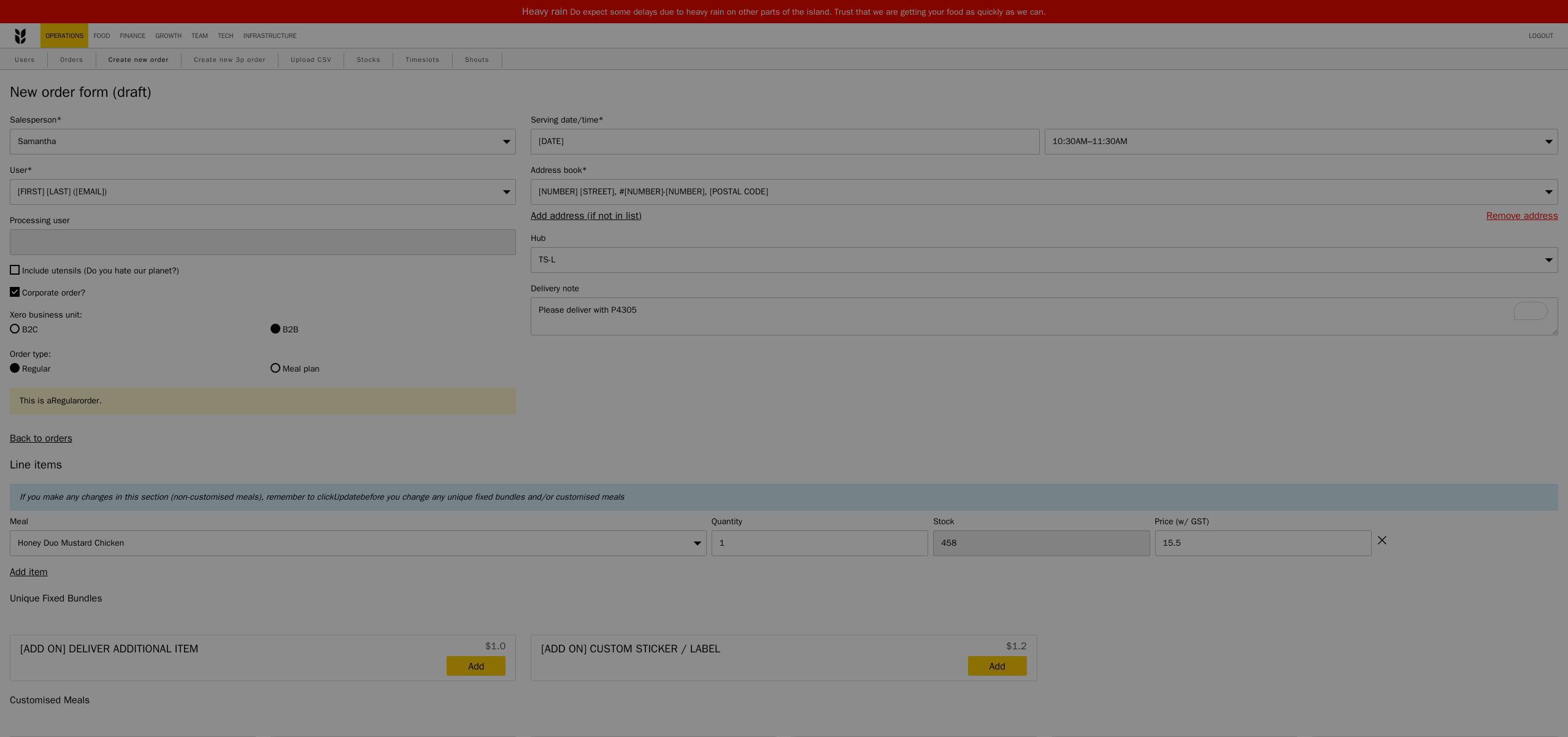 type on "Loading..." 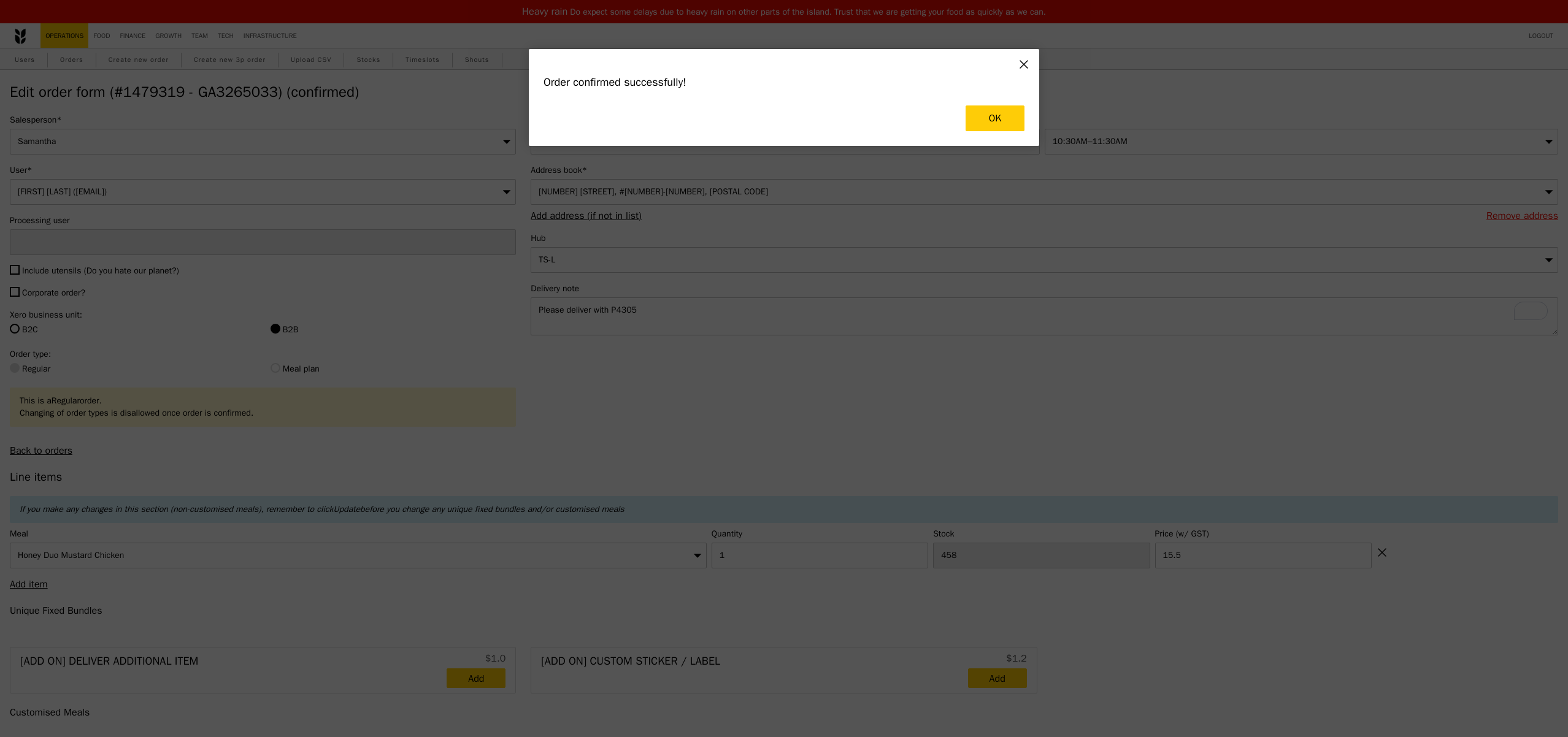 type on "Samantha" 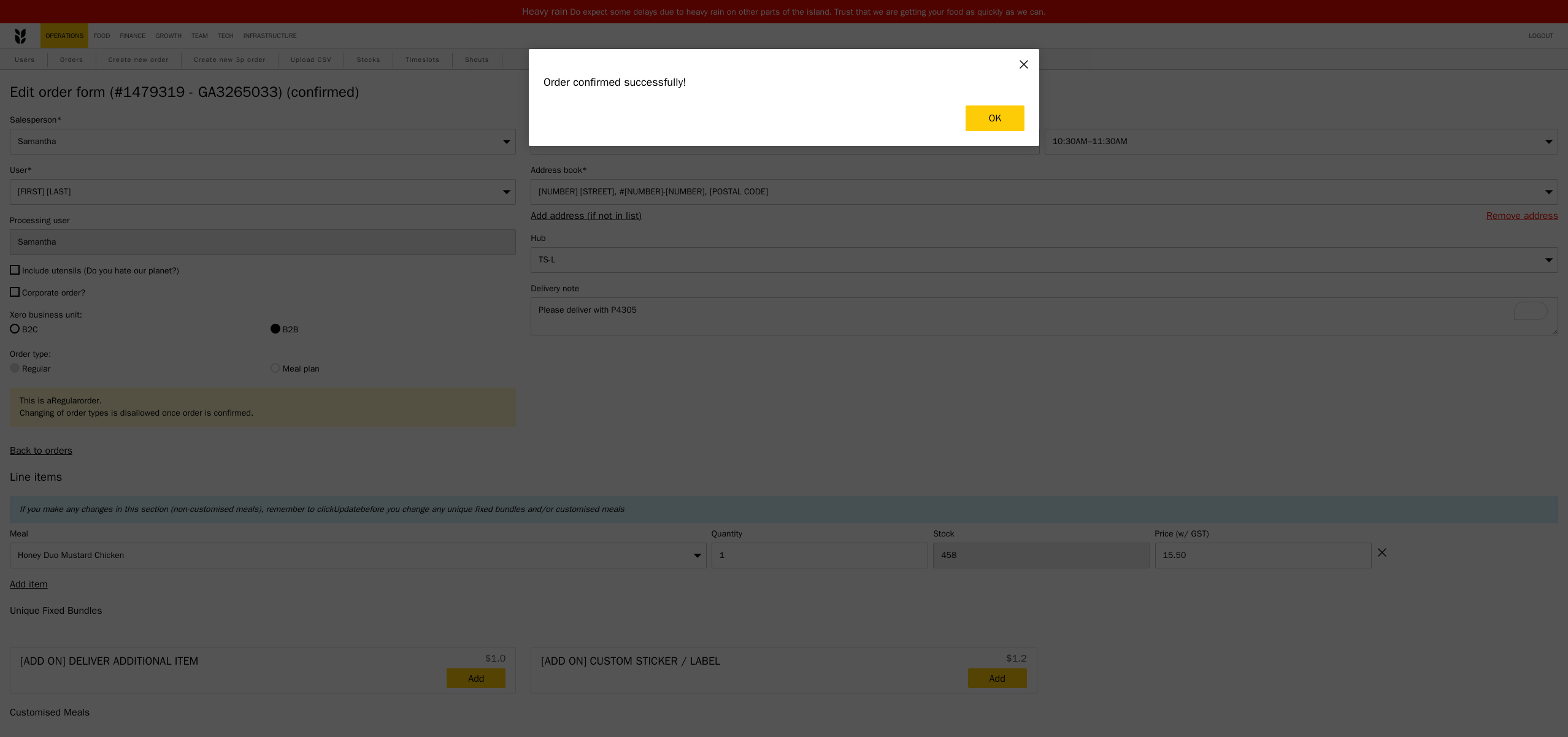 type on "457" 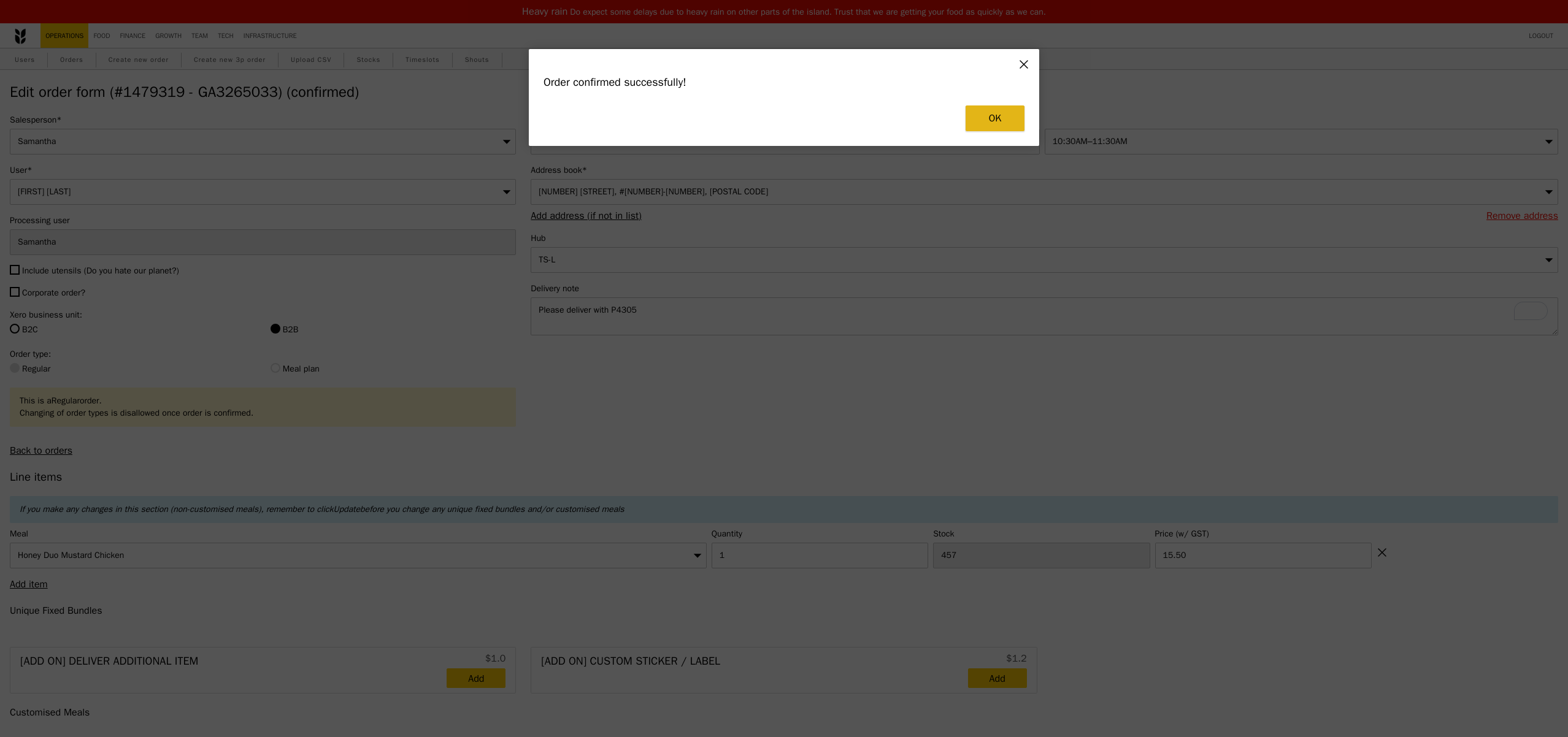 type on "Update" 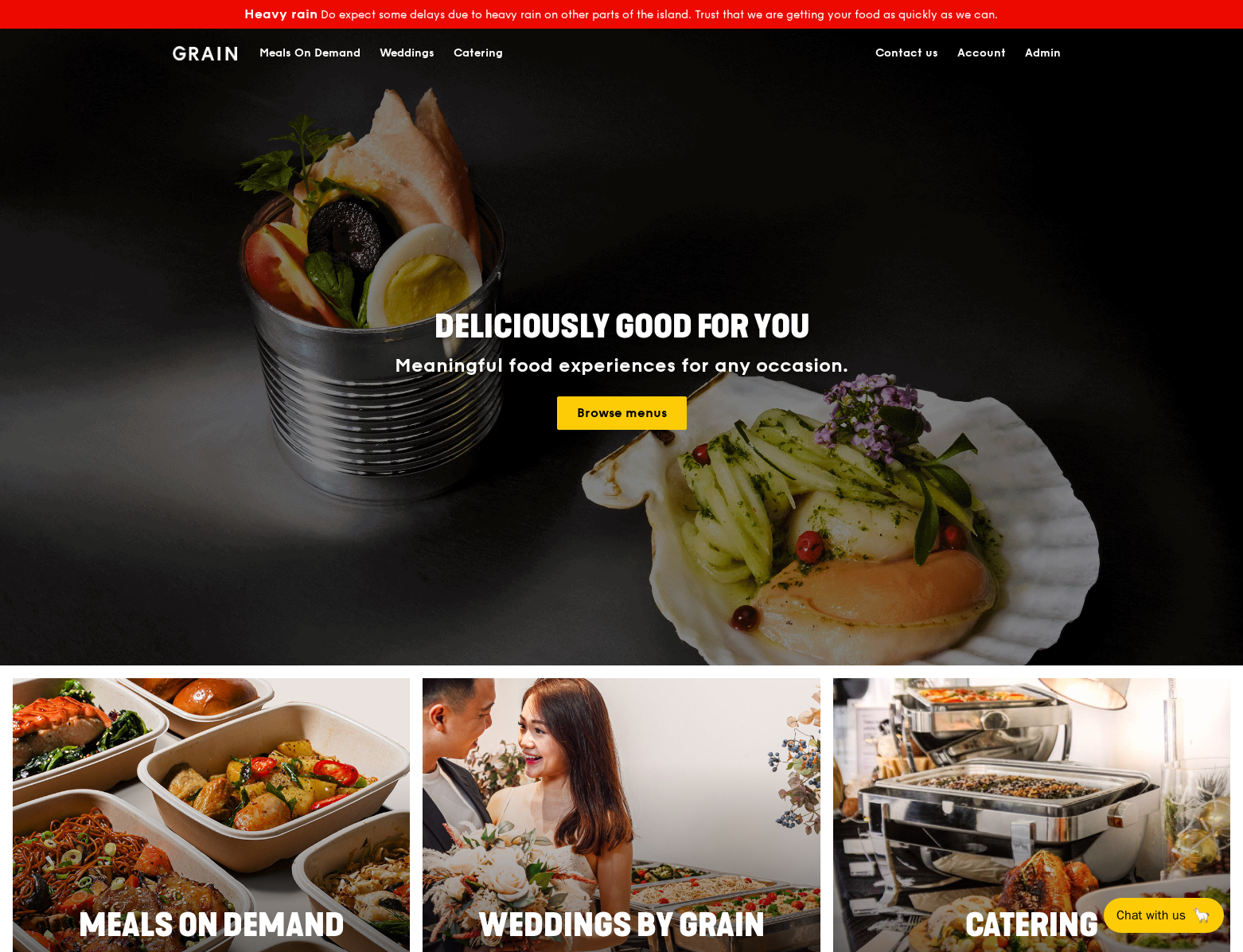 scroll, scrollTop: 0, scrollLeft: 0, axis: both 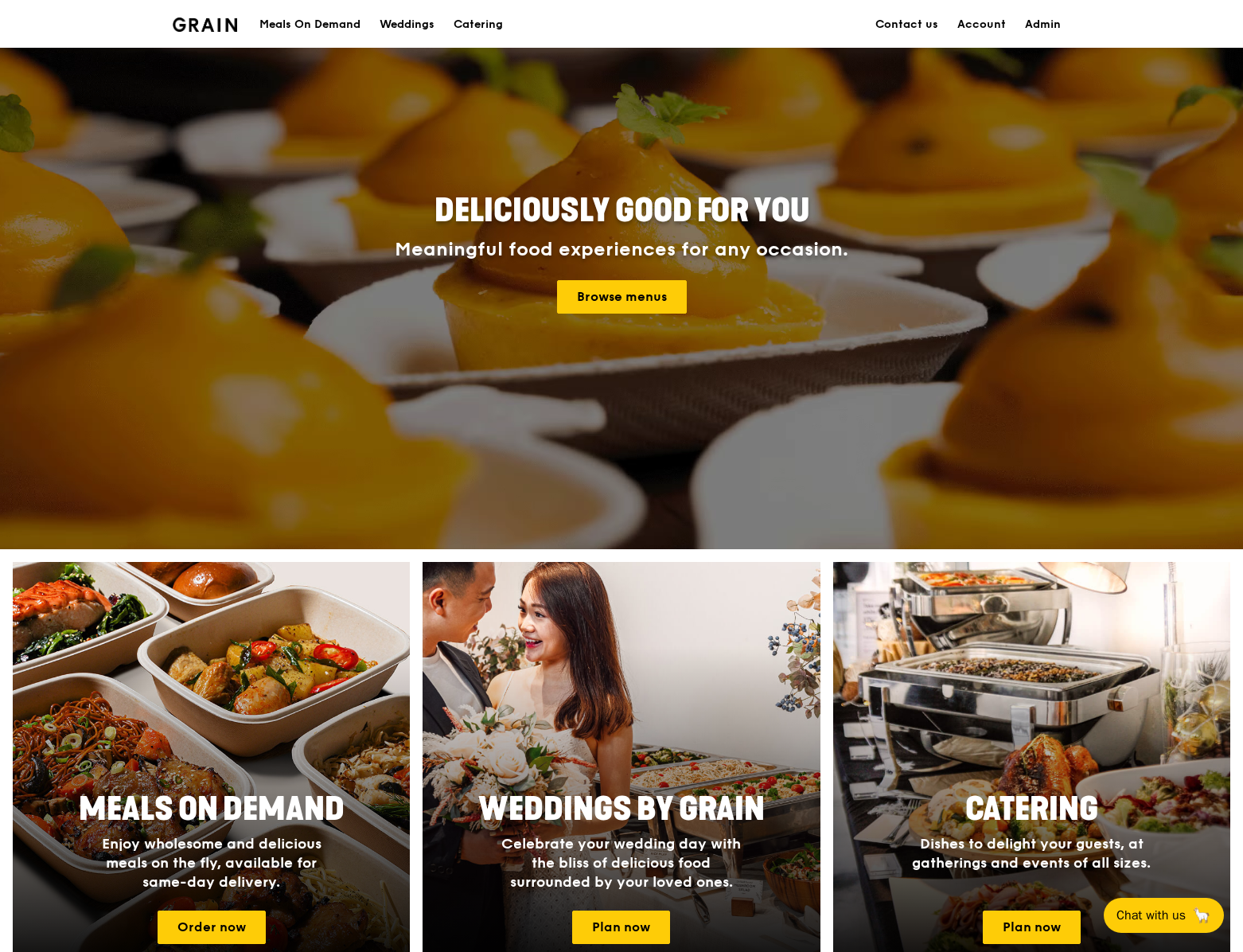 click on "Meals On Demand" at bounding box center (310, 25) 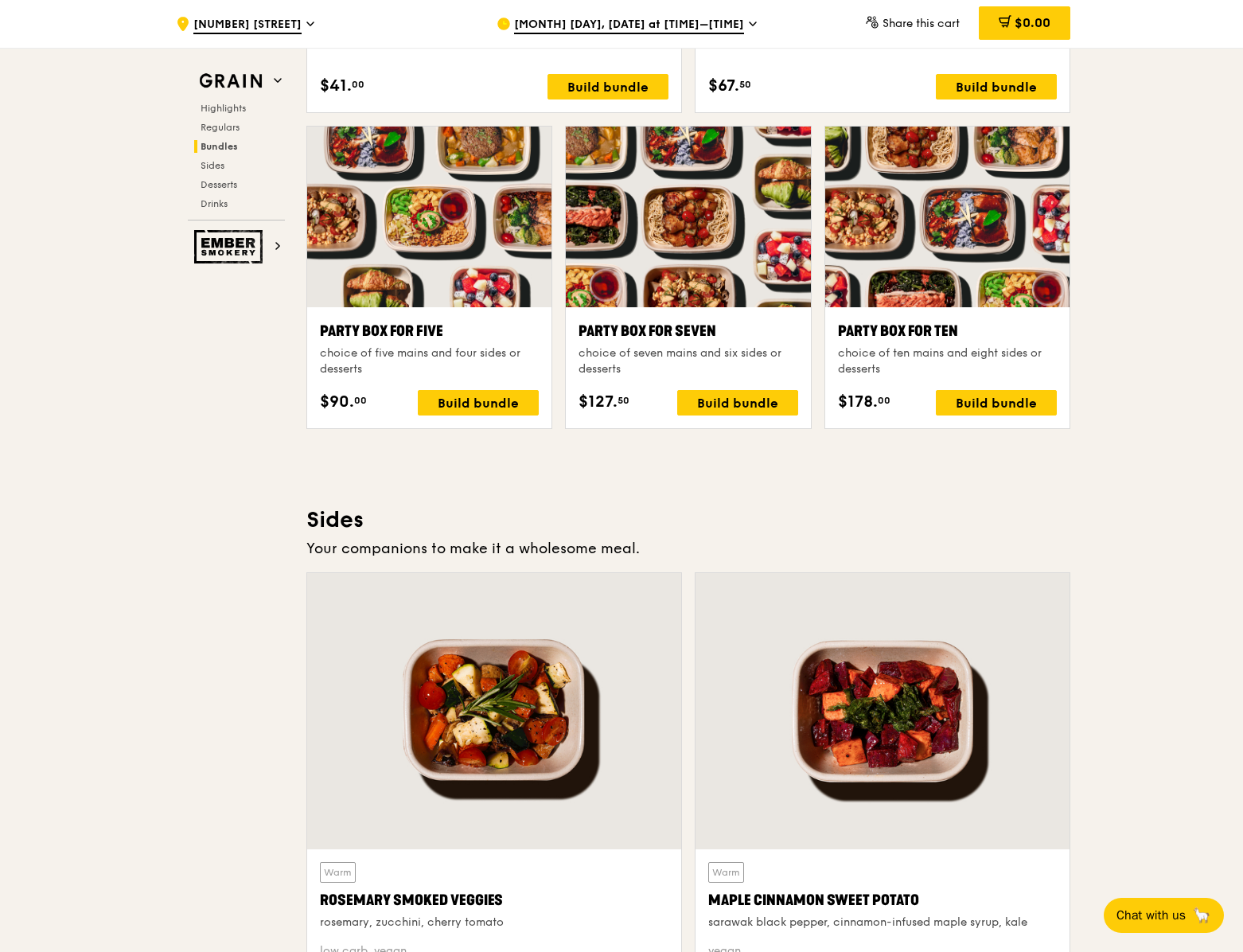 scroll, scrollTop: 3337, scrollLeft: 0, axis: vertical 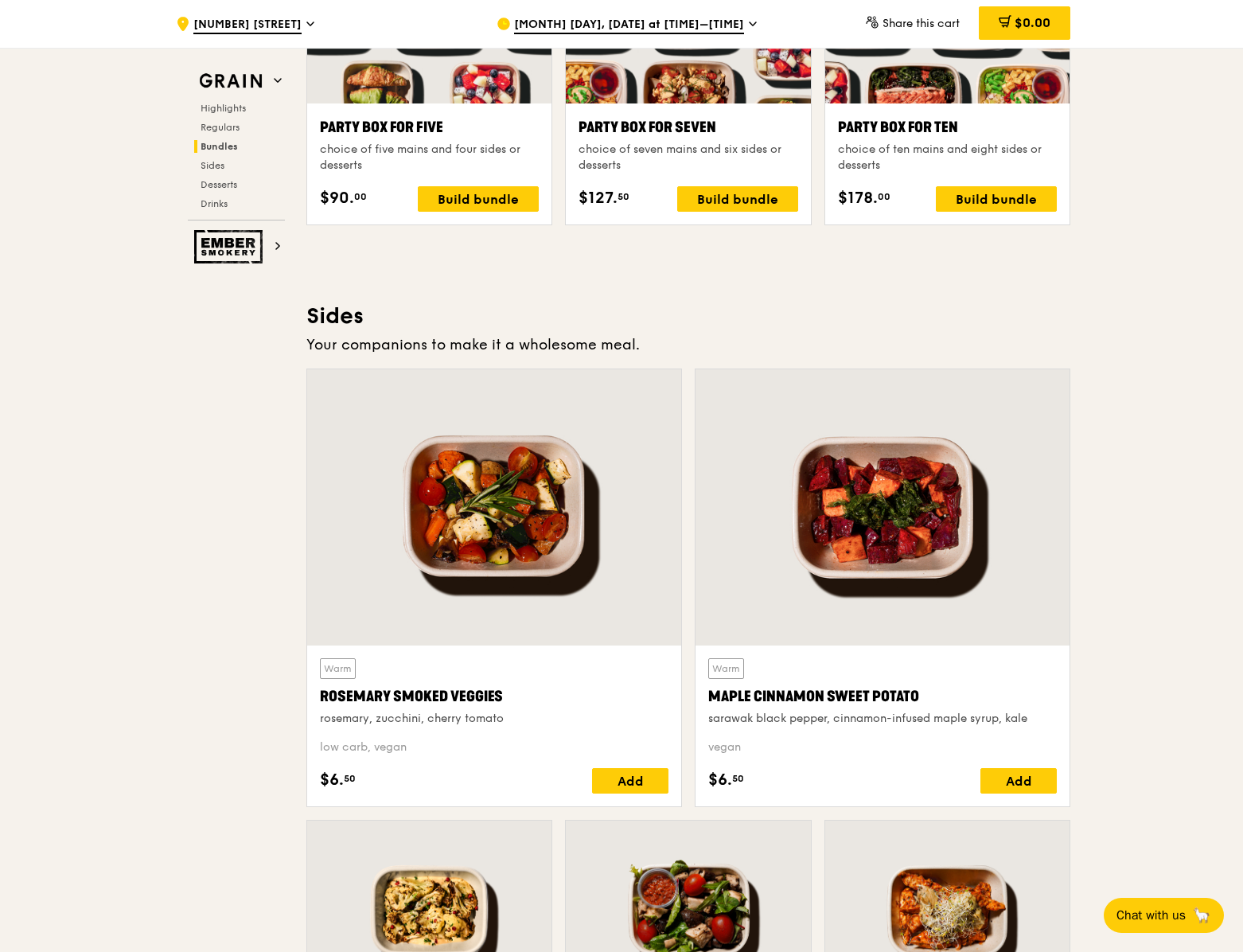 click on "Highlights
Regulars
Bundles
Sides
Desserts
Drinks" at bounding box center [236, 156] 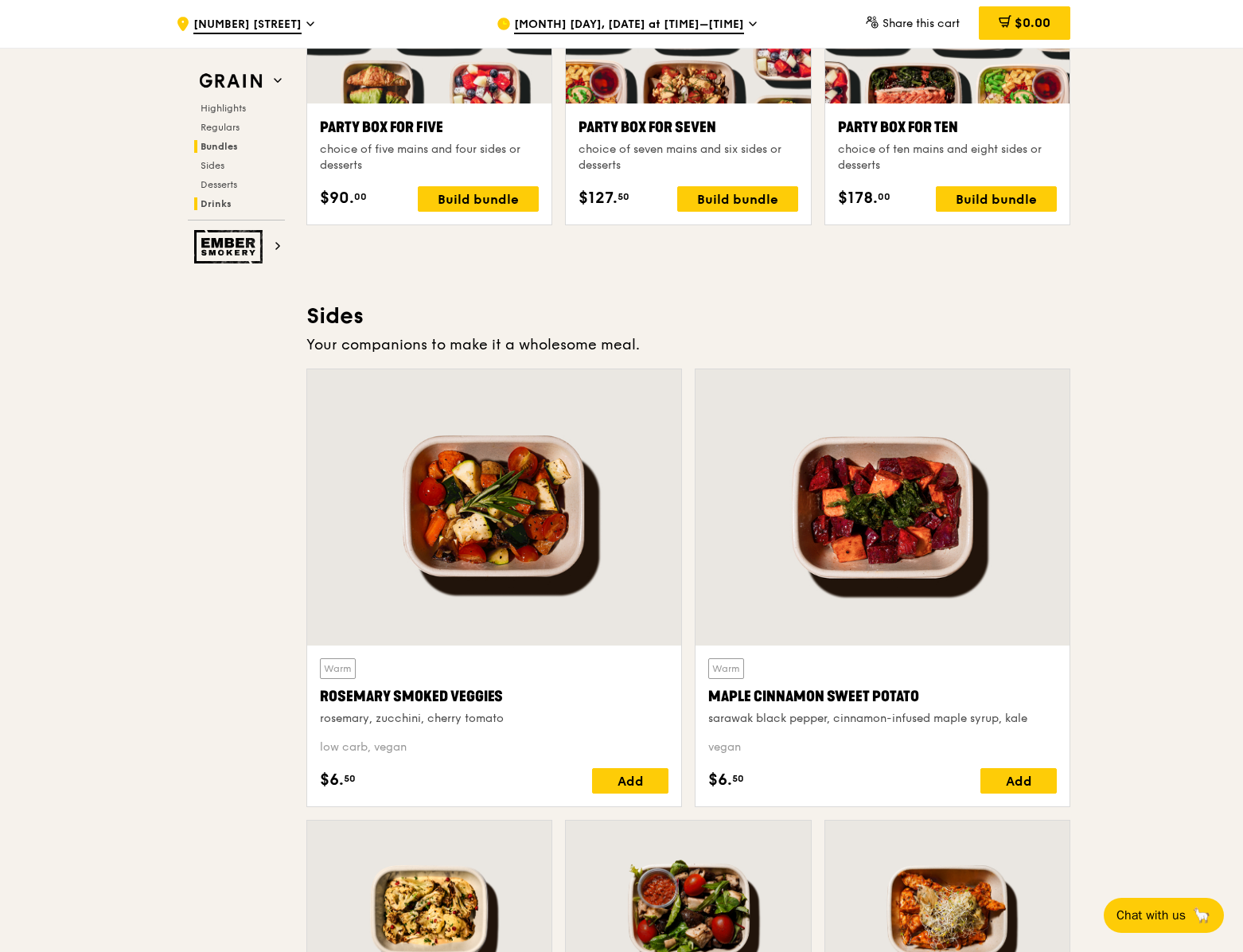 click on "Drinks" at bounding box center (240, 204) 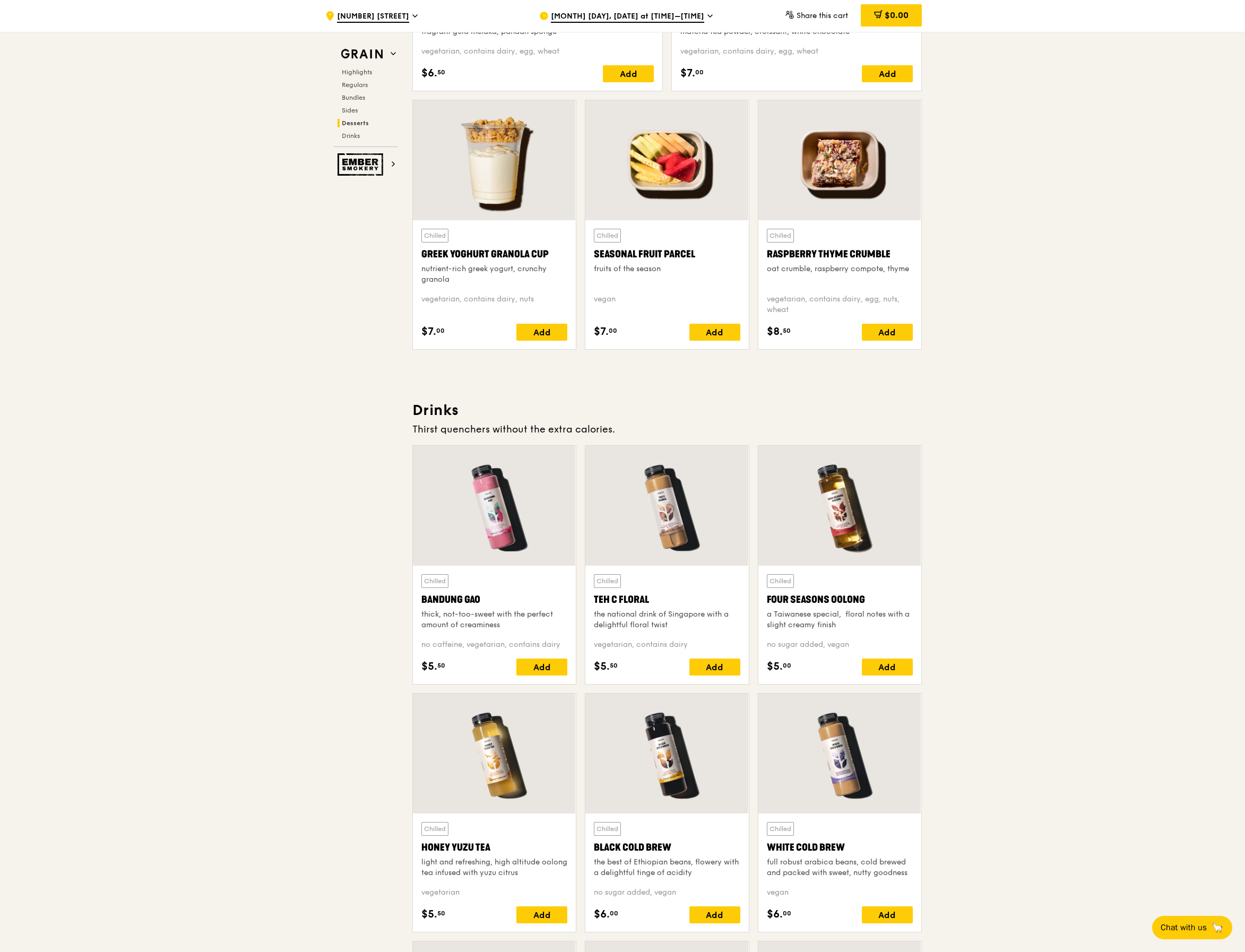 scroll, scrollTop: 3321, scrollLeft: 0, axis: vertical 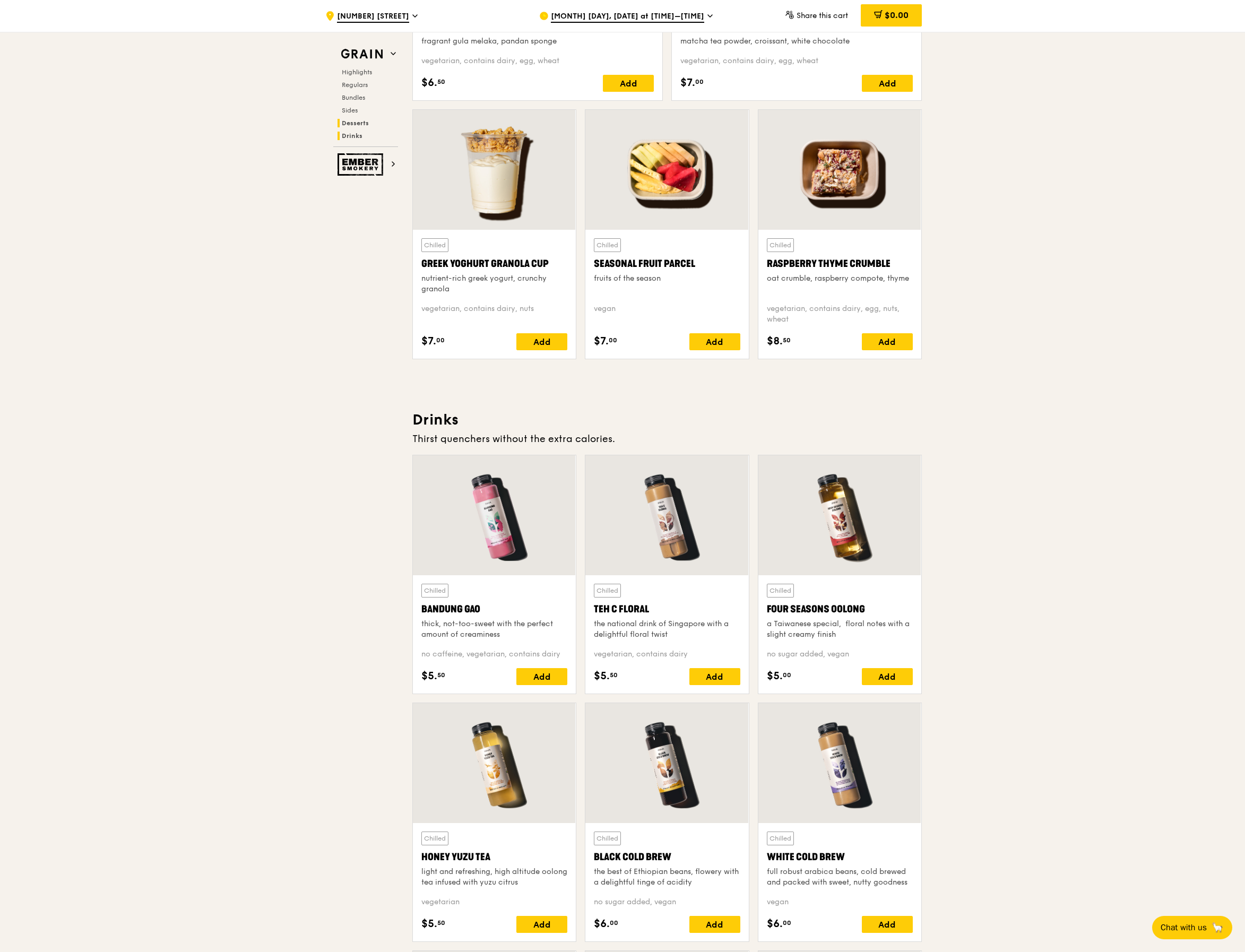 click on "Drinks" at bounding box center (352, 136) 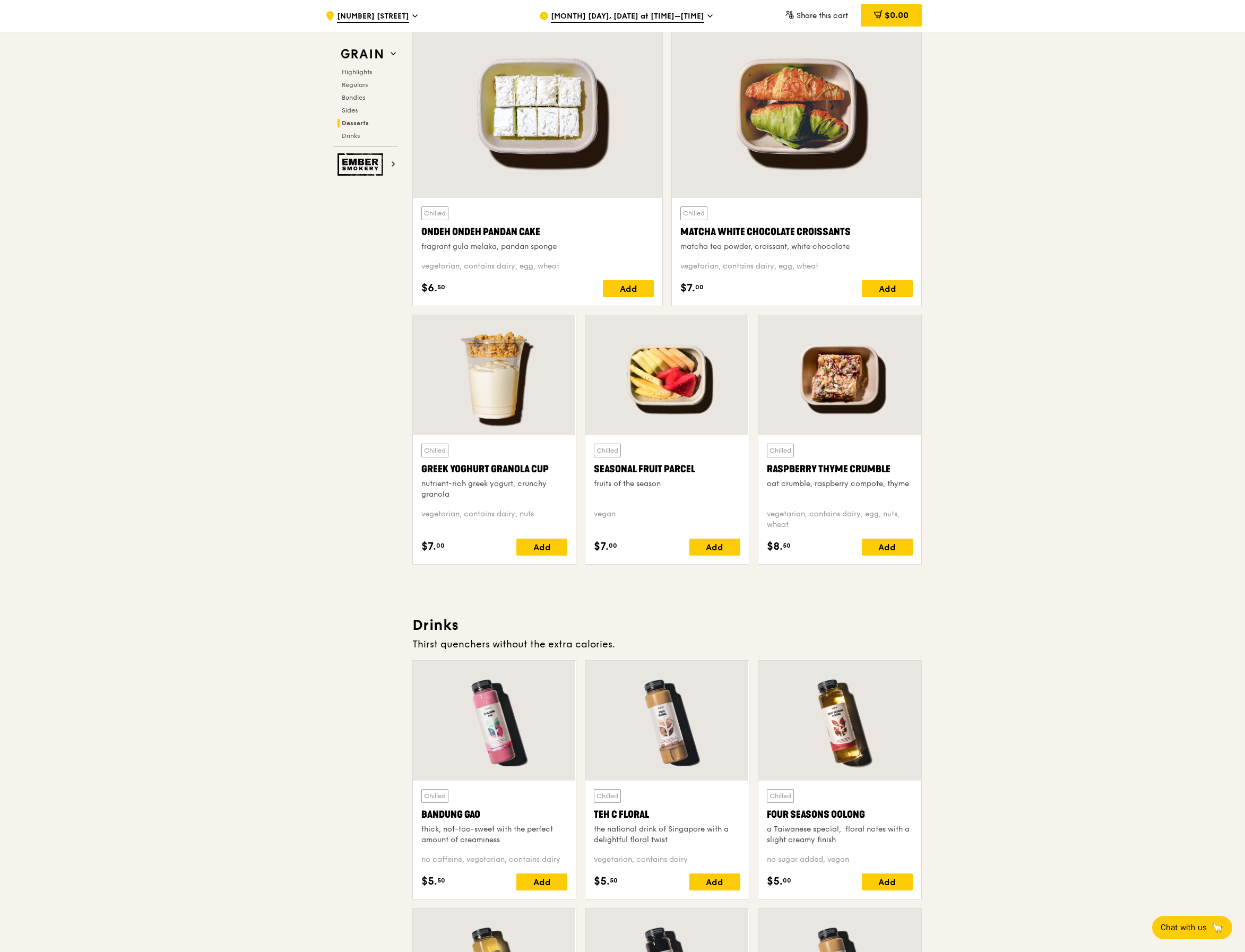 scroll, scrollTop: 3108, scrollLeft: 0, axis: vertical 